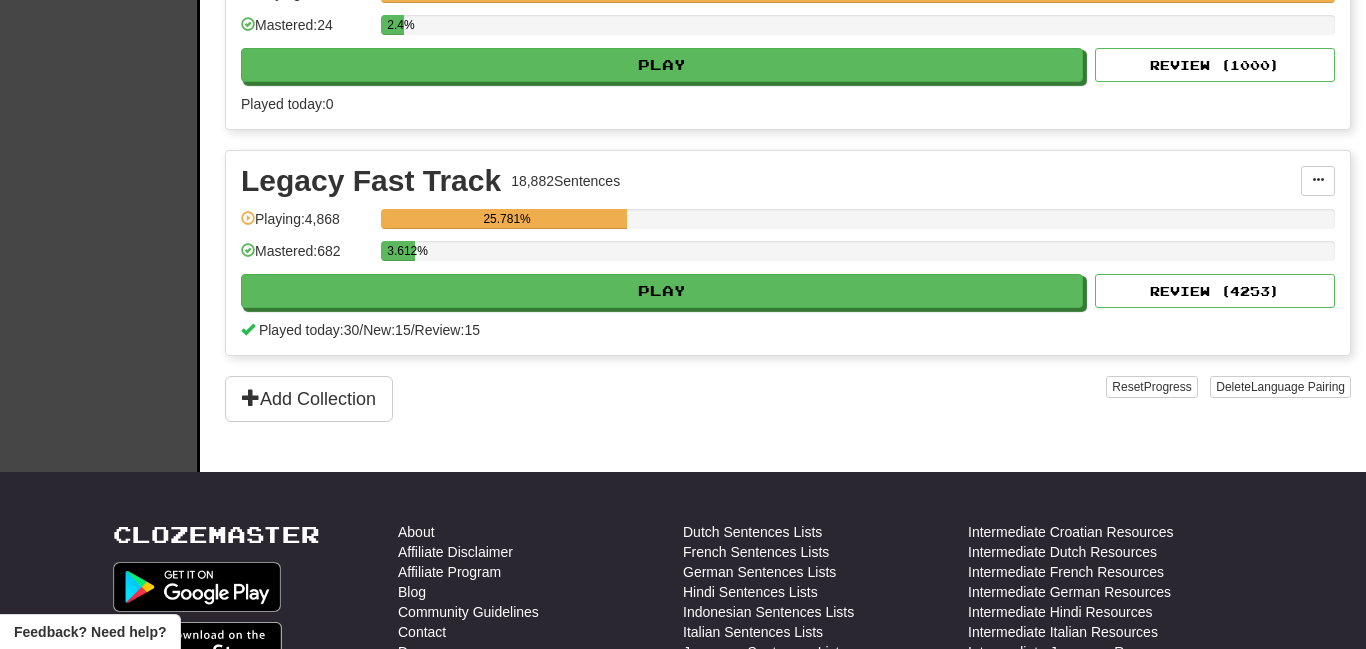 scroll, scrollTop: 991, scrollLeft: 0, axis: vertical 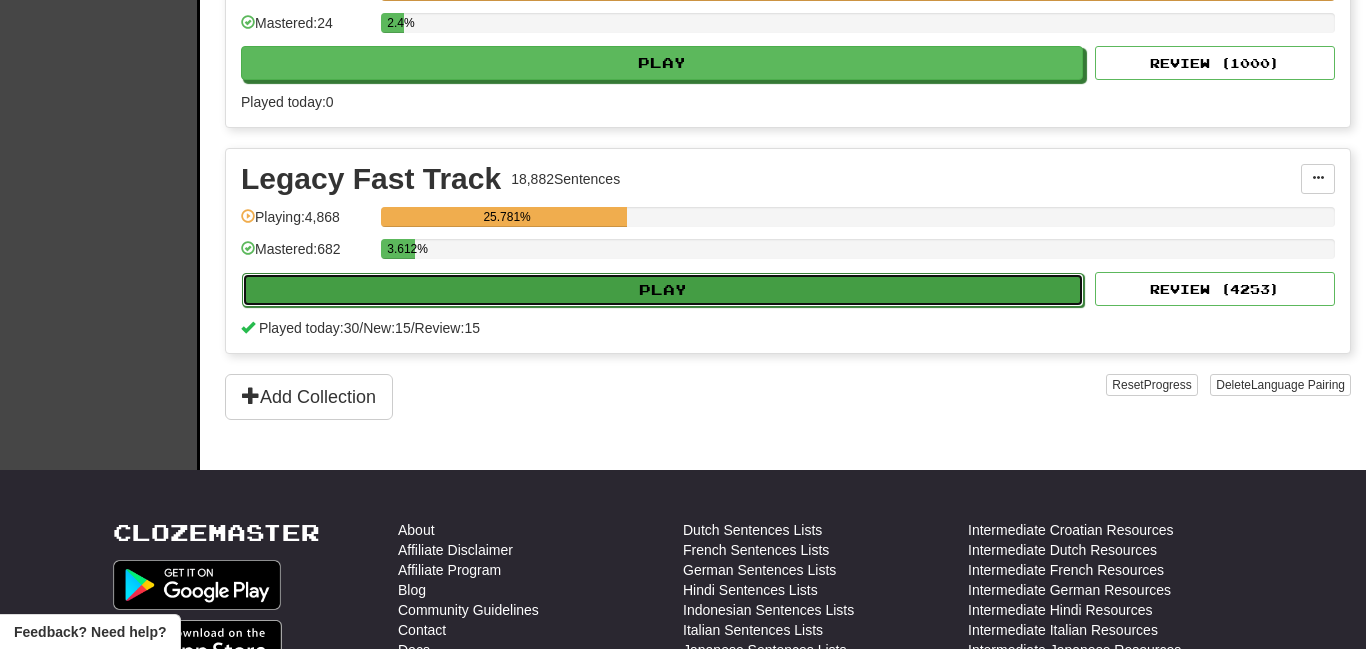 click on "Play" at bounding box center (663, 290) 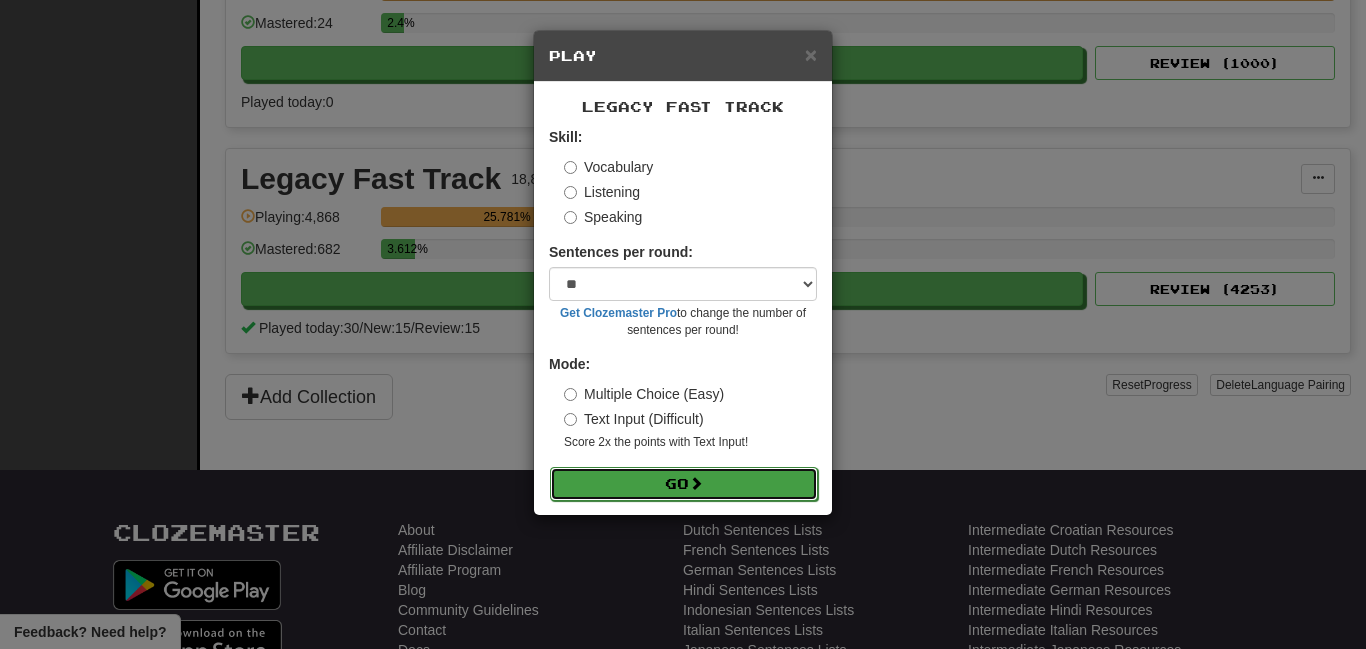 click on "Go" at bounding box center (684, 484) 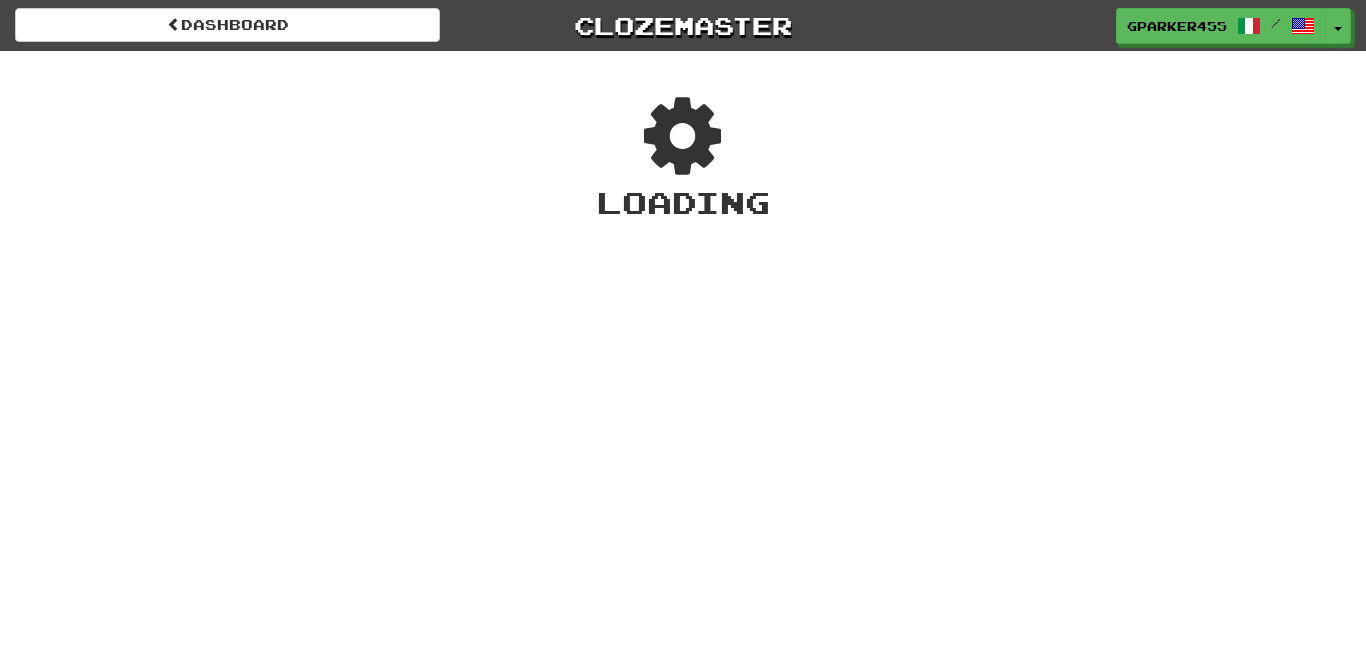 scroll, scrollTop: 0, scrollLeft: 0, axis: both 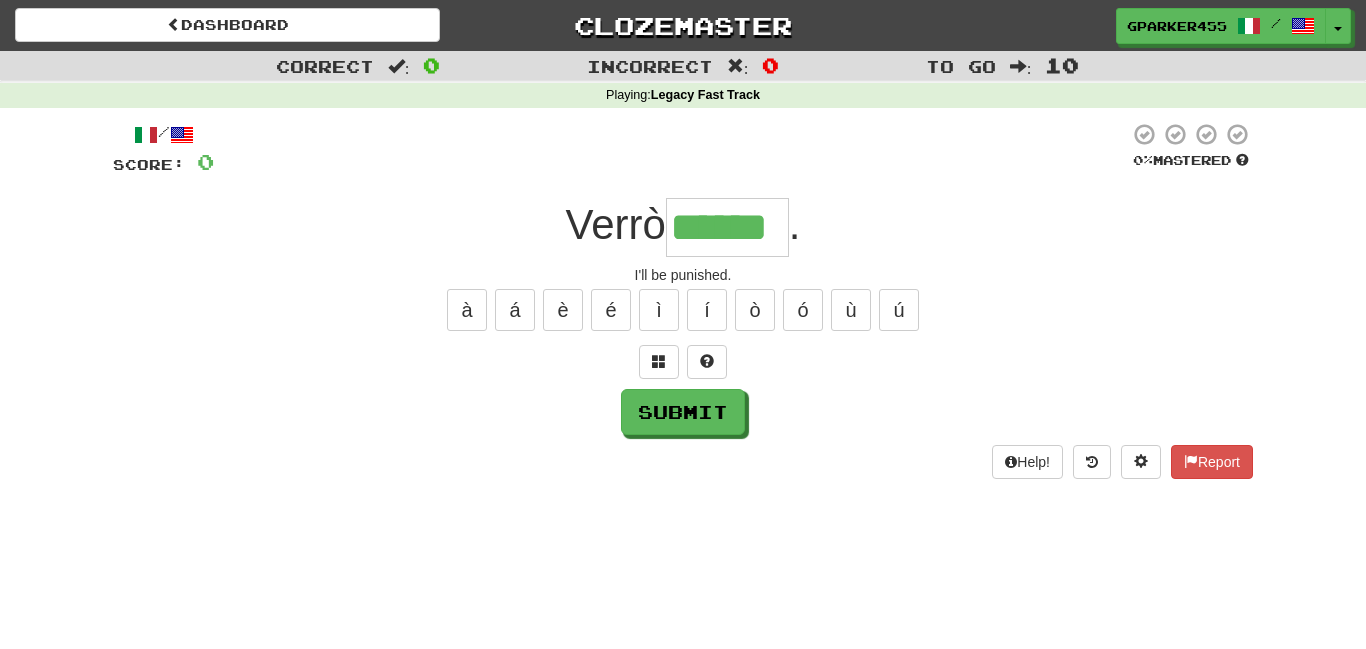 type on "******" 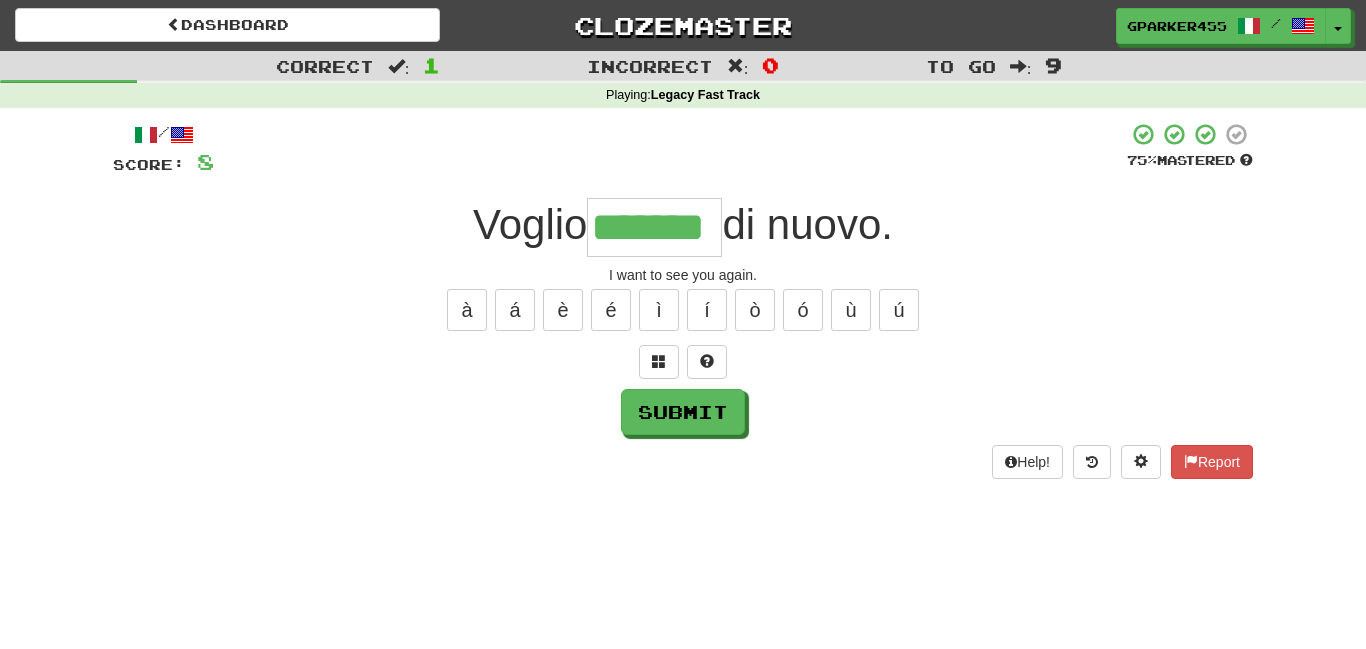 type on "*******" 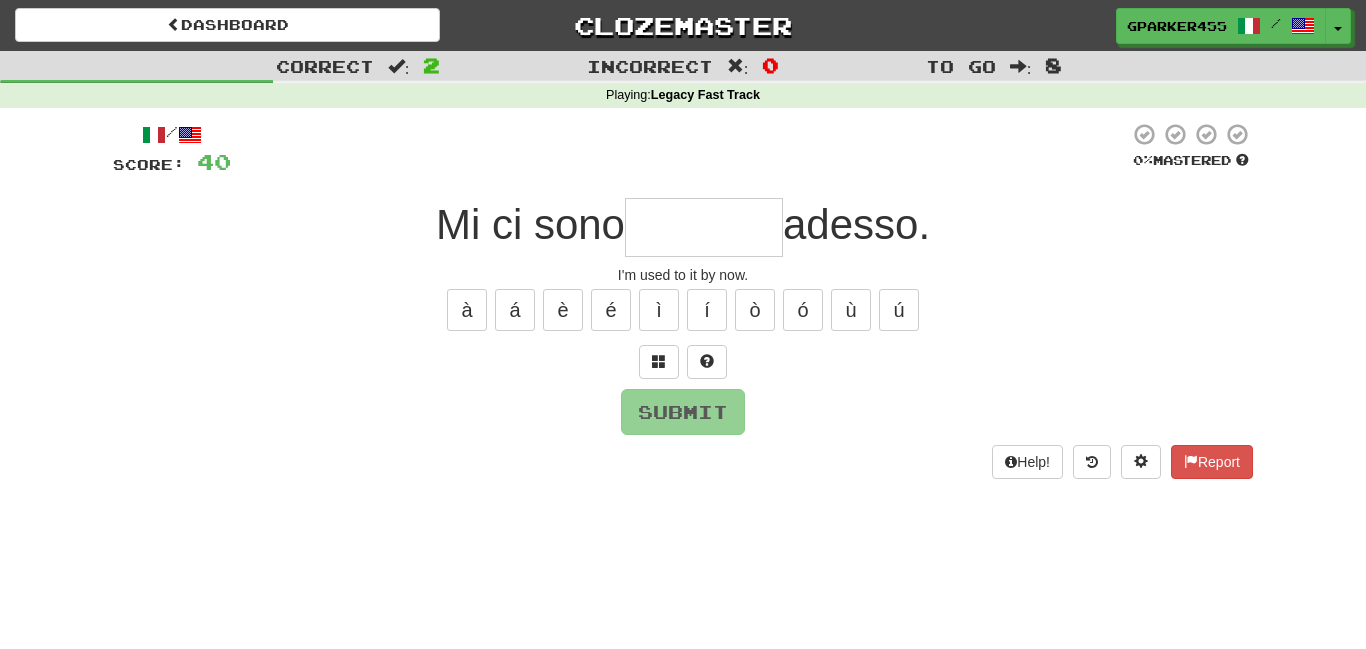 type on "*" 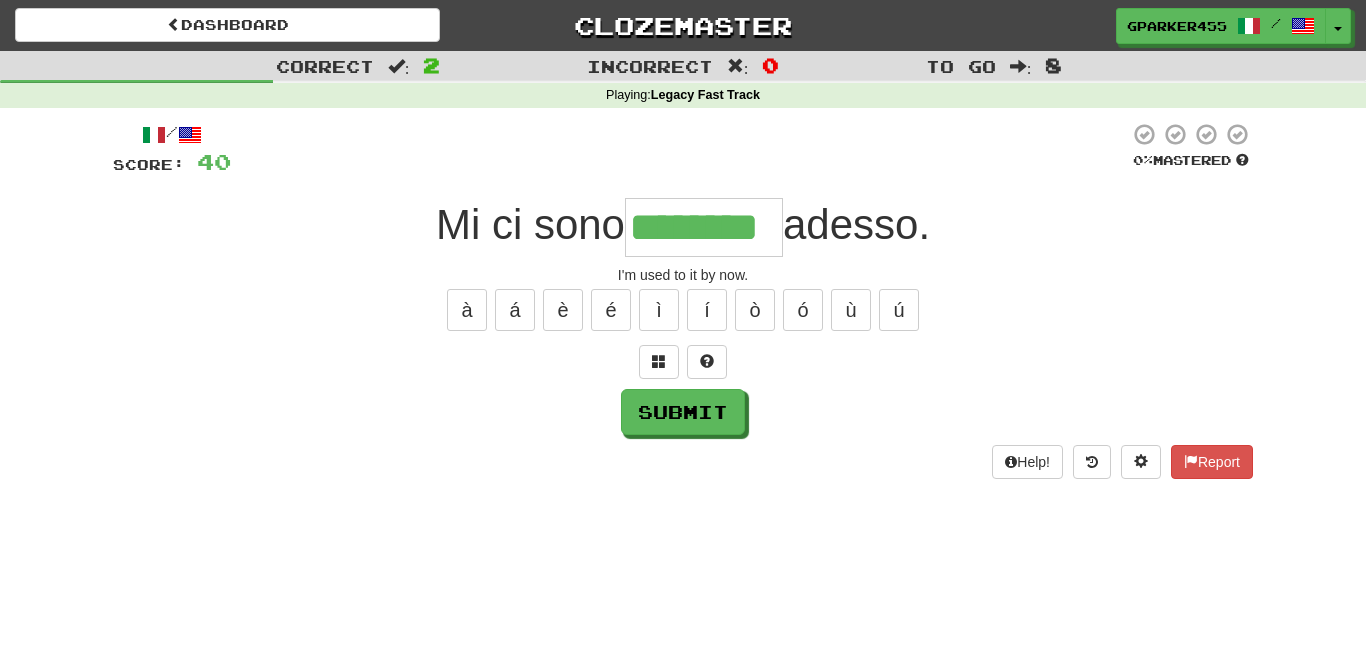 type on "********" 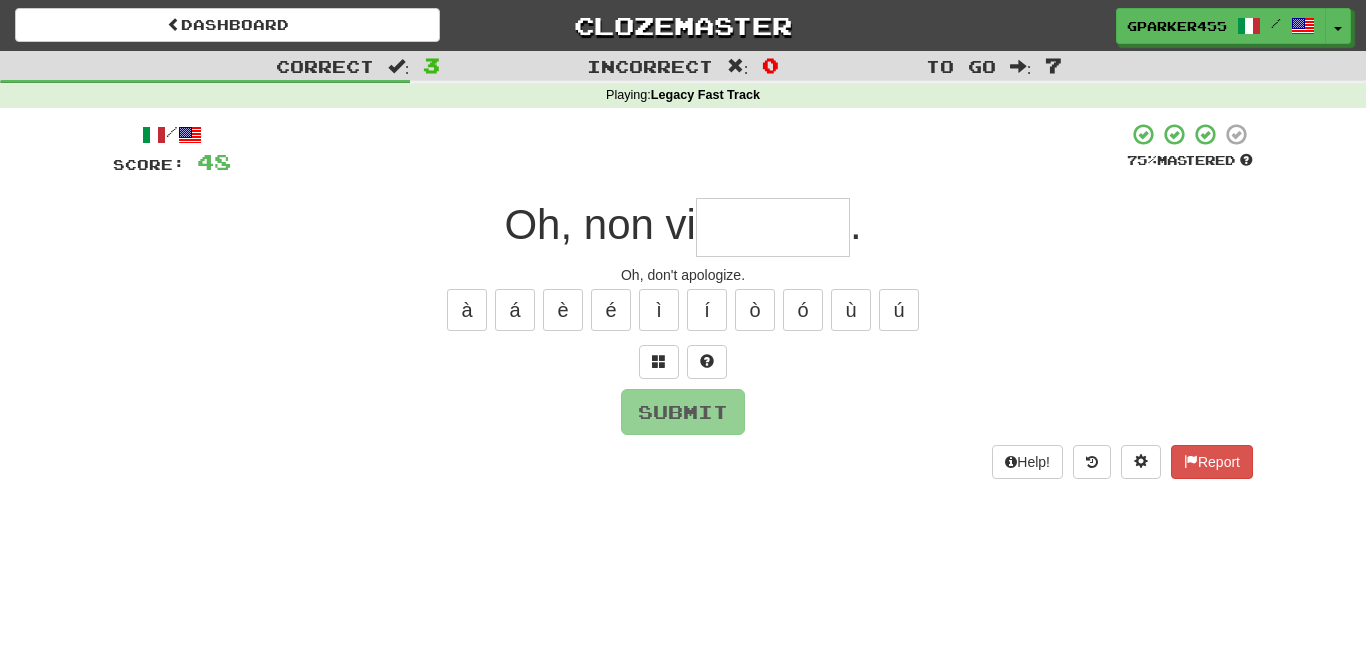 type on "*" 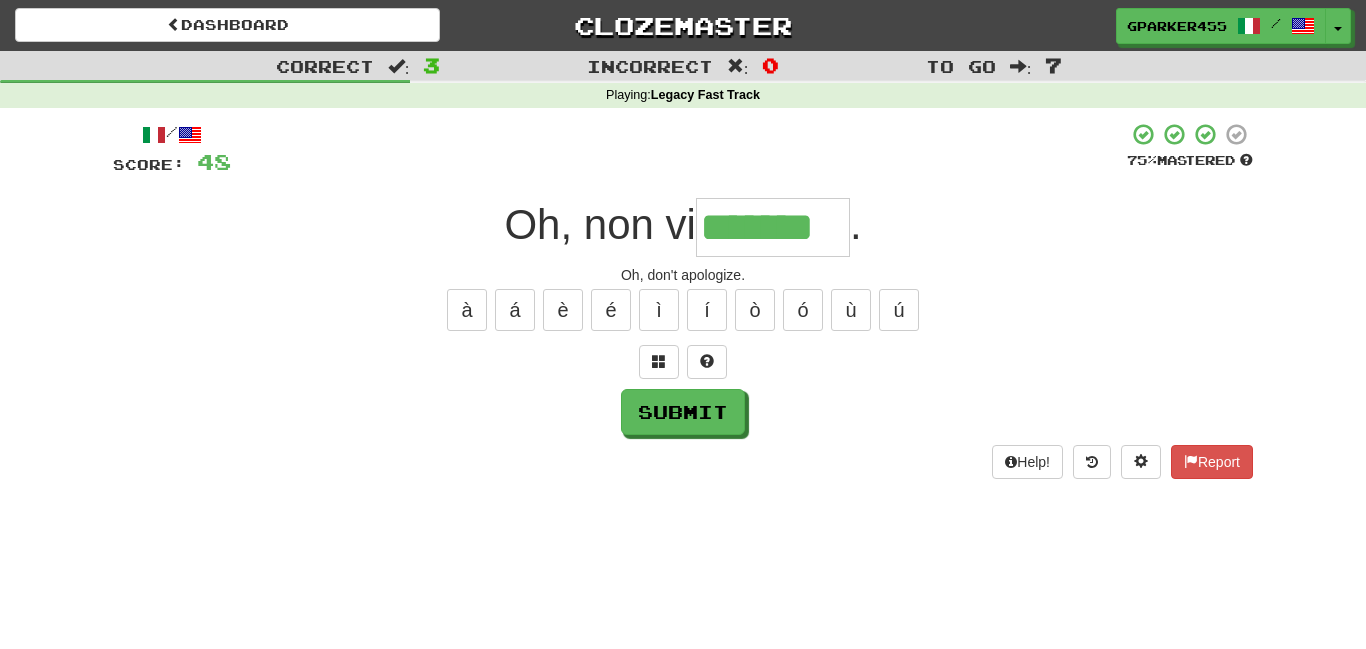 type on "*******" 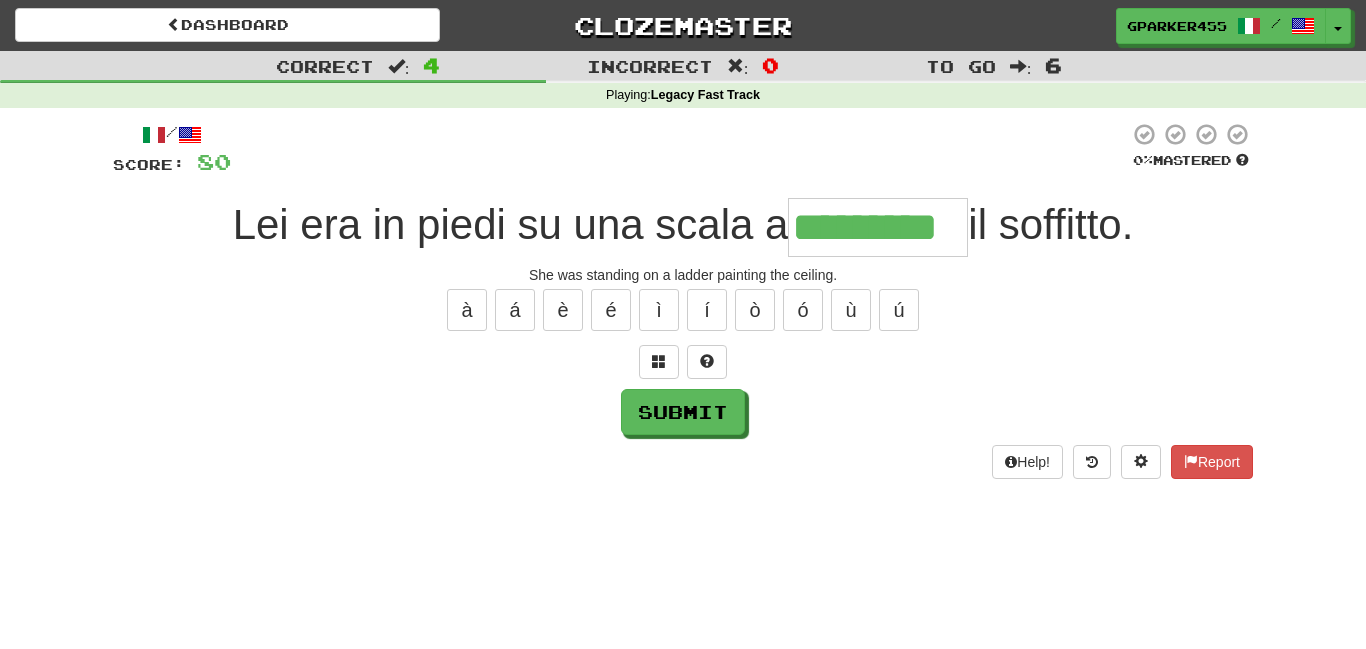 type on "*********" 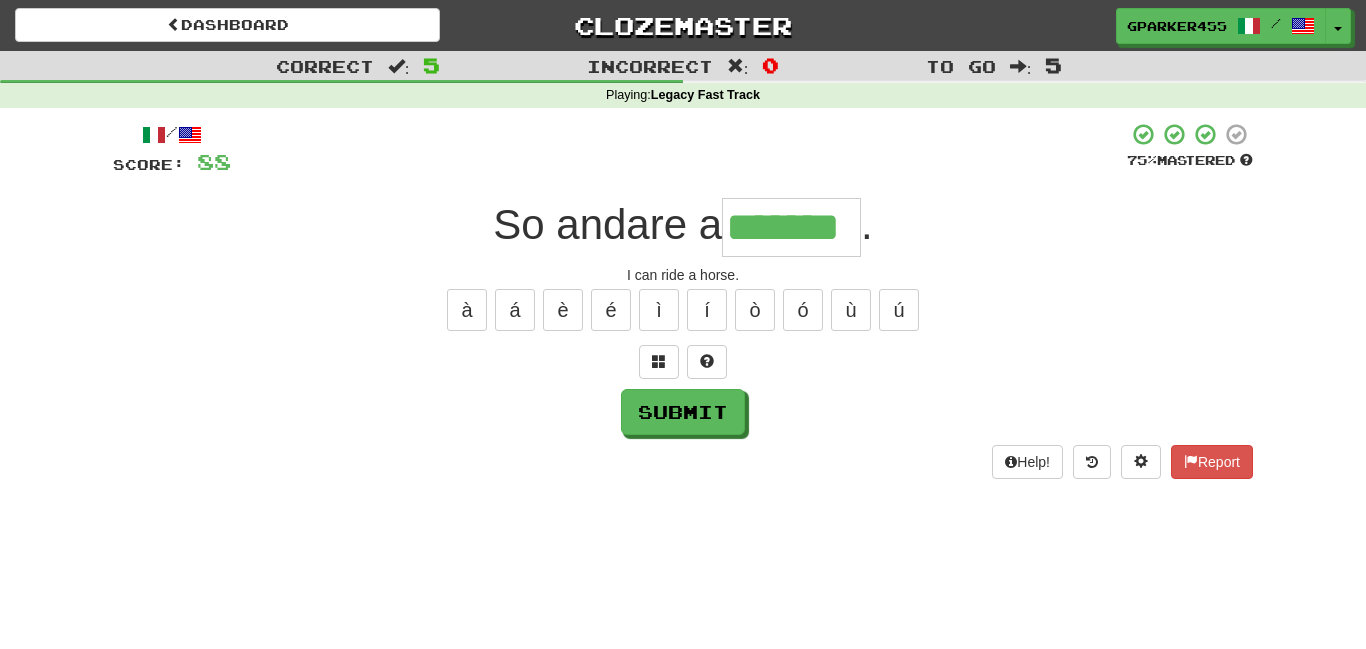 type on "*******" 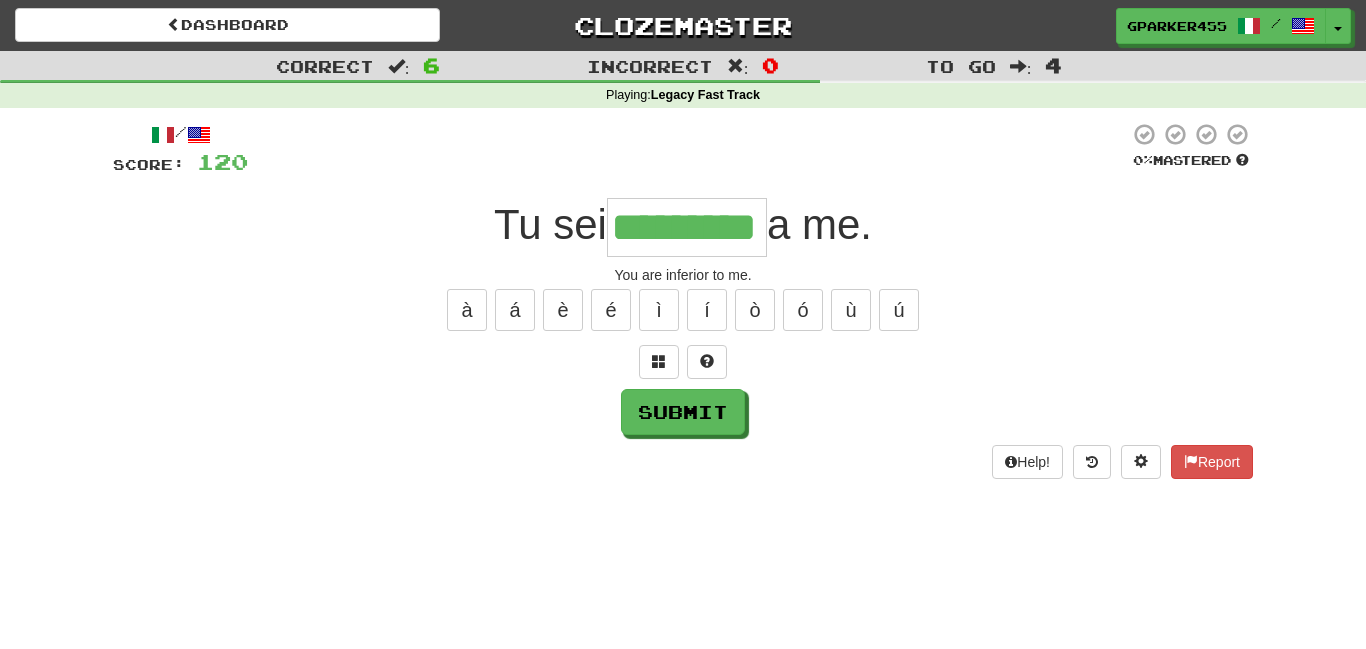 type on "*********" 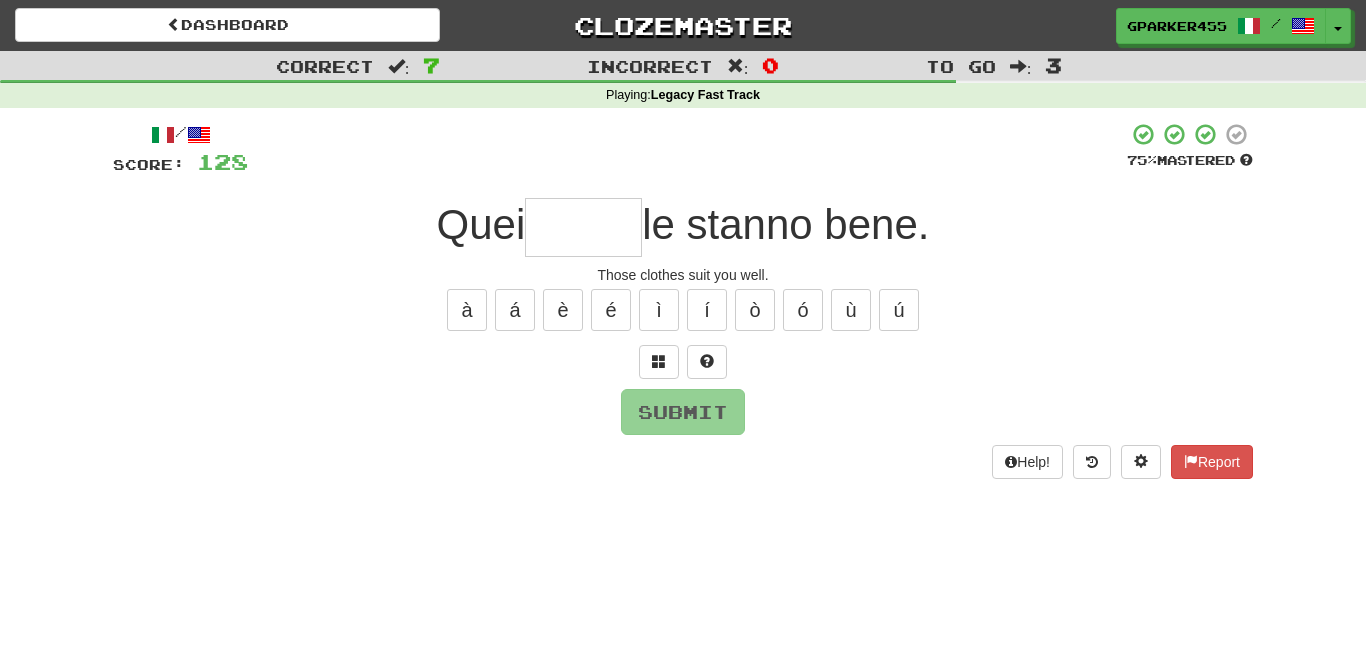 type on "*" 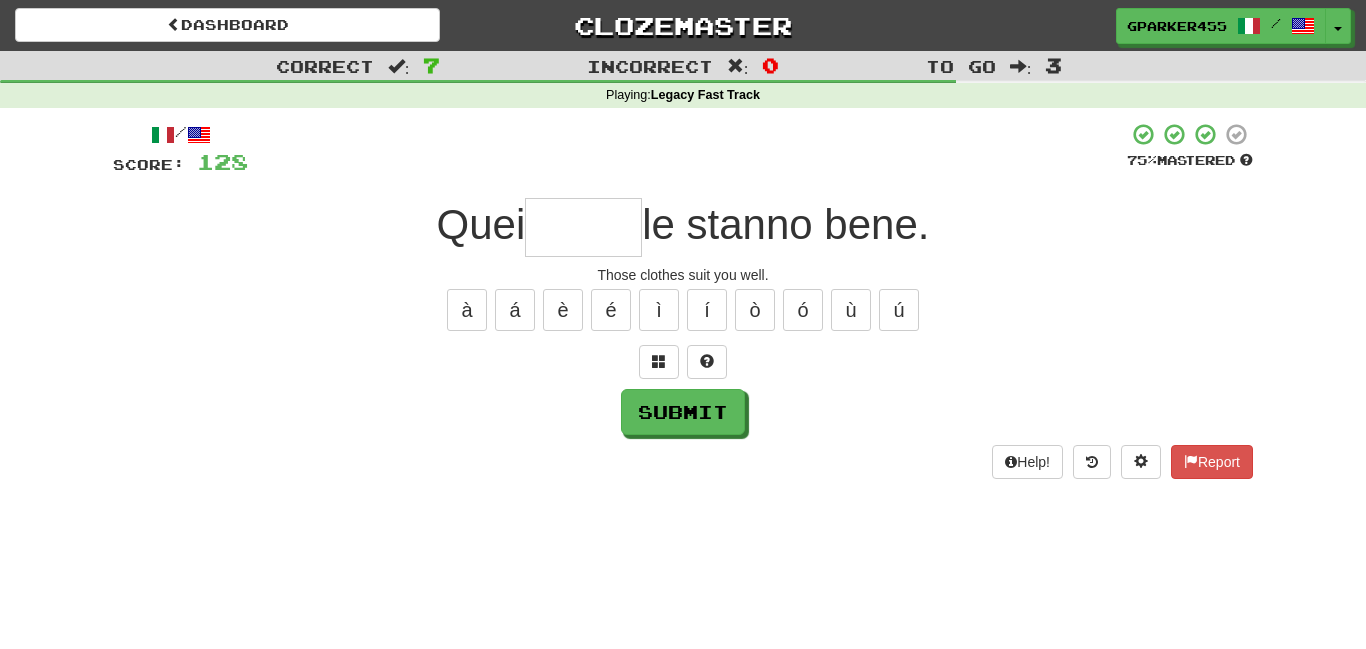 type on "*" 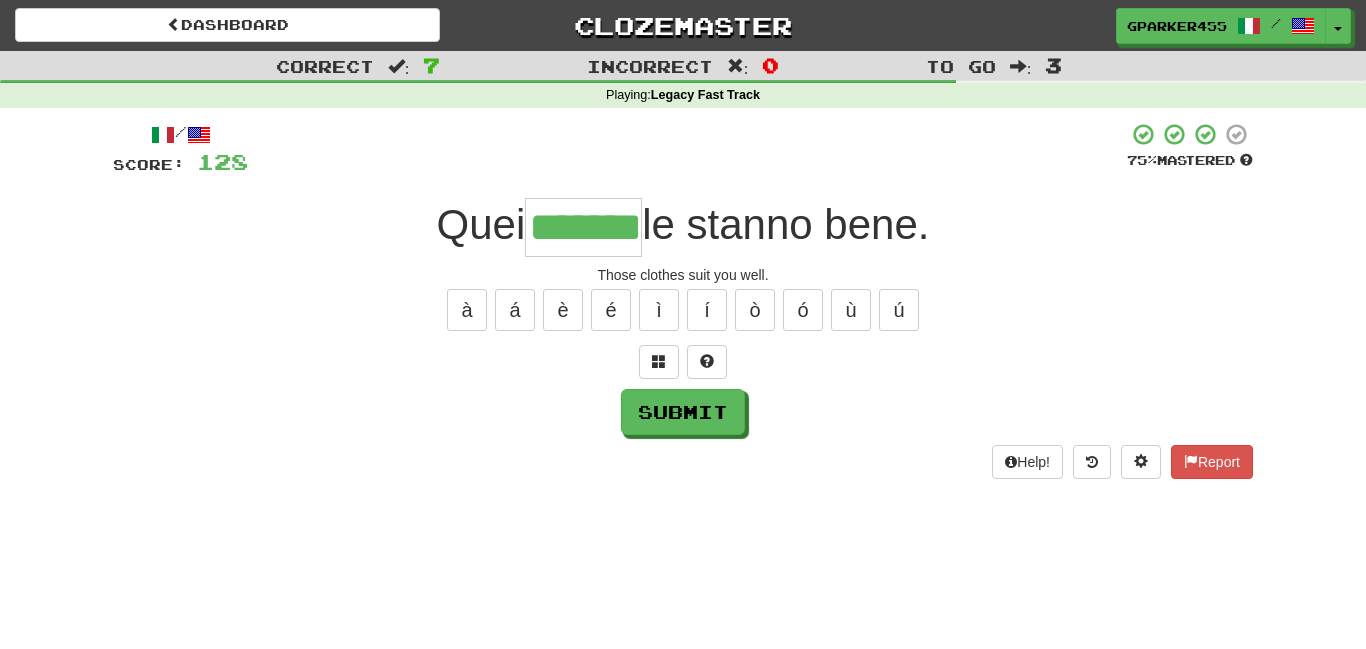 type on "*******" 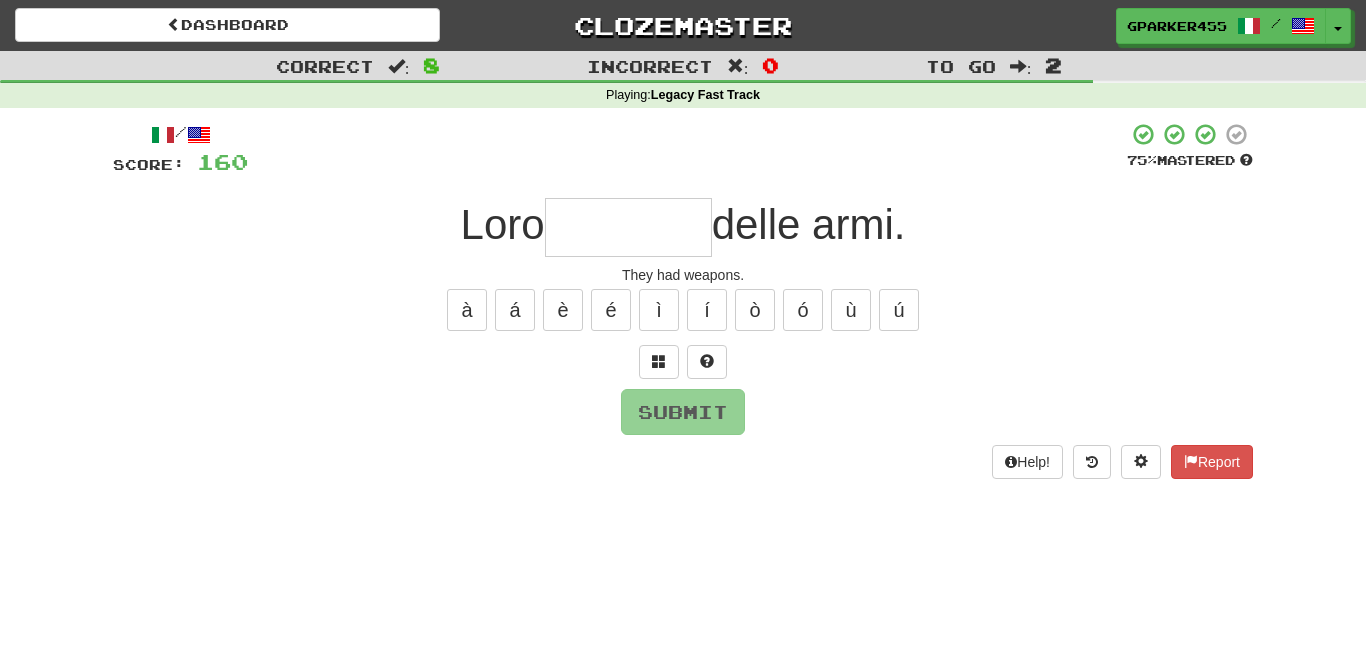 type on "*" 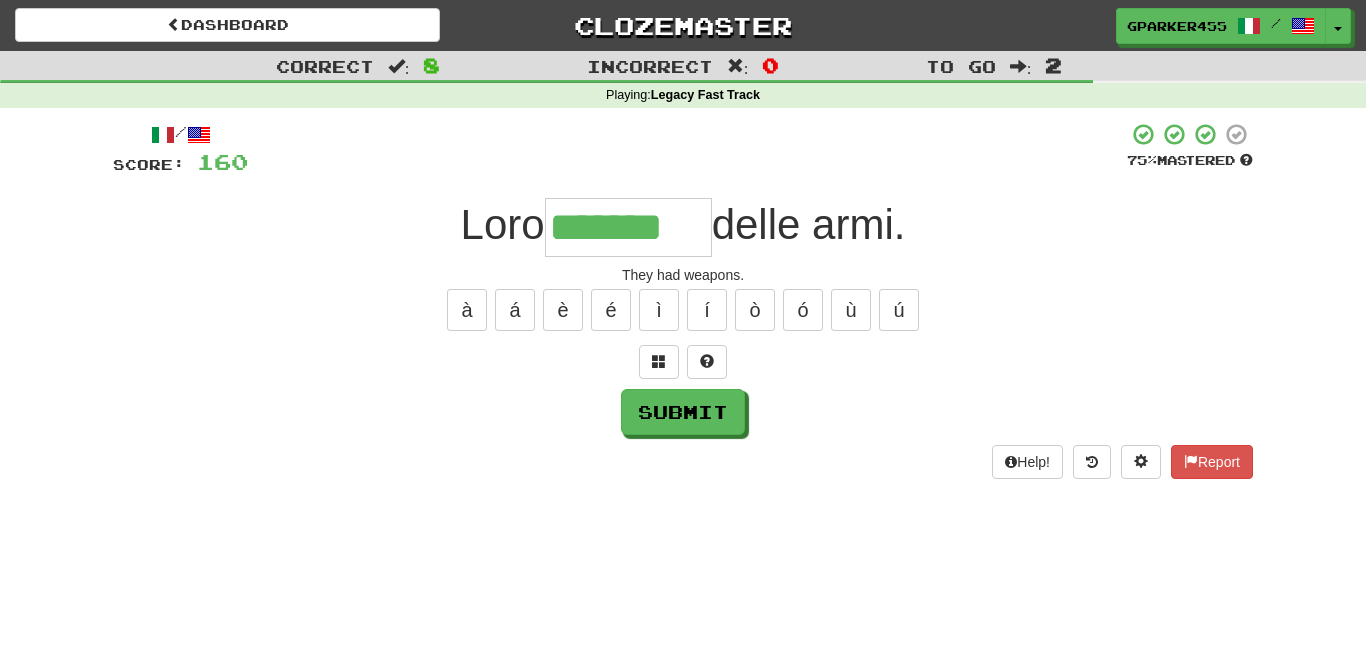 type on "*******" 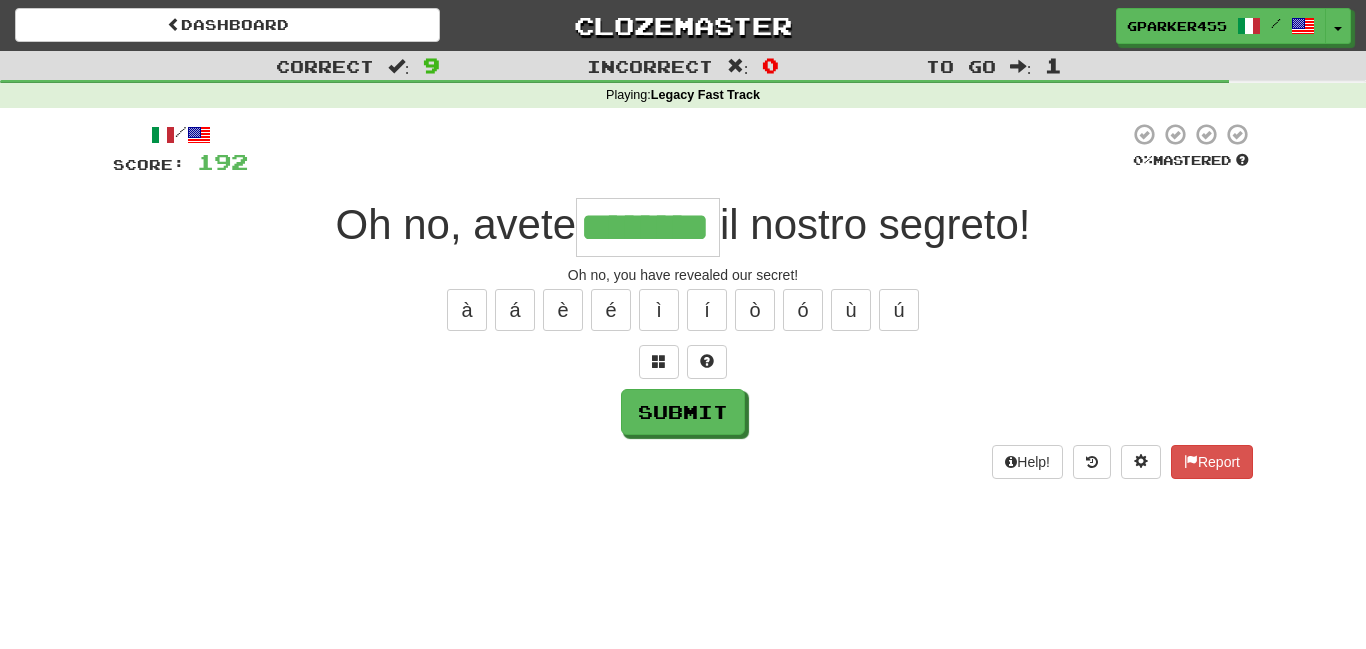 type on "********" 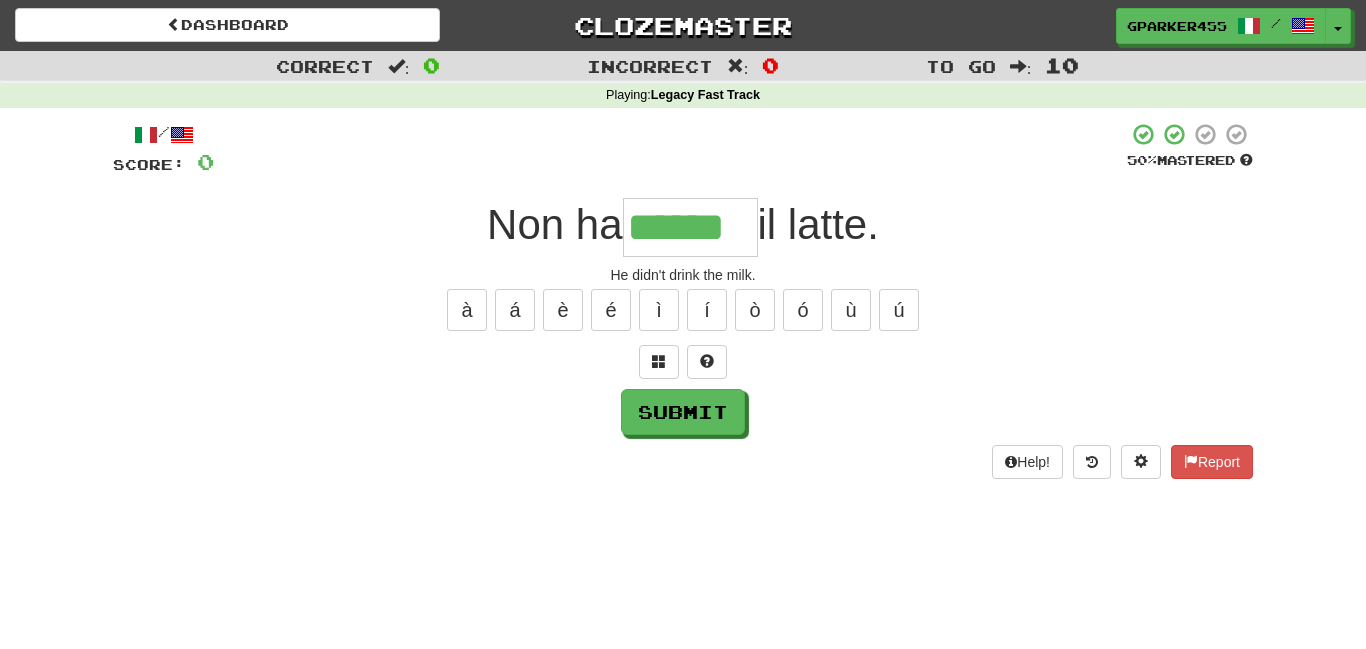 type on "******" 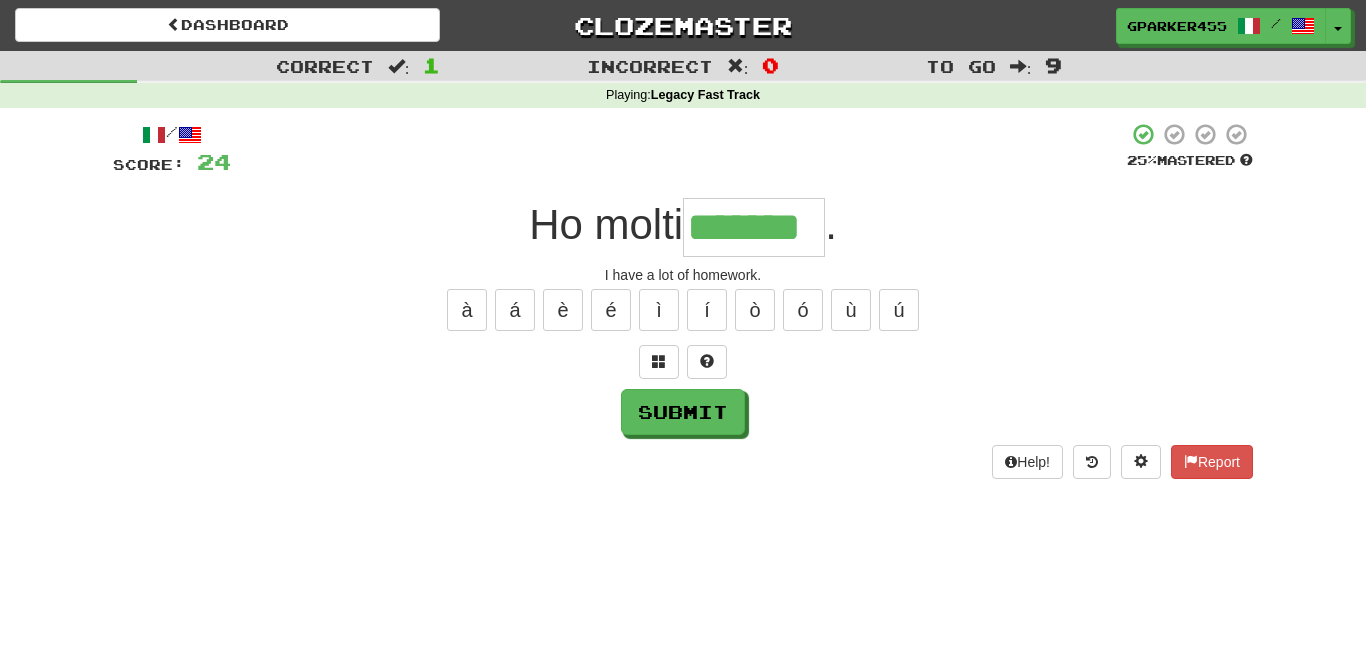 type on "*******" 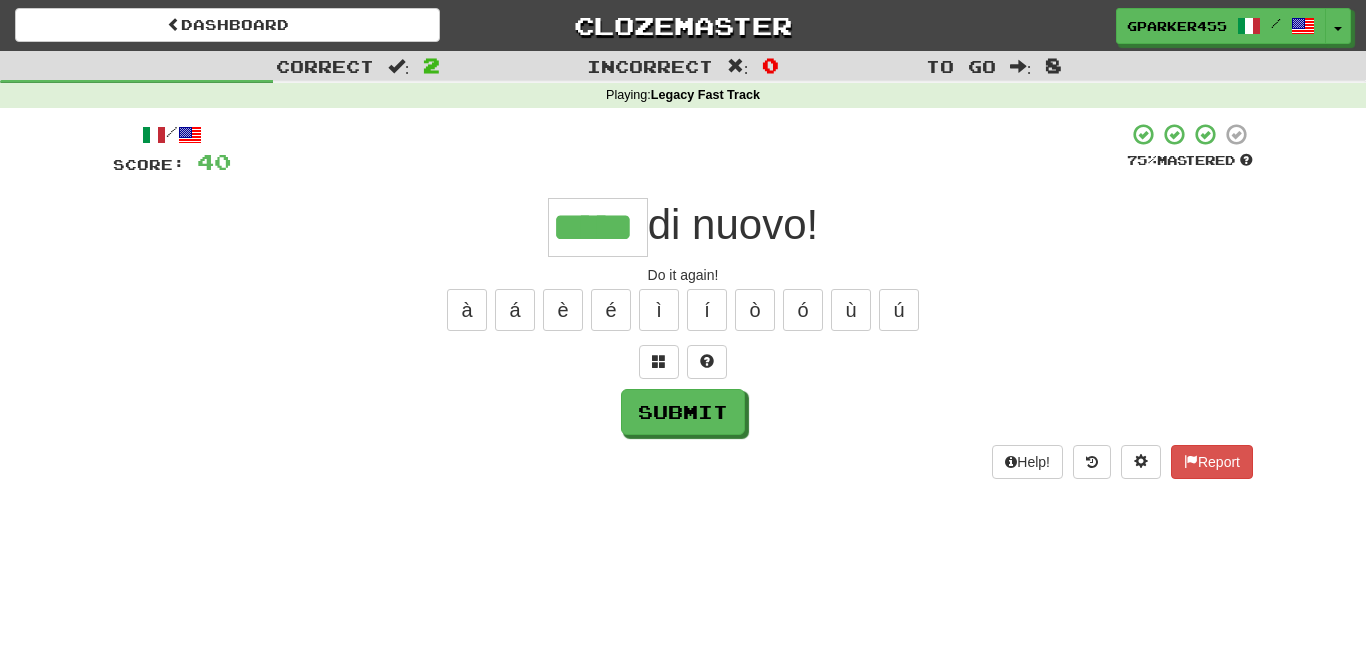 type on "*****" 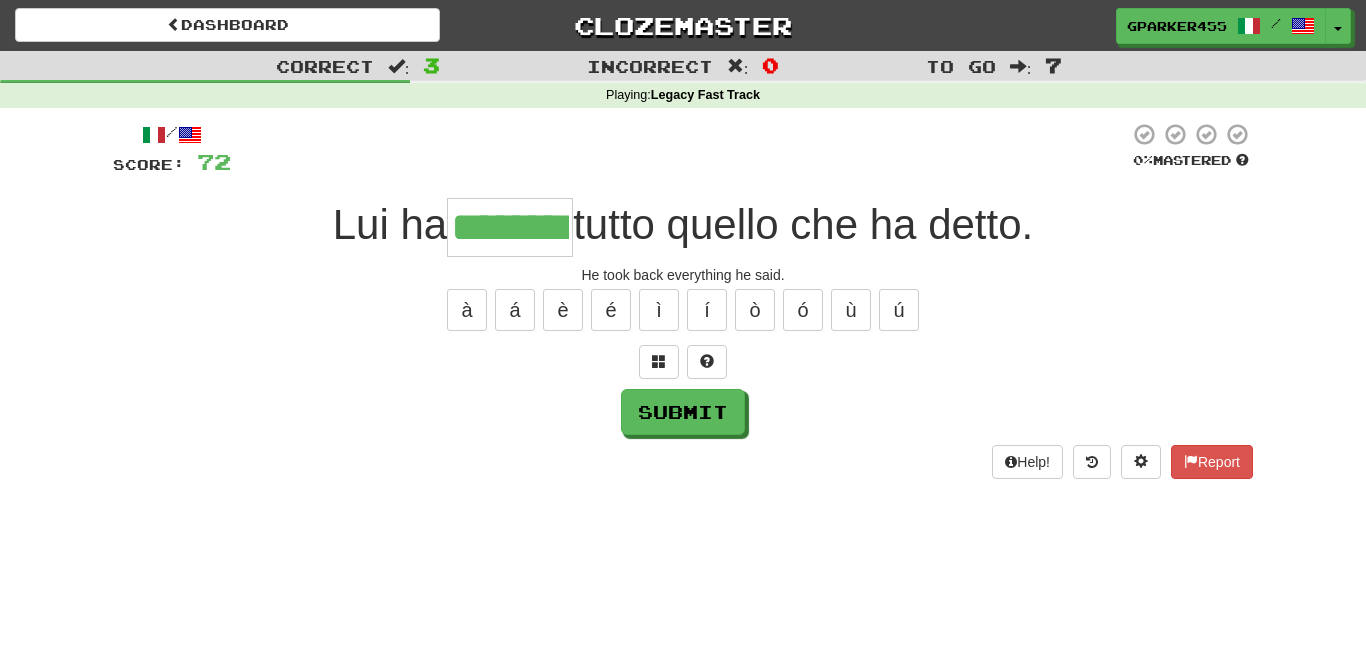 type on "********" 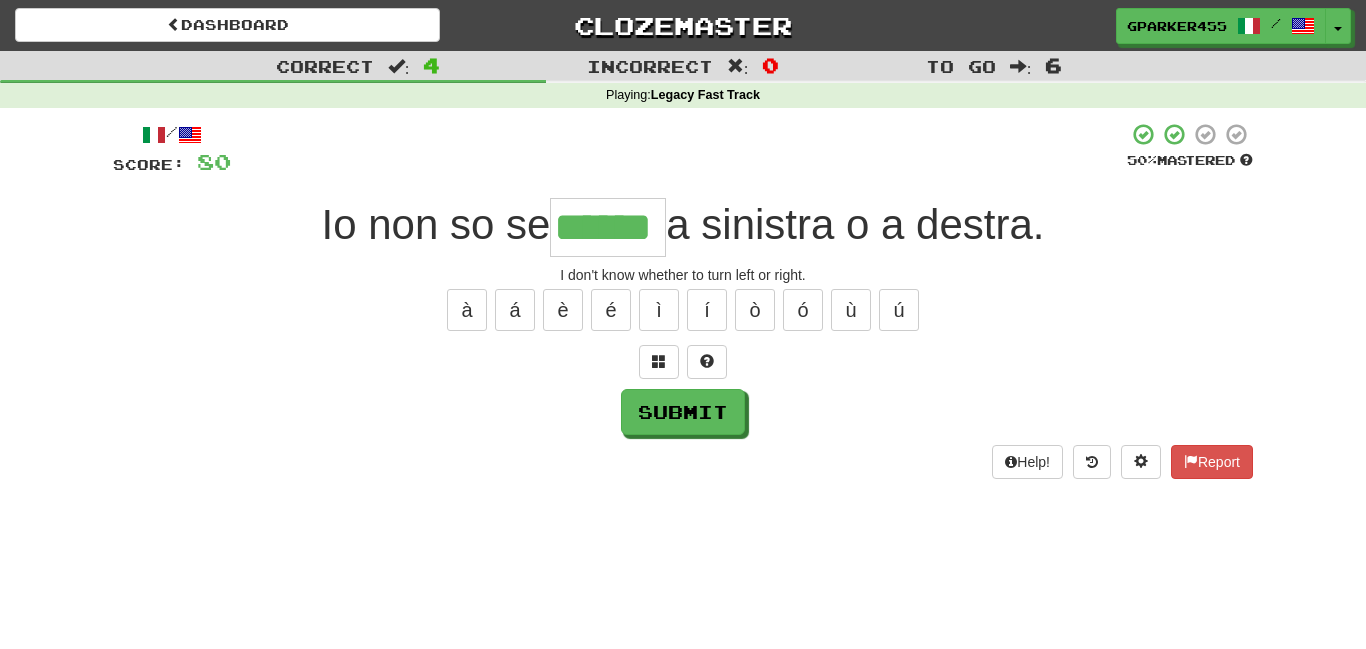 type on "******" 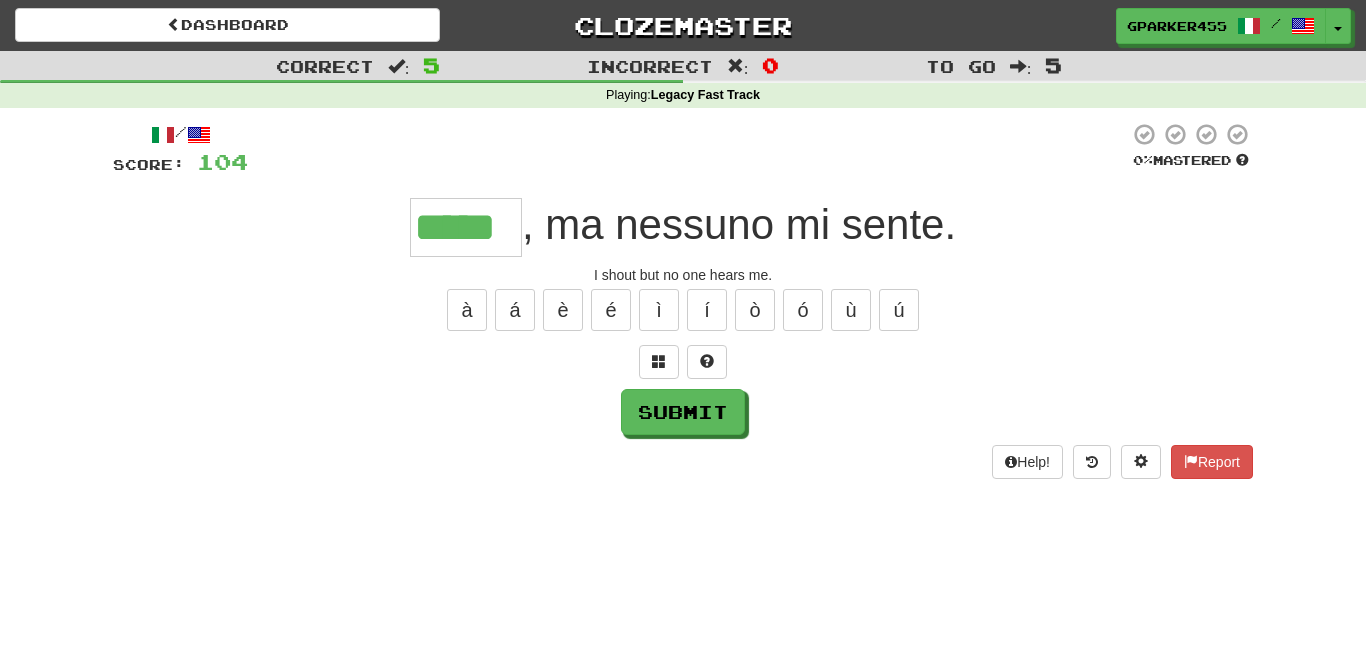 type on "*****" 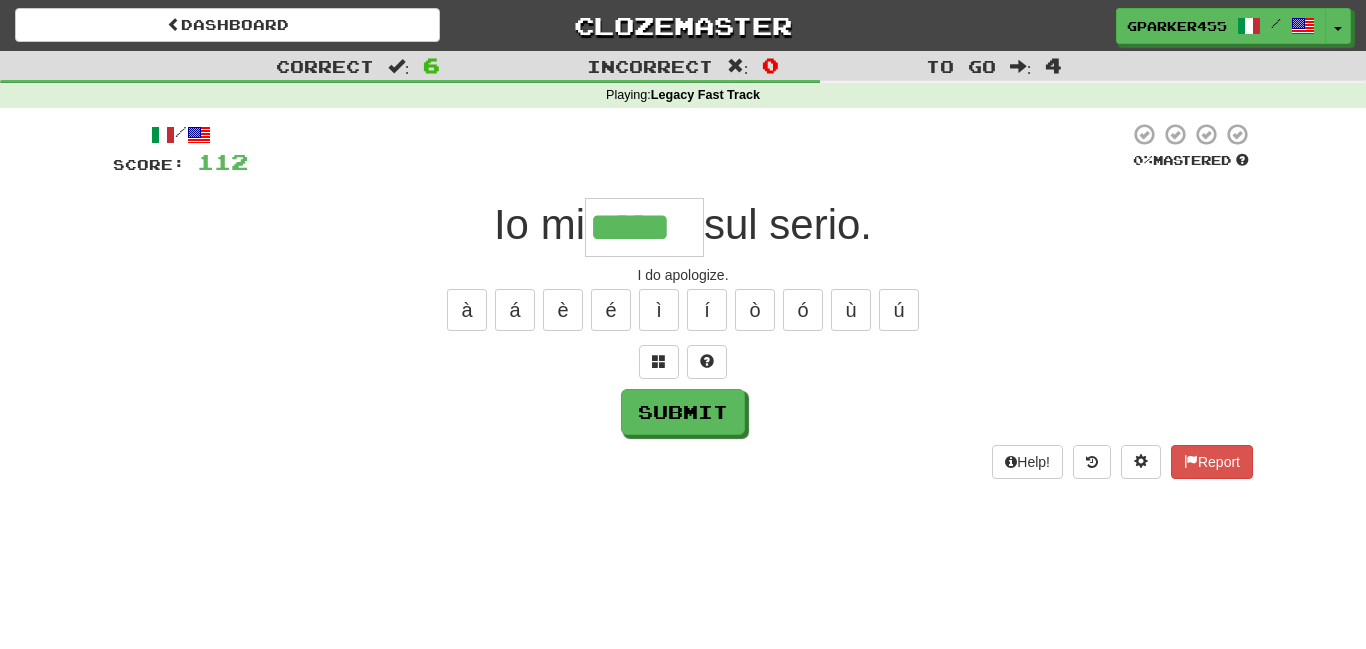 type on "*****" 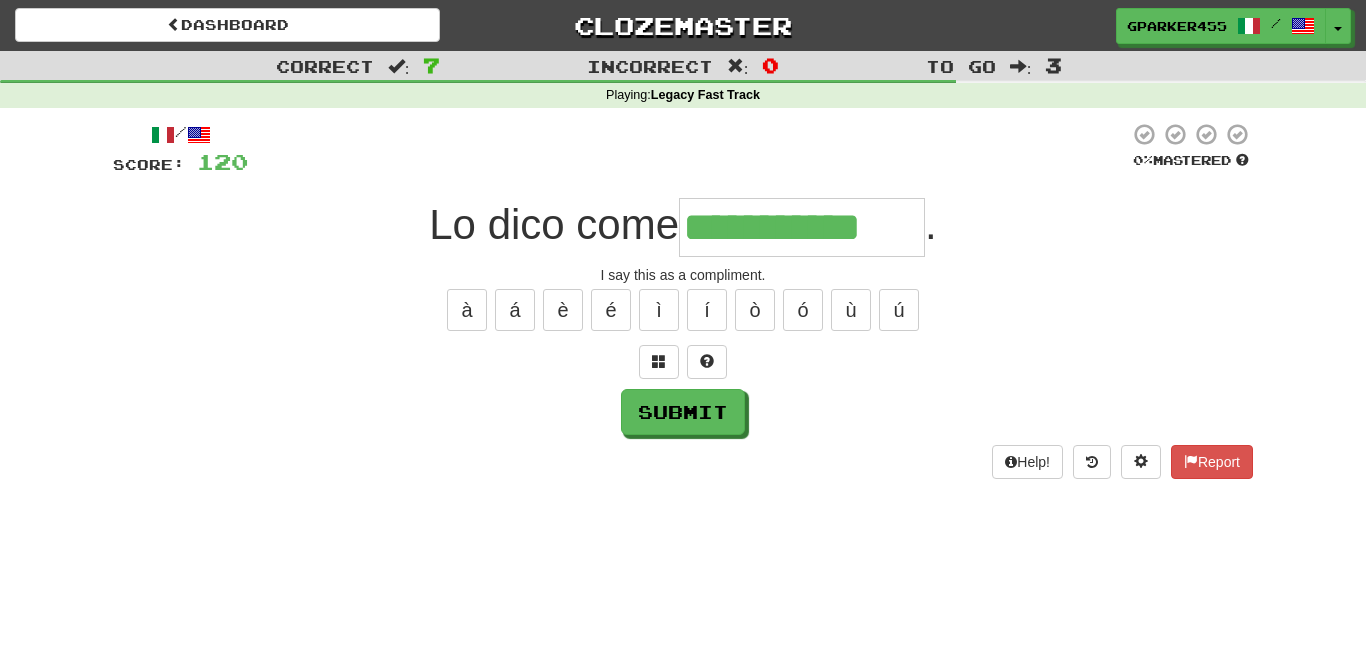 type on "**********" 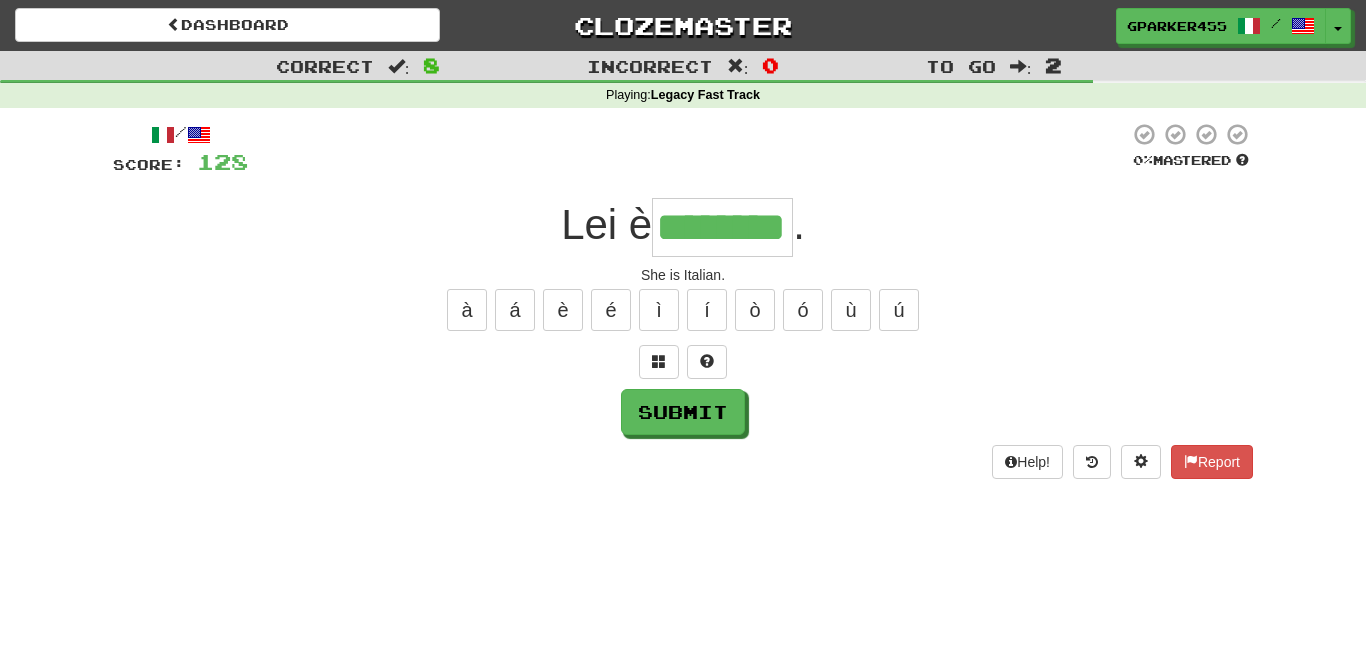 type on "********" 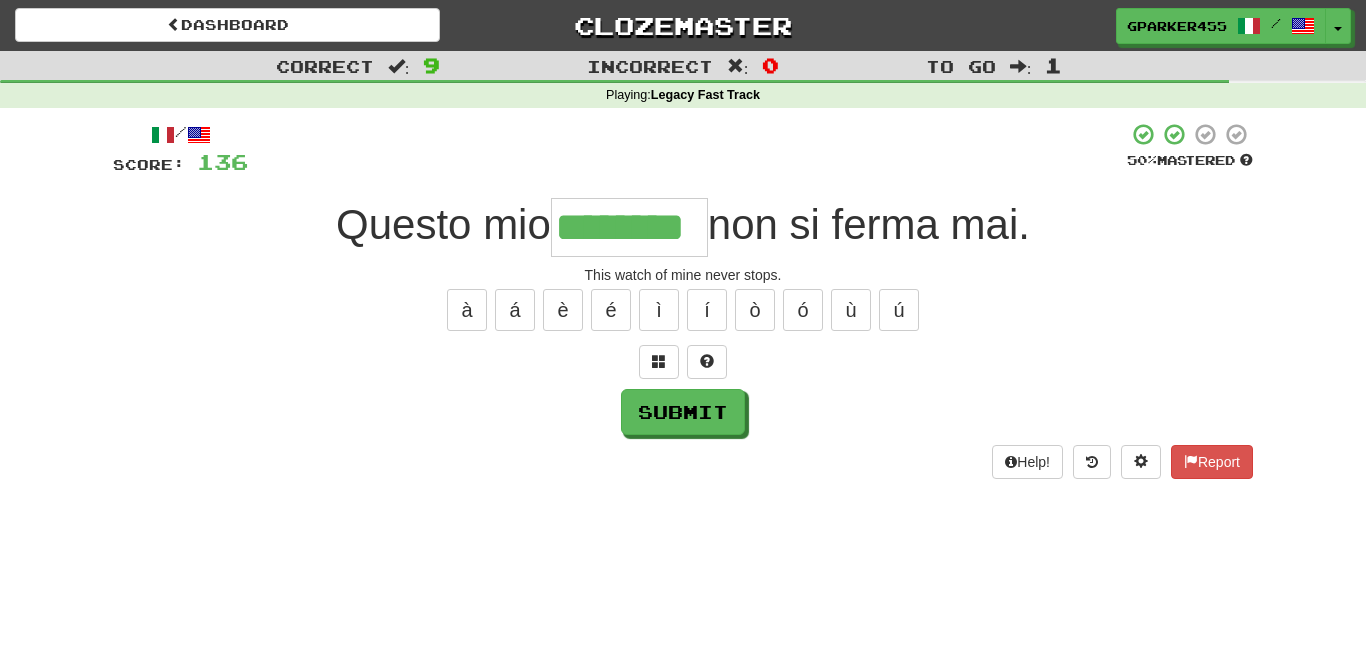 type on "********" 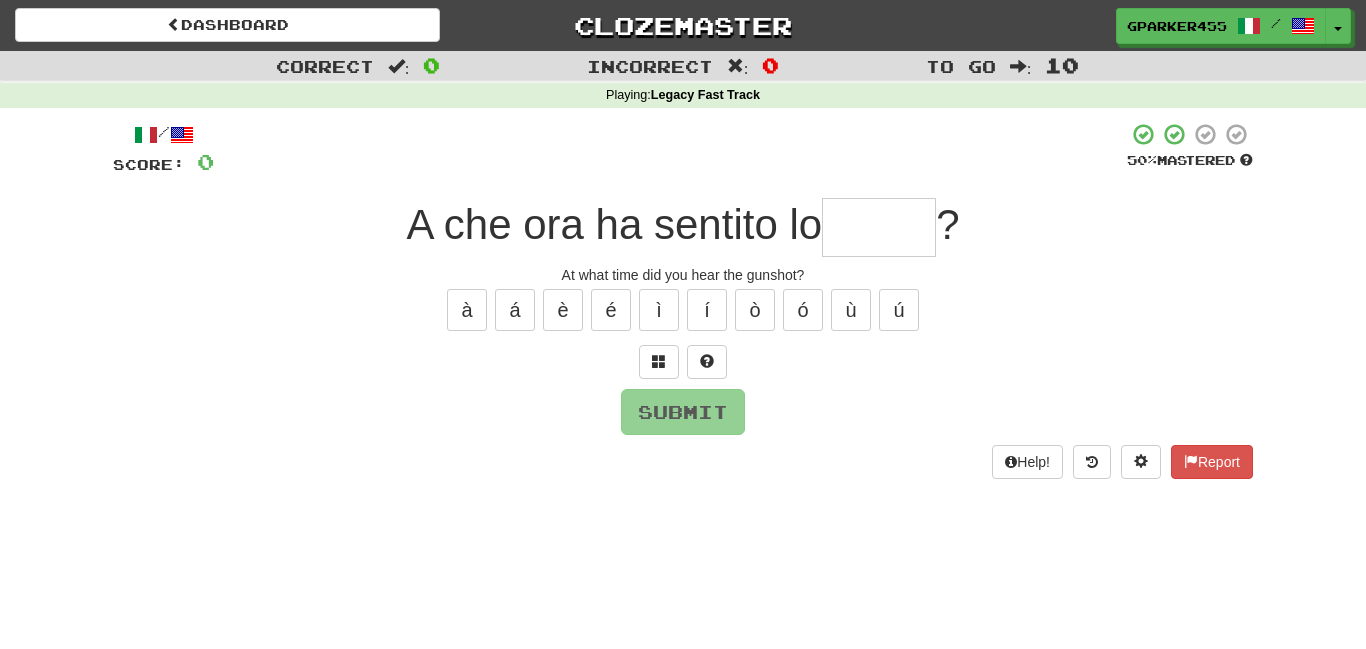 type on "*" 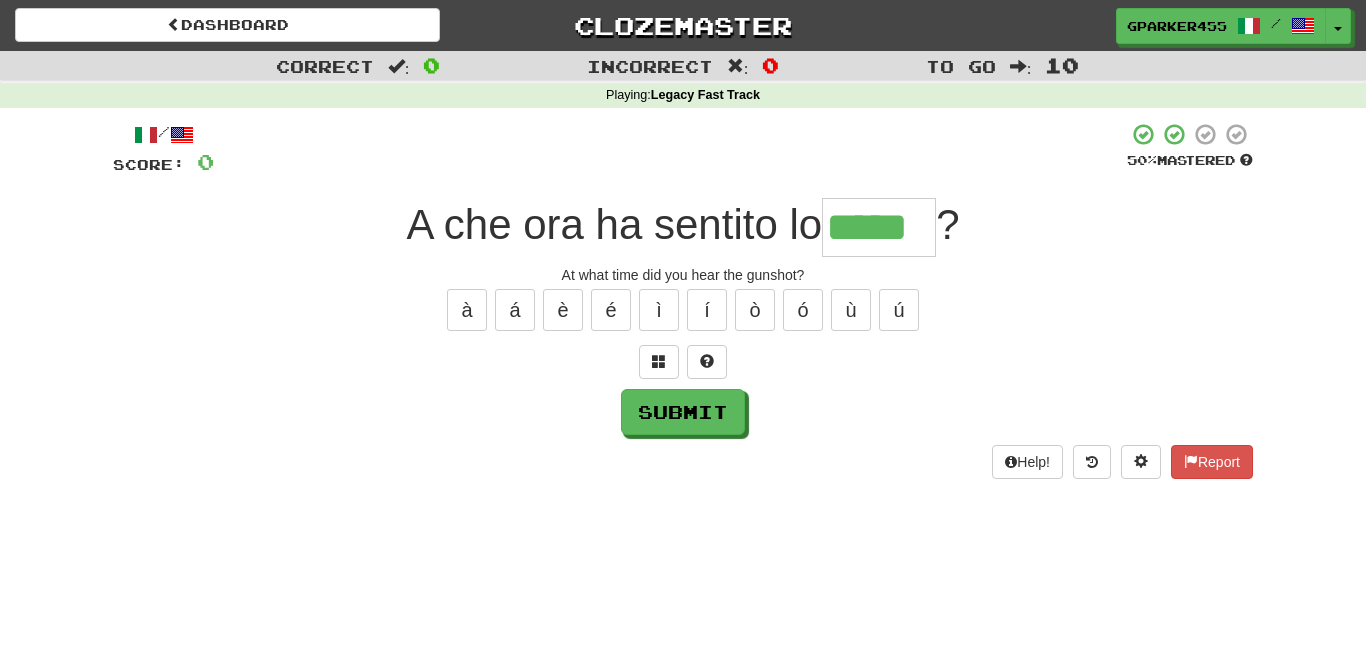type on "*****" 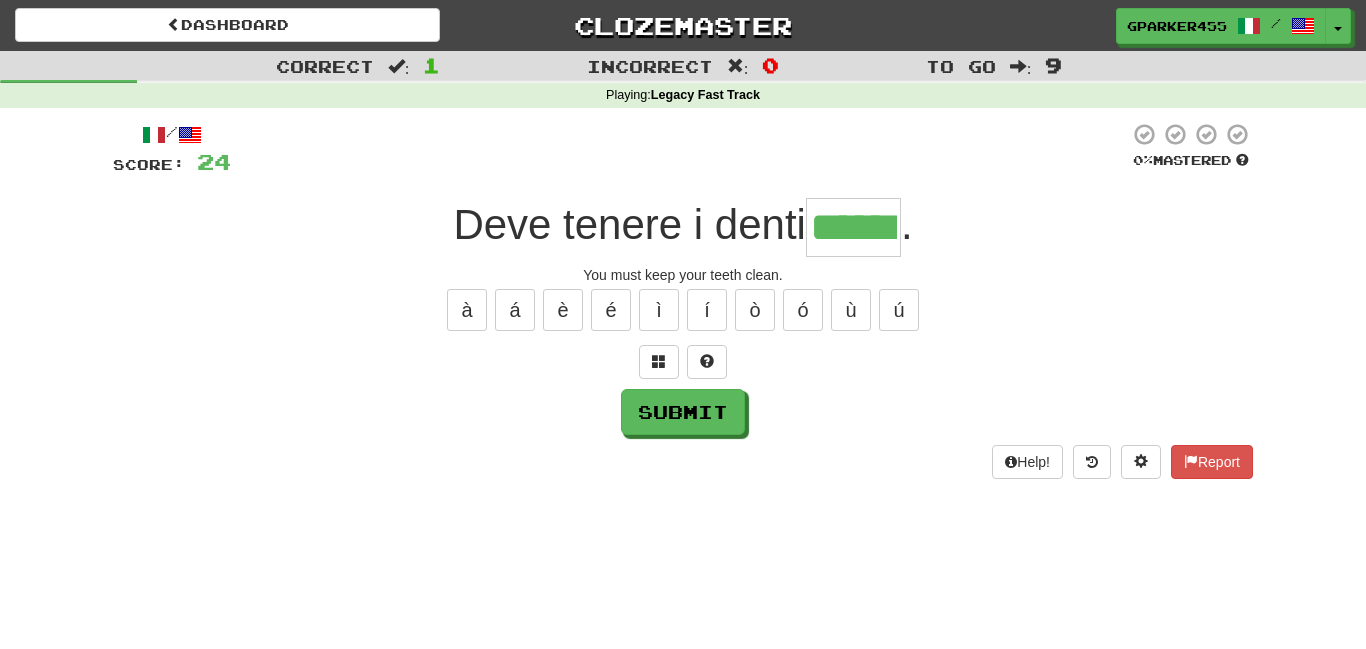 type on "******" 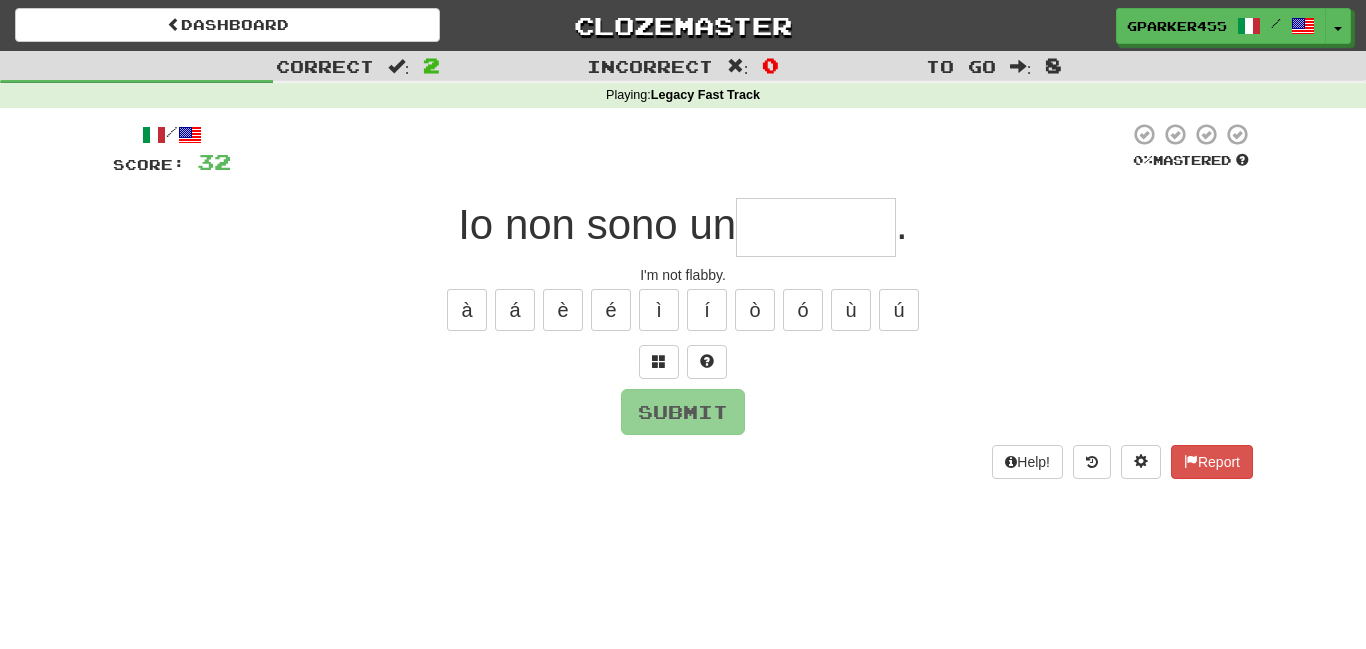 type on "*" 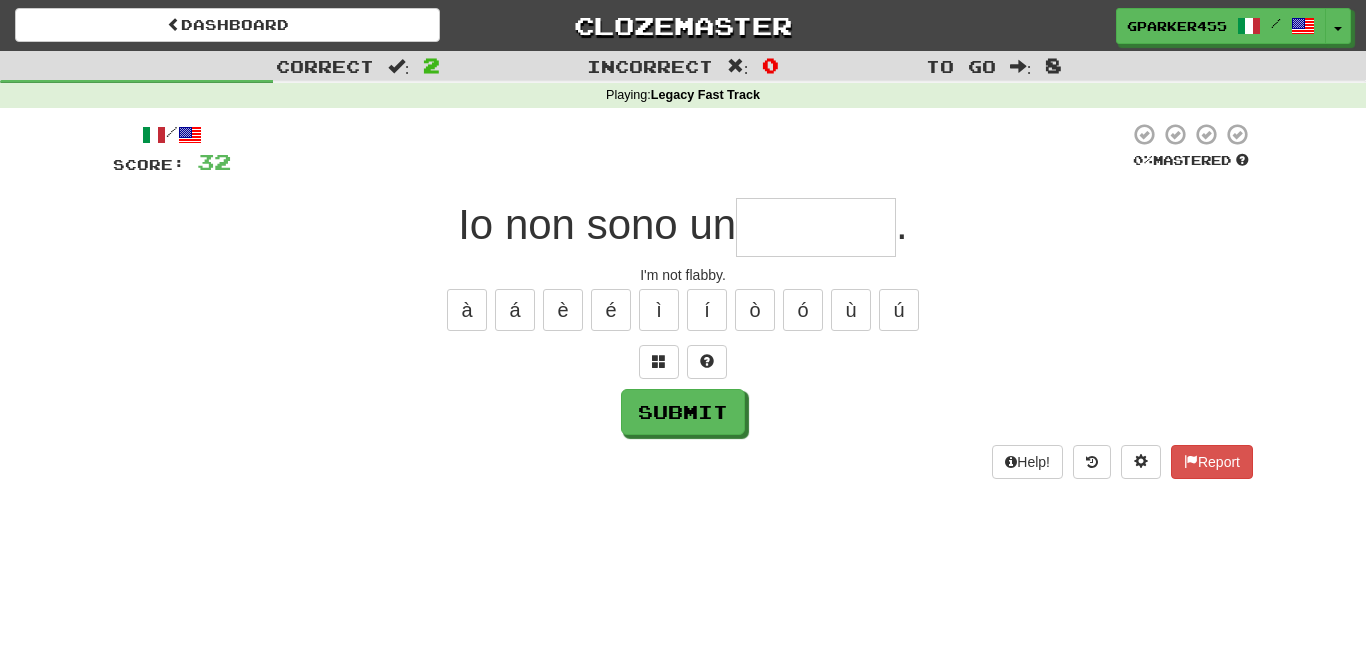 type on "*" 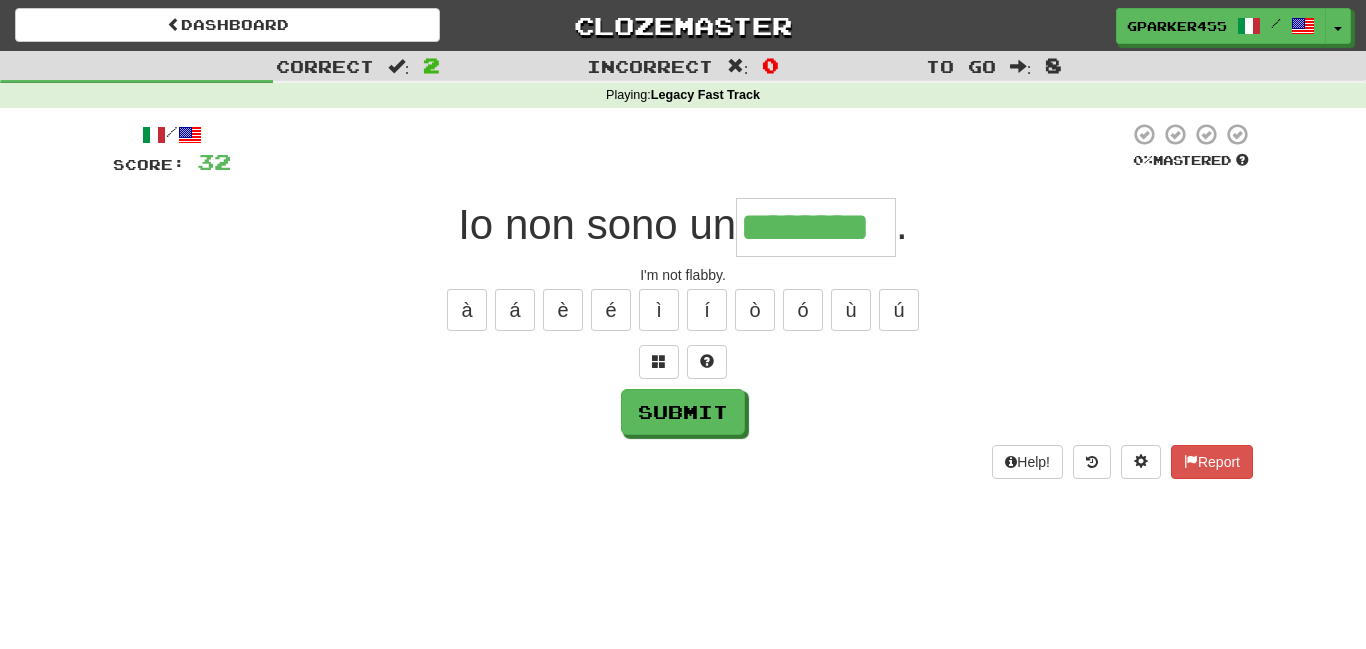 type on "********" 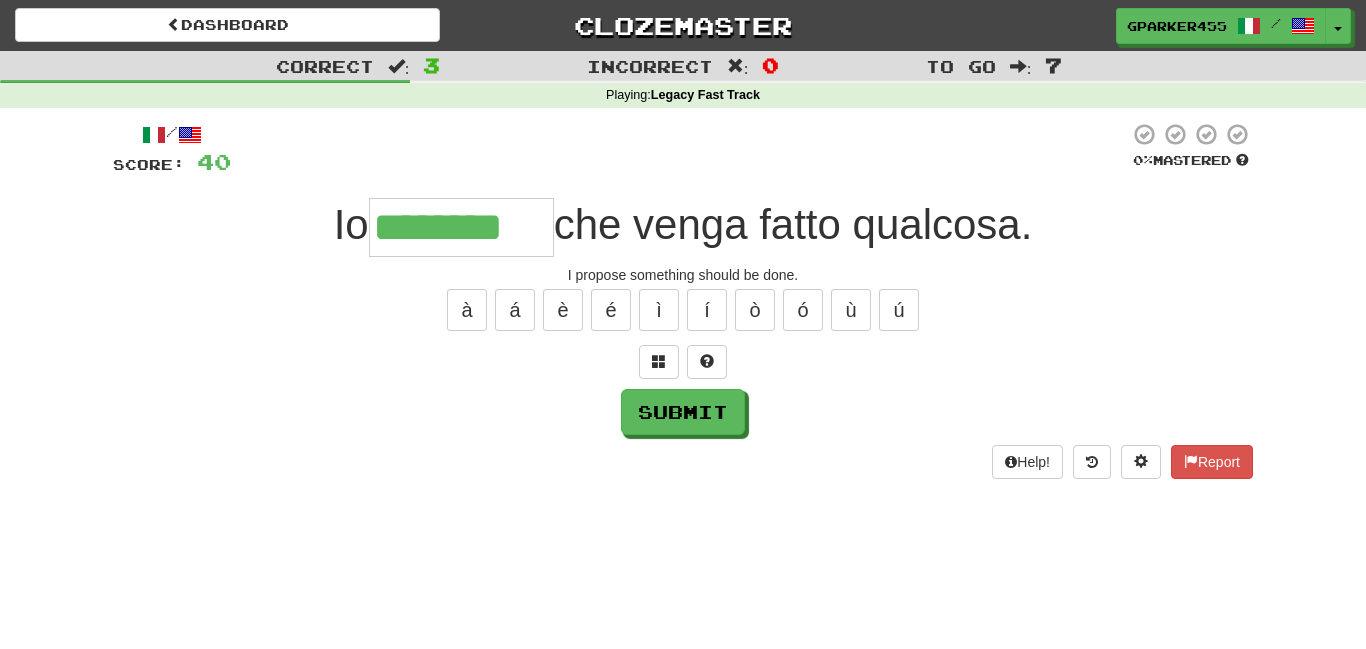 scroll, scrollTop: 0, scrollLeft: 0, axis: both 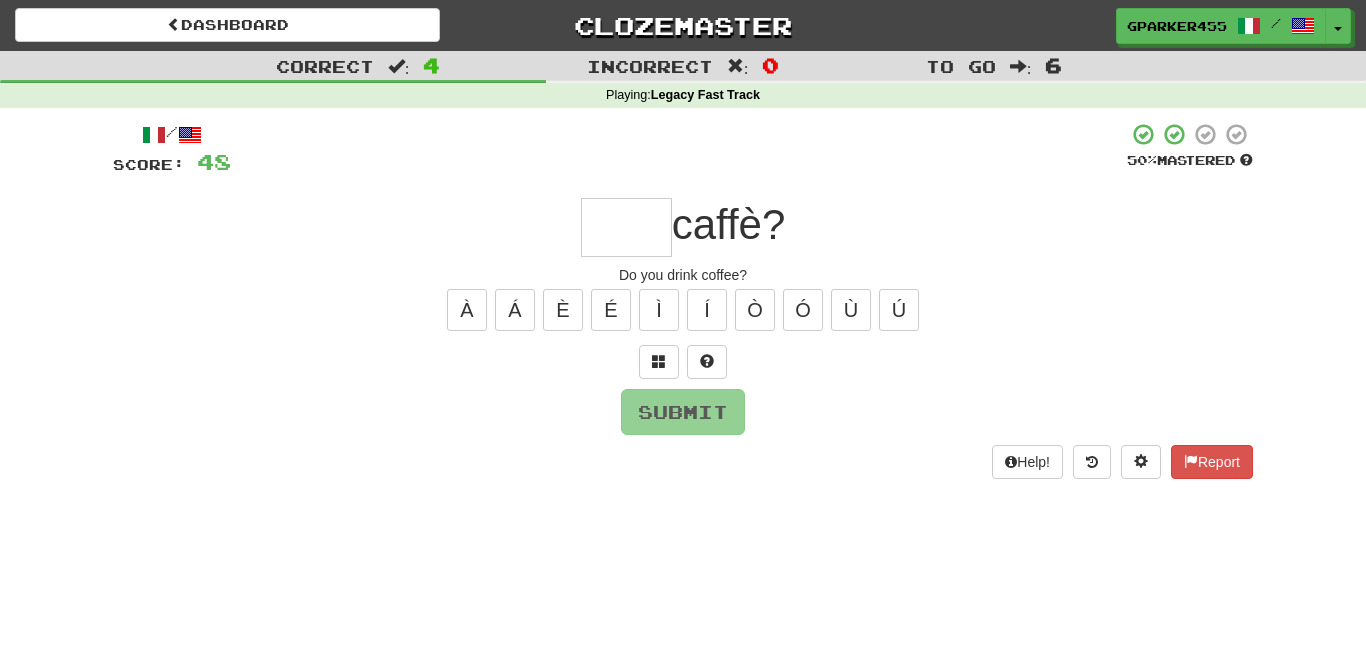 type on "*" 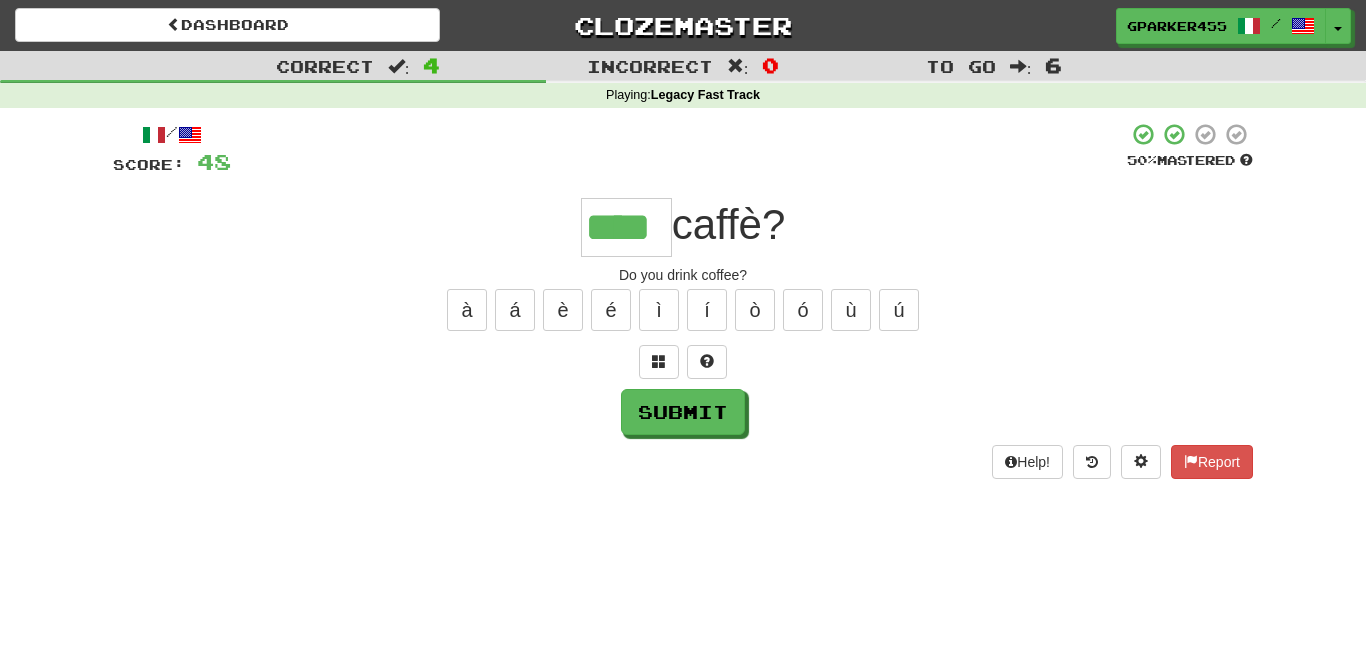 type on "****" 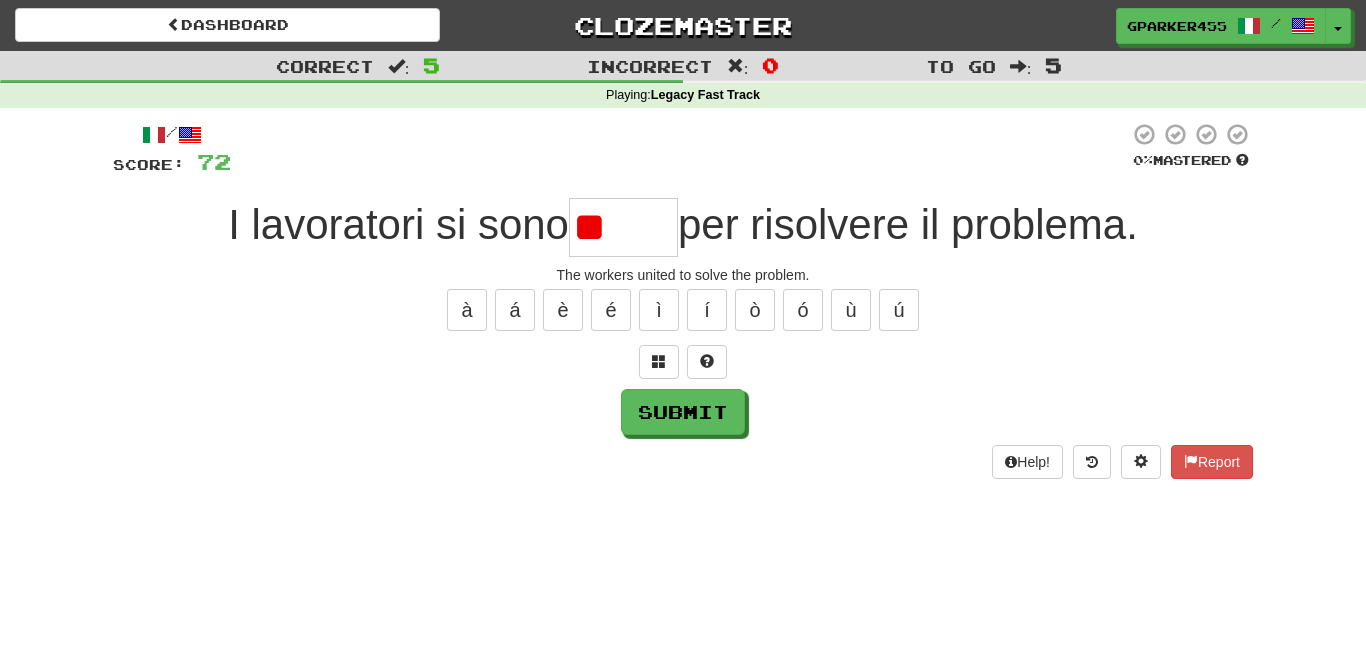 type on "*" 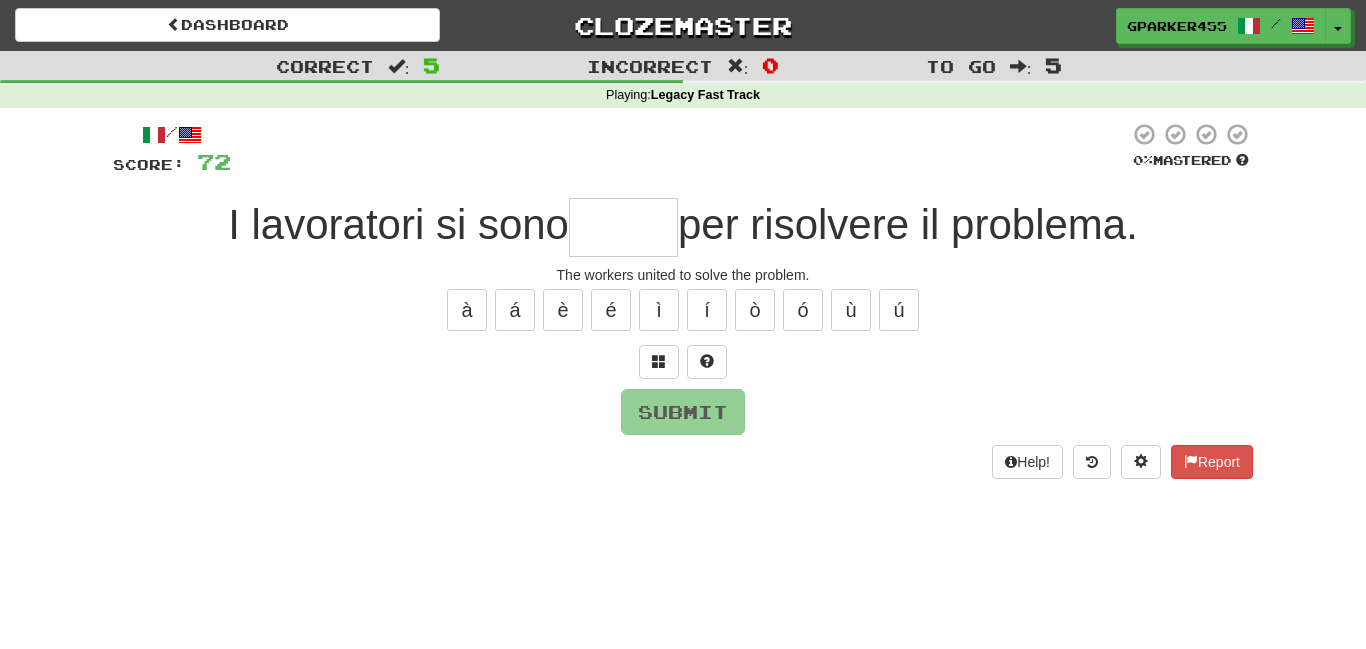 type on "*" 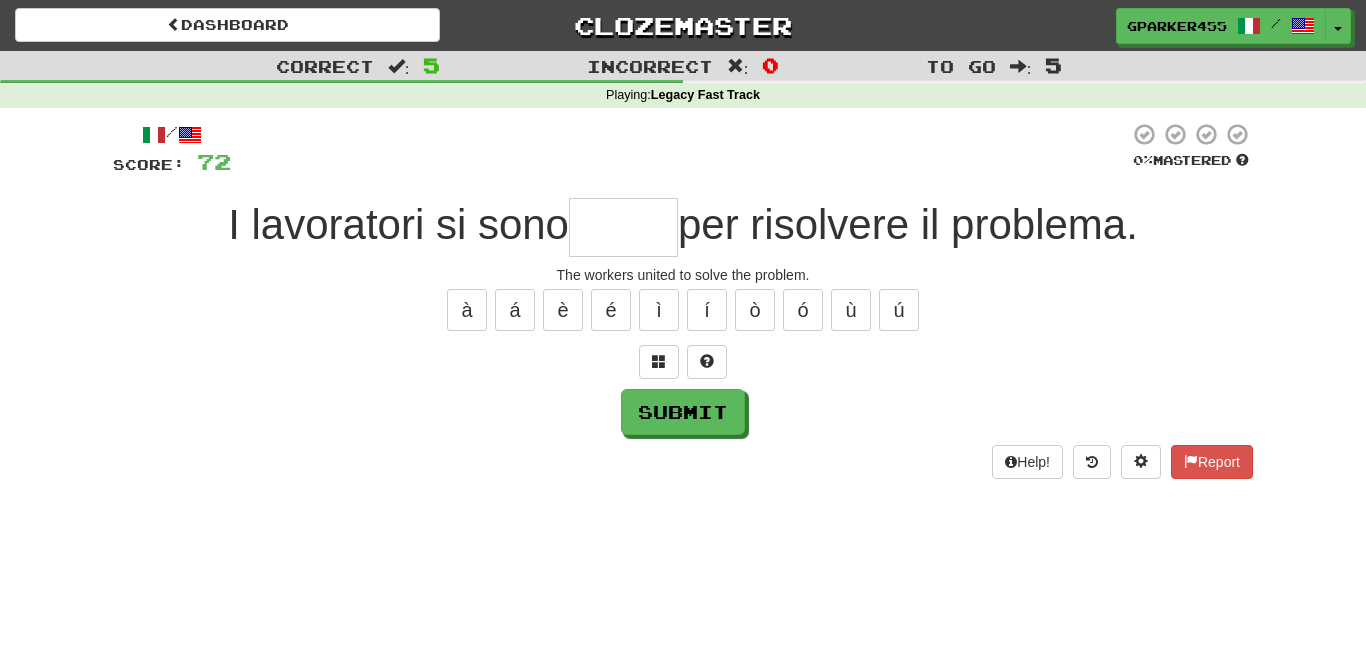 type on "*" 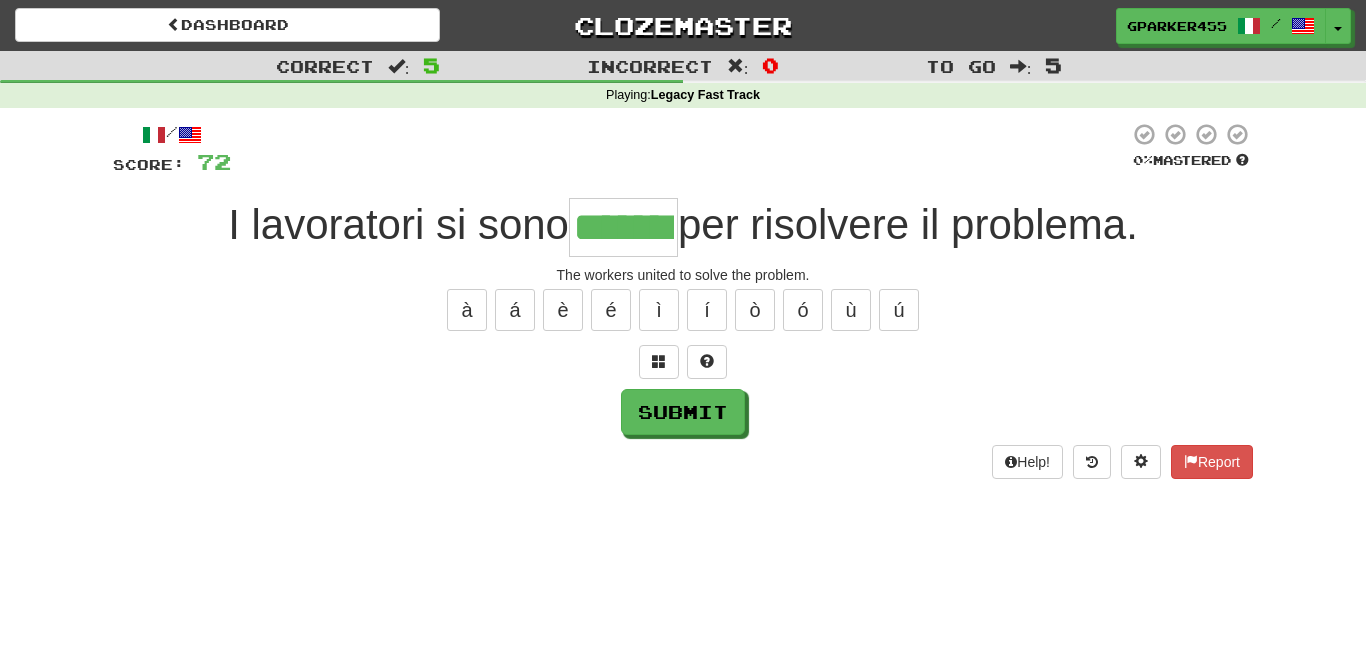 type on "*******" 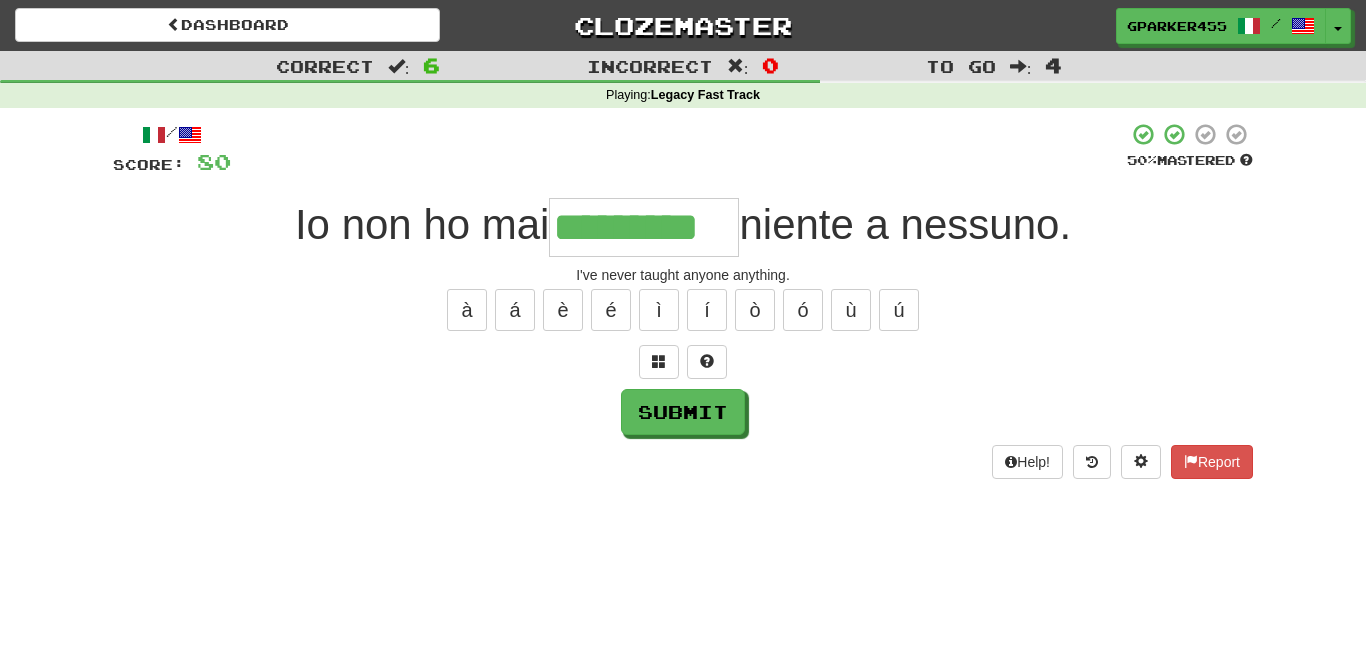 type on "*********" 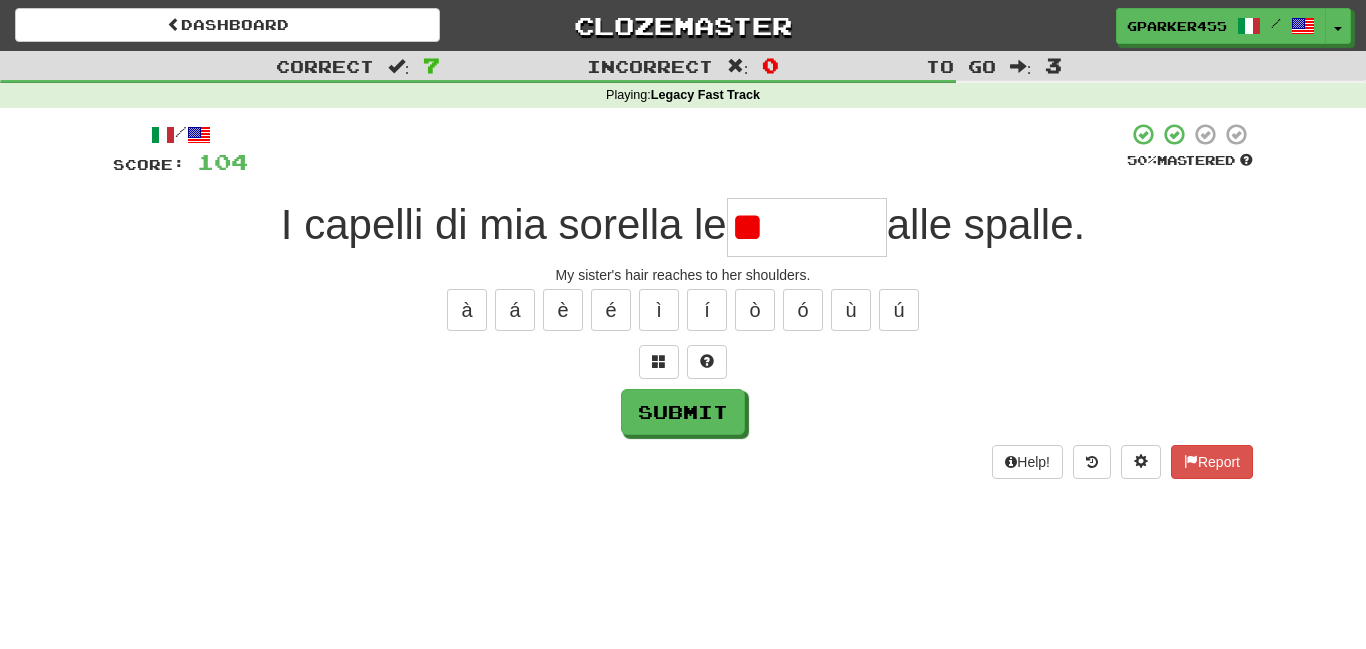type on "*" 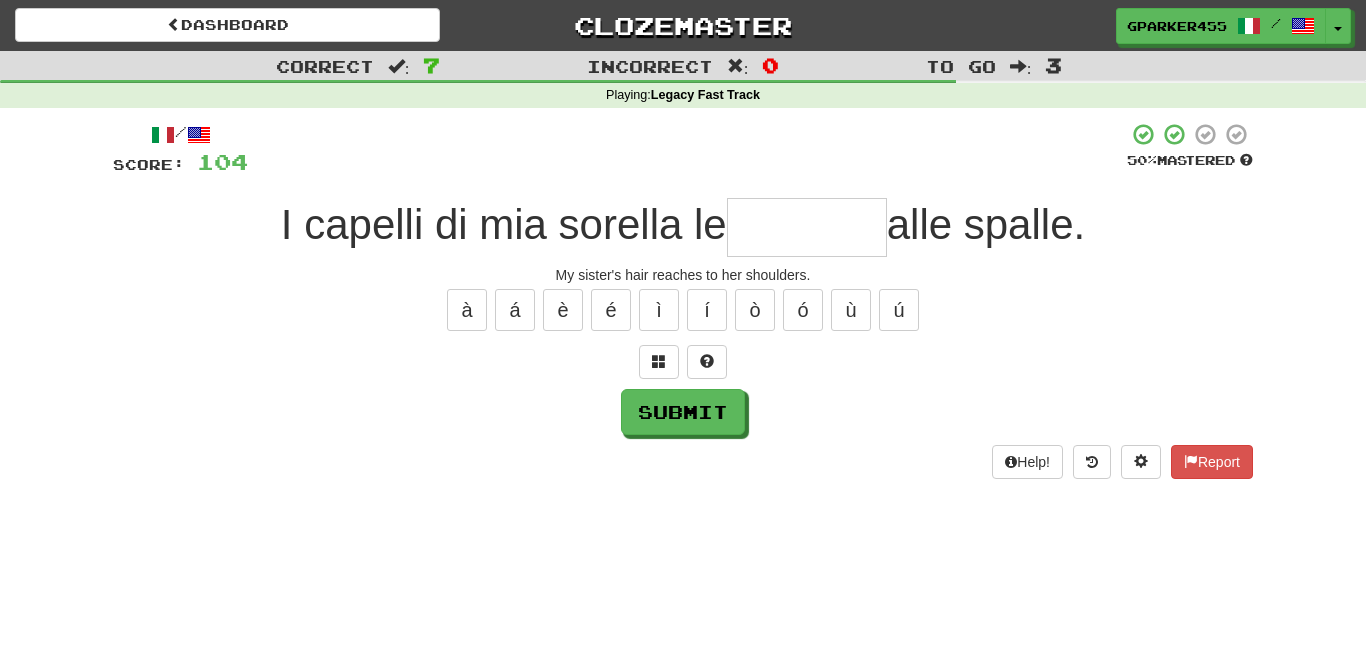 type on "*" 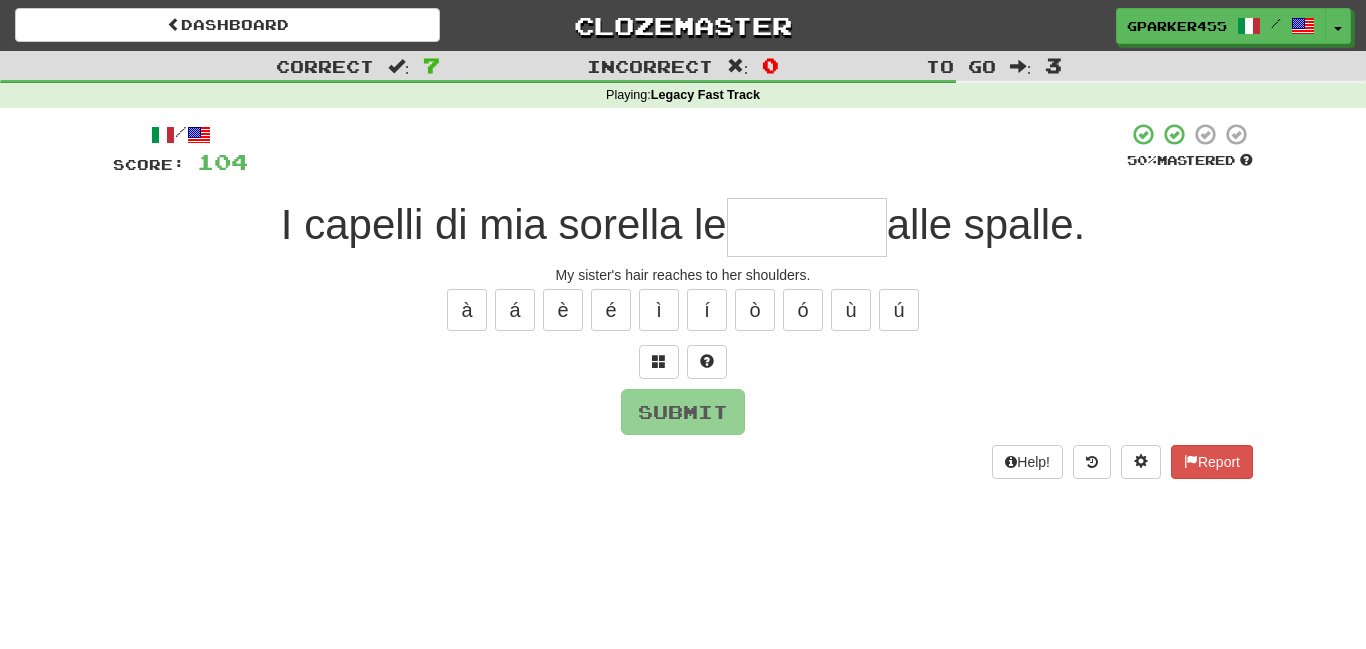 type on "*" 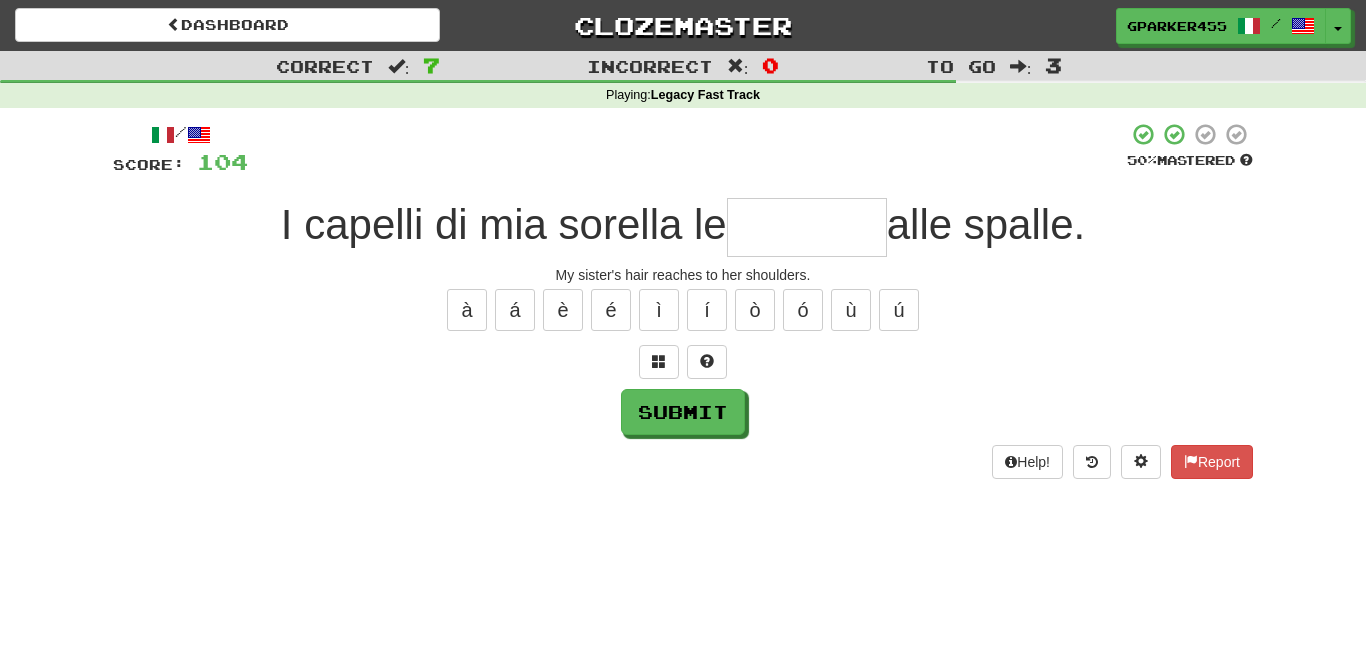 type on "*" 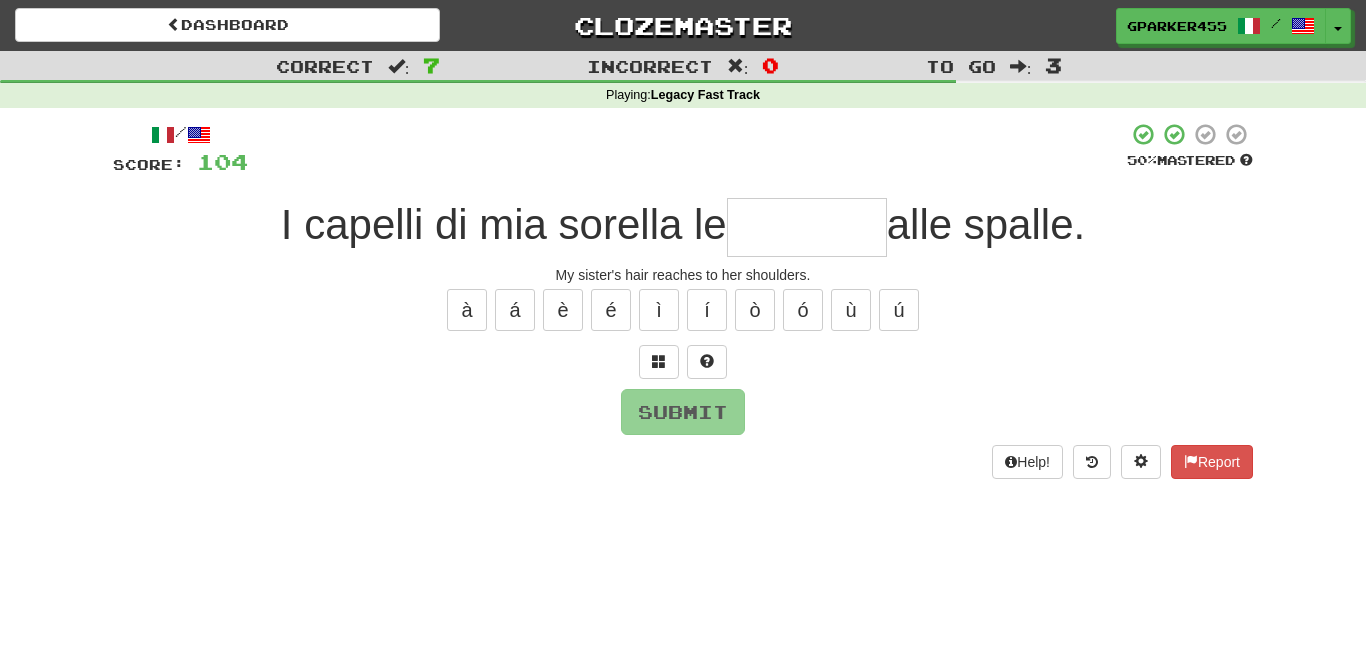 type on "*" 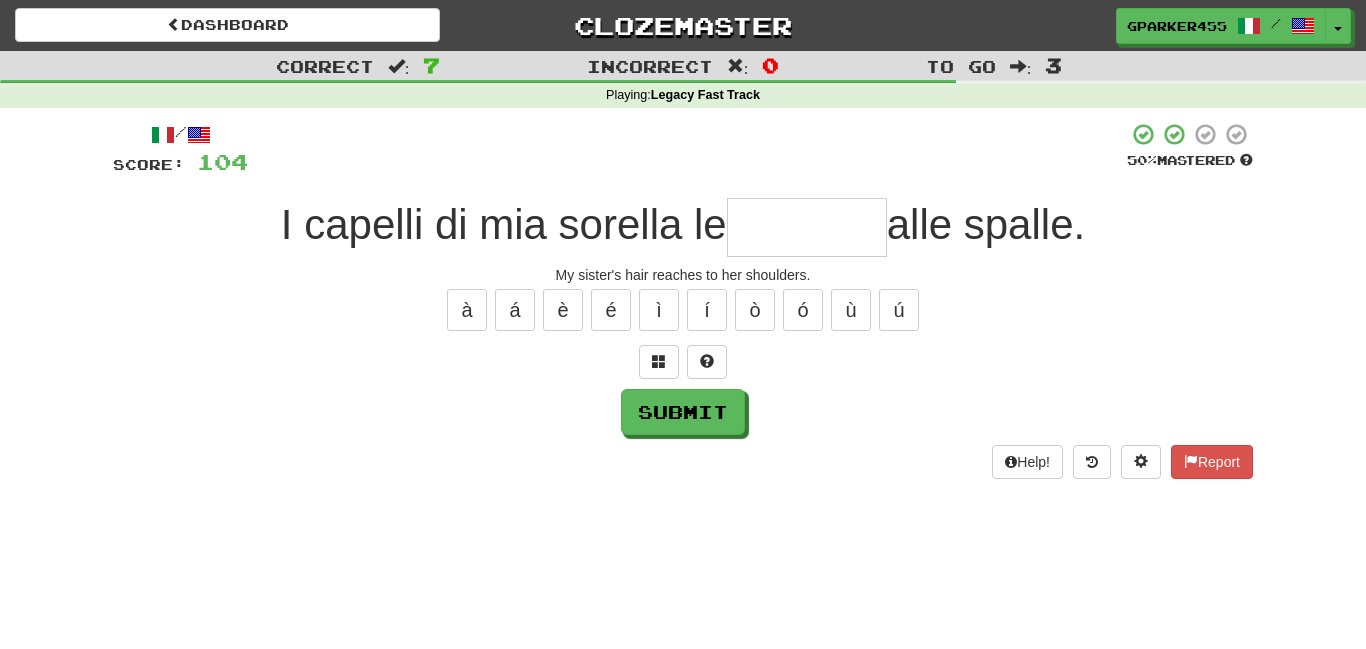 type on "*" 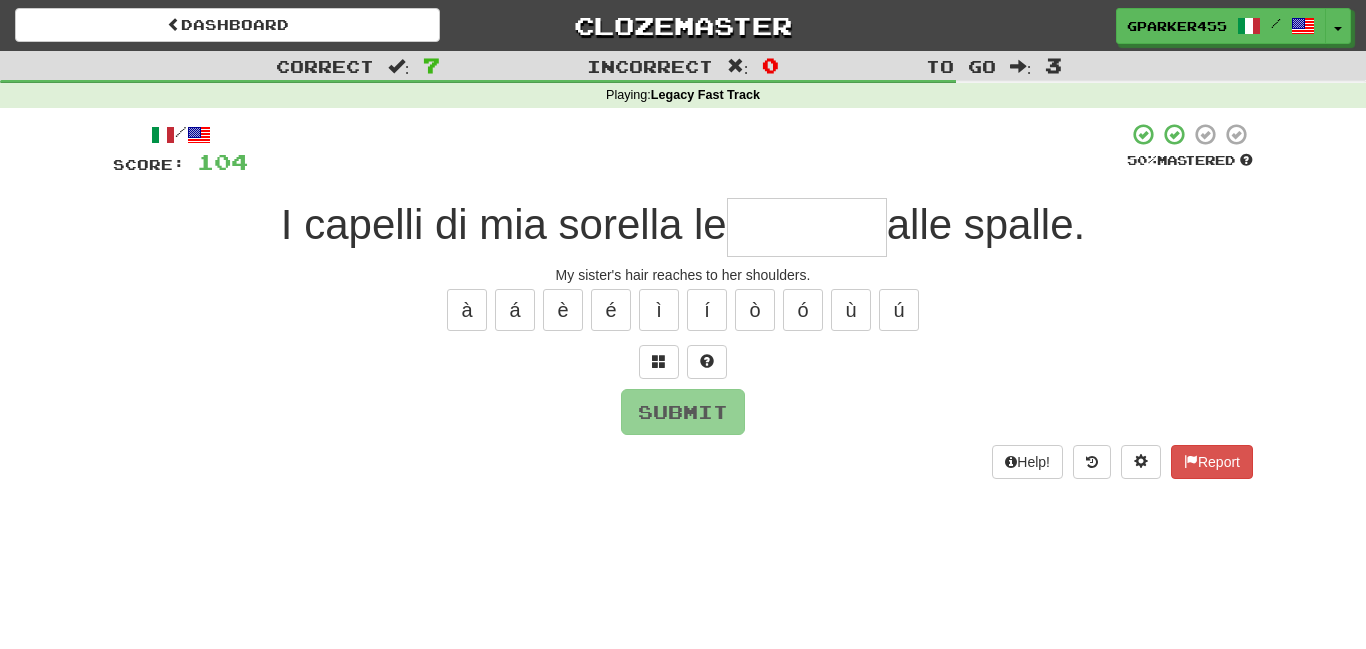 type on "*" 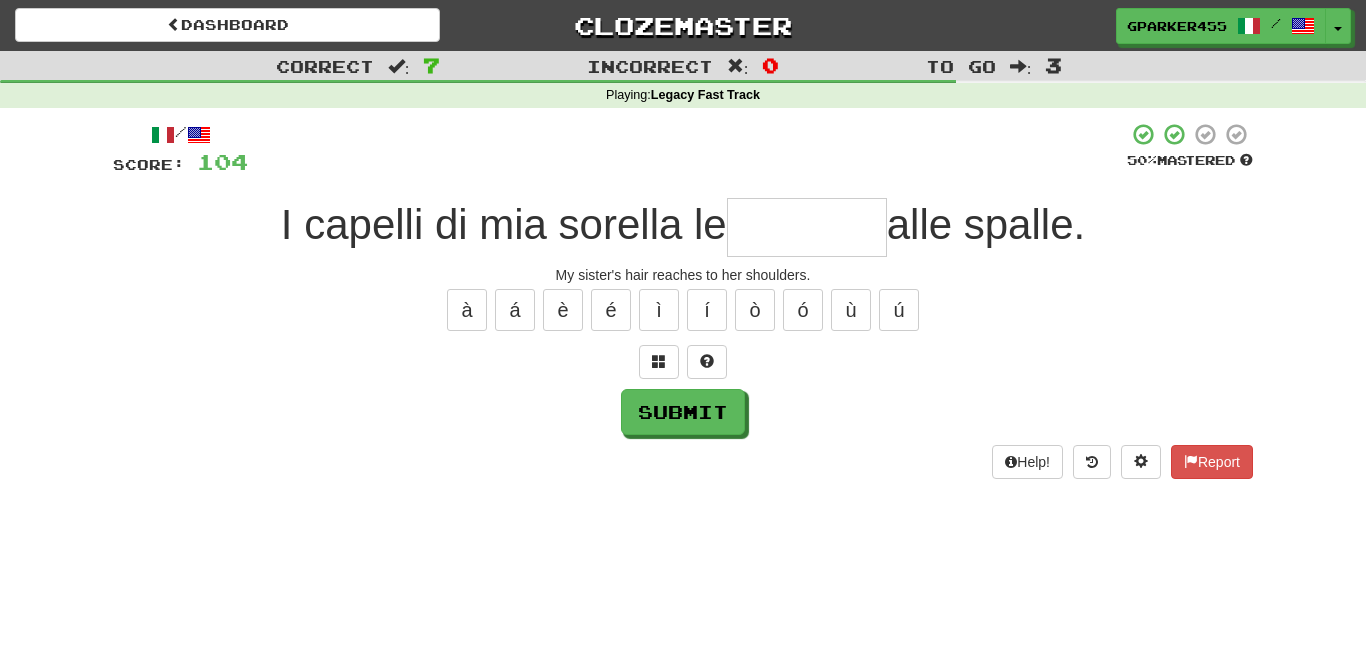 type on "*" 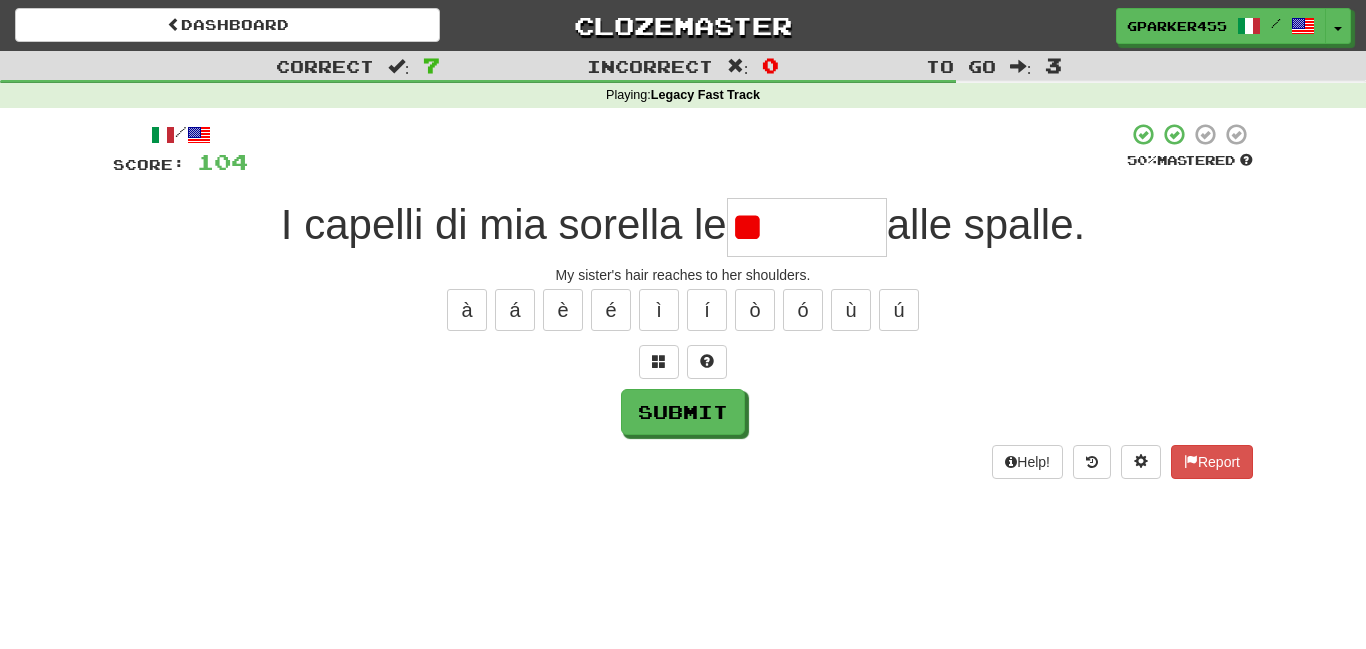 type on "*" 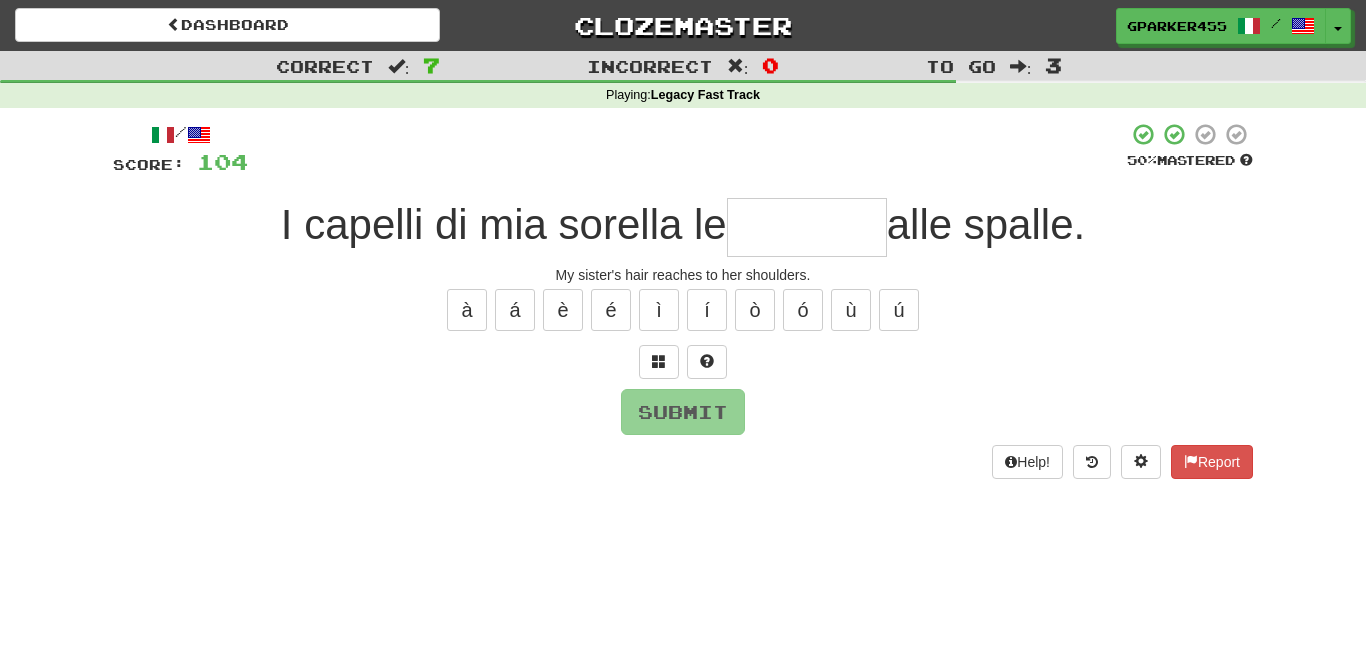 type on "*" 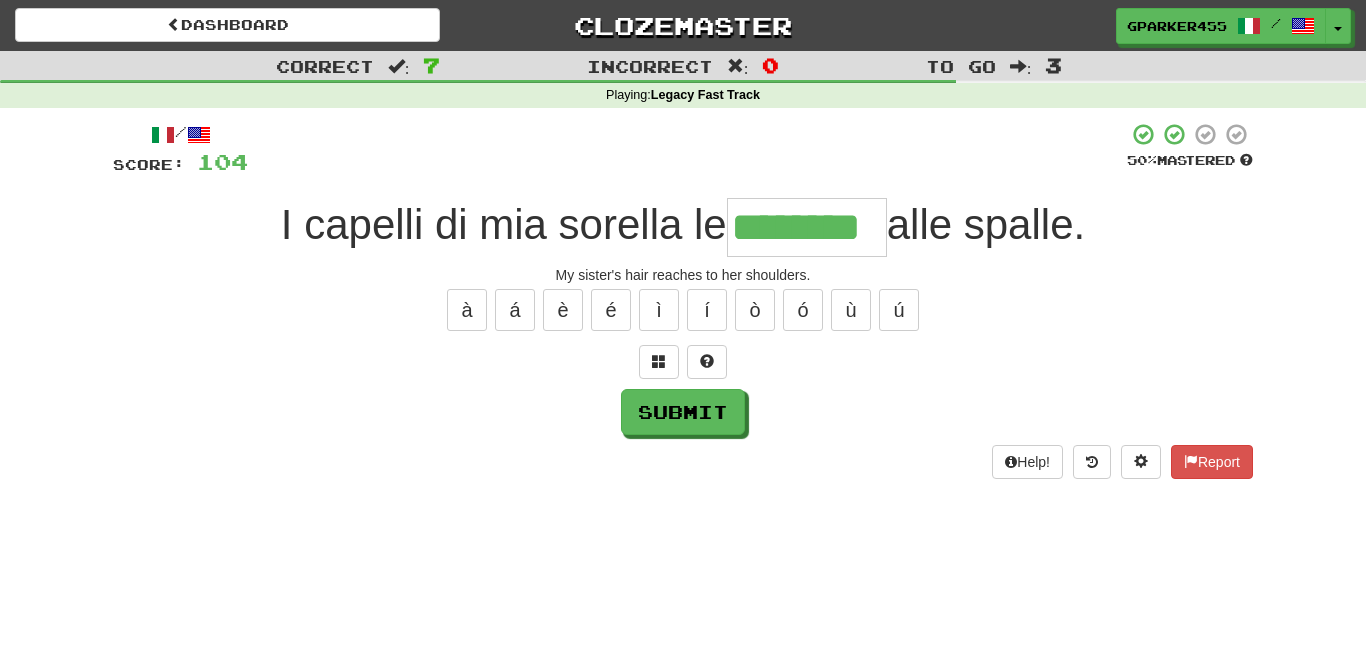 type on "********" 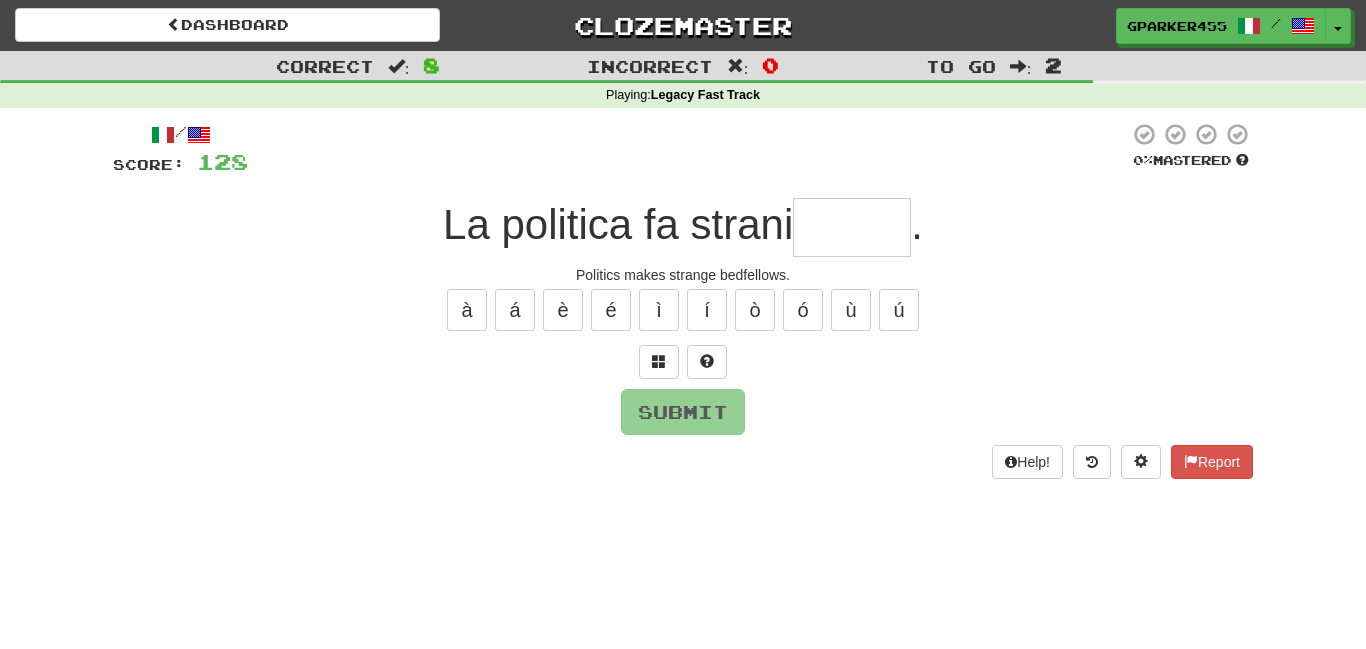 type on "*" 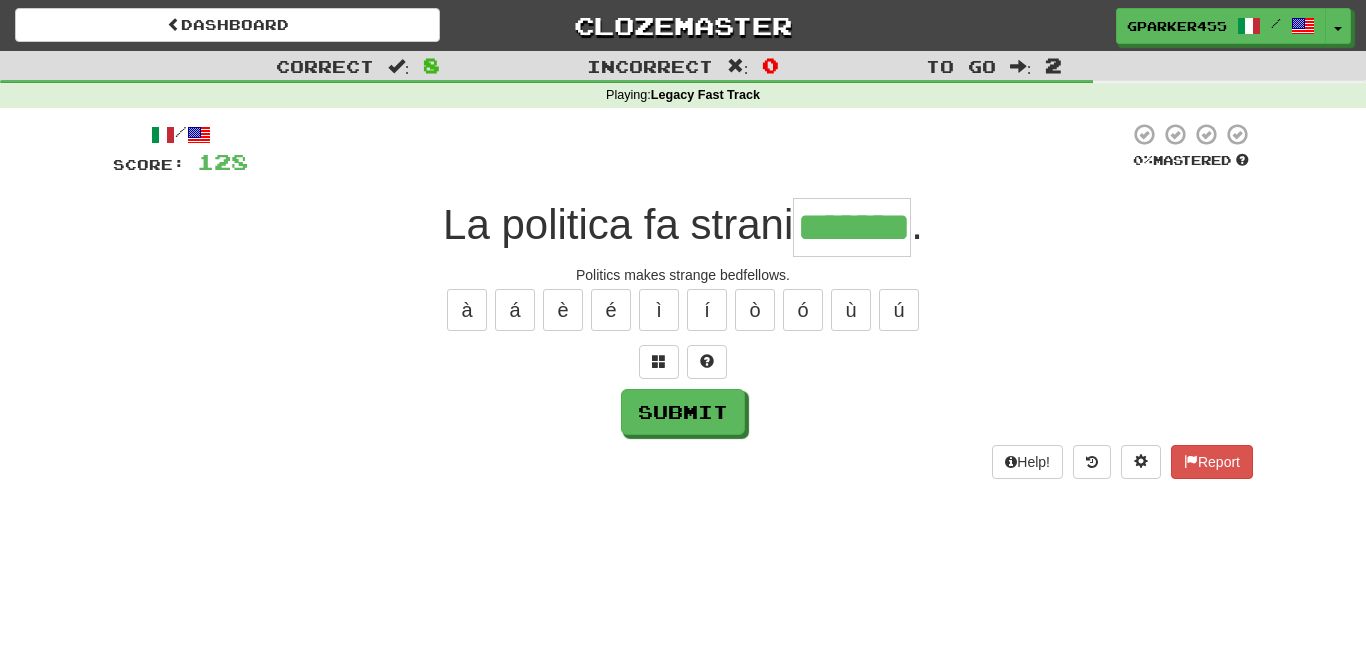 type on "*******" 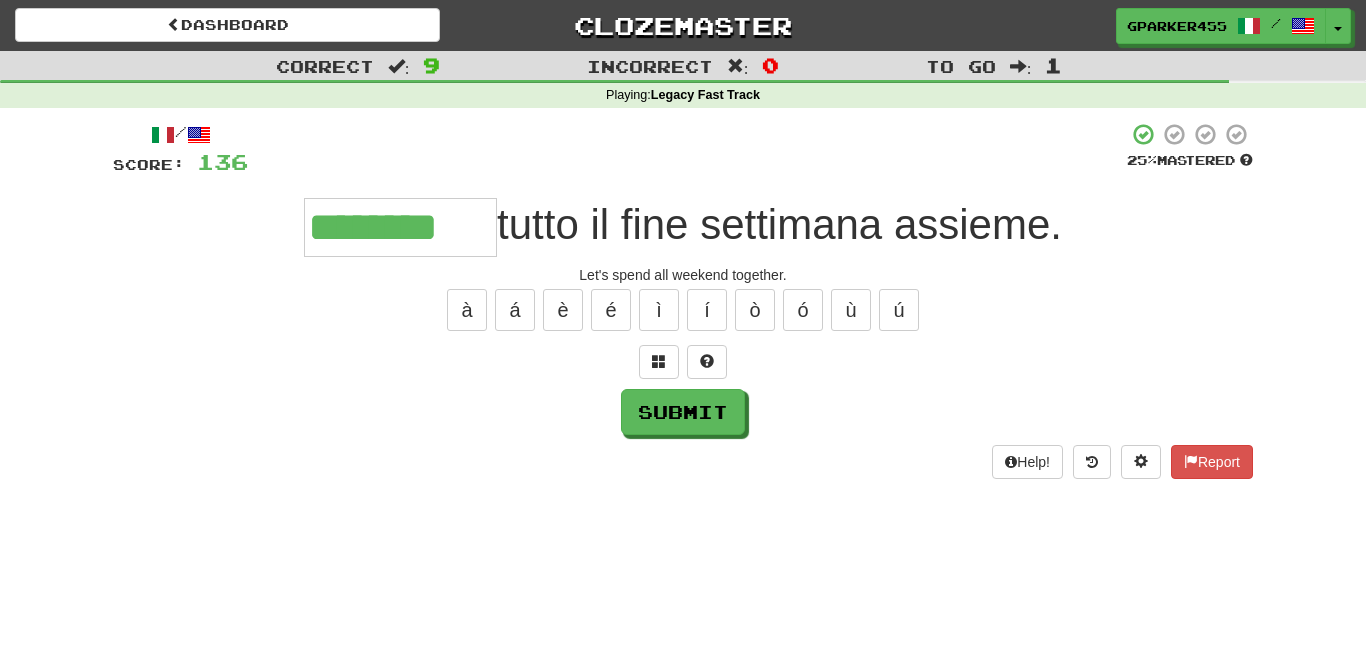 type on "********" 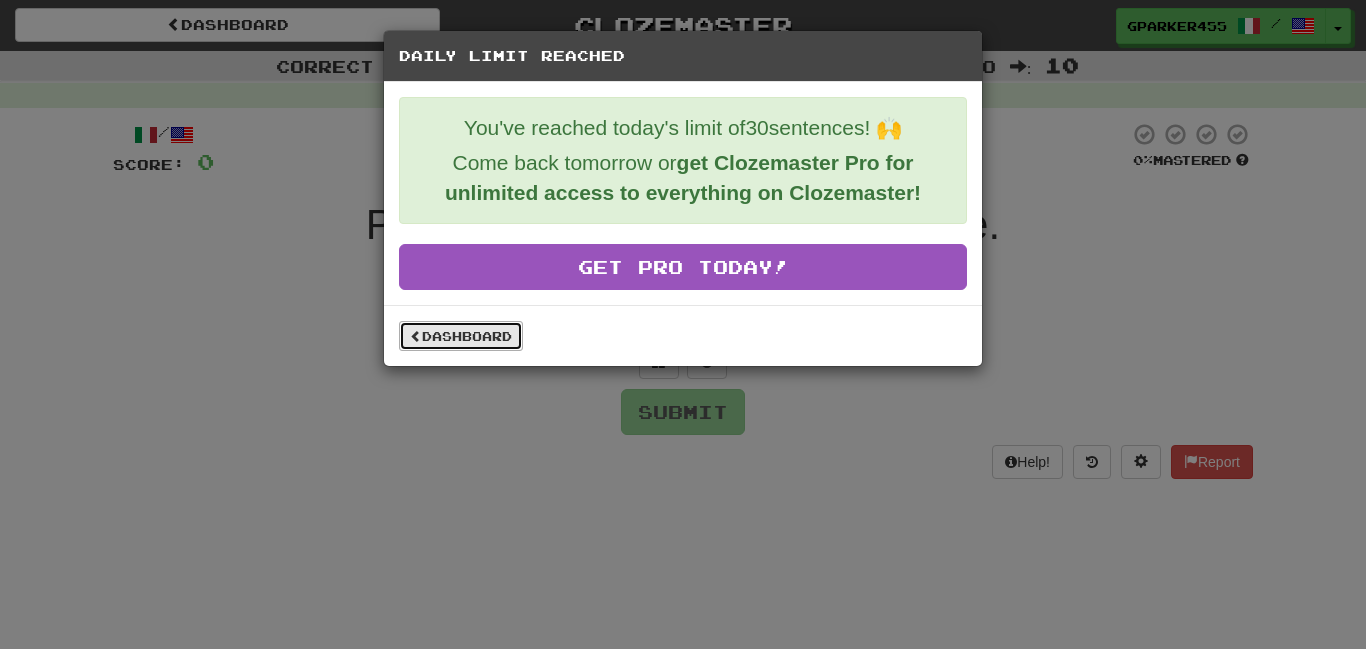 click on "Dashboard" at bounding box center (461, 336) 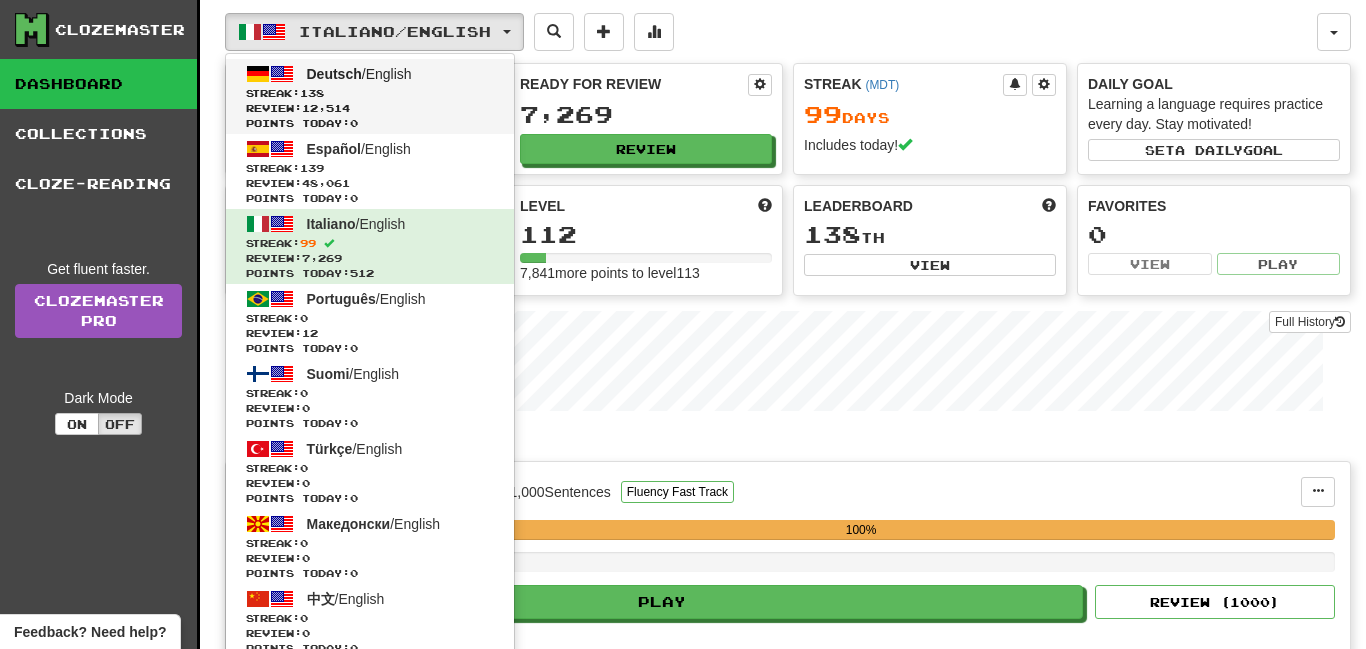scroll, scrollTop: 0, scrollLeft: 0, axis: both 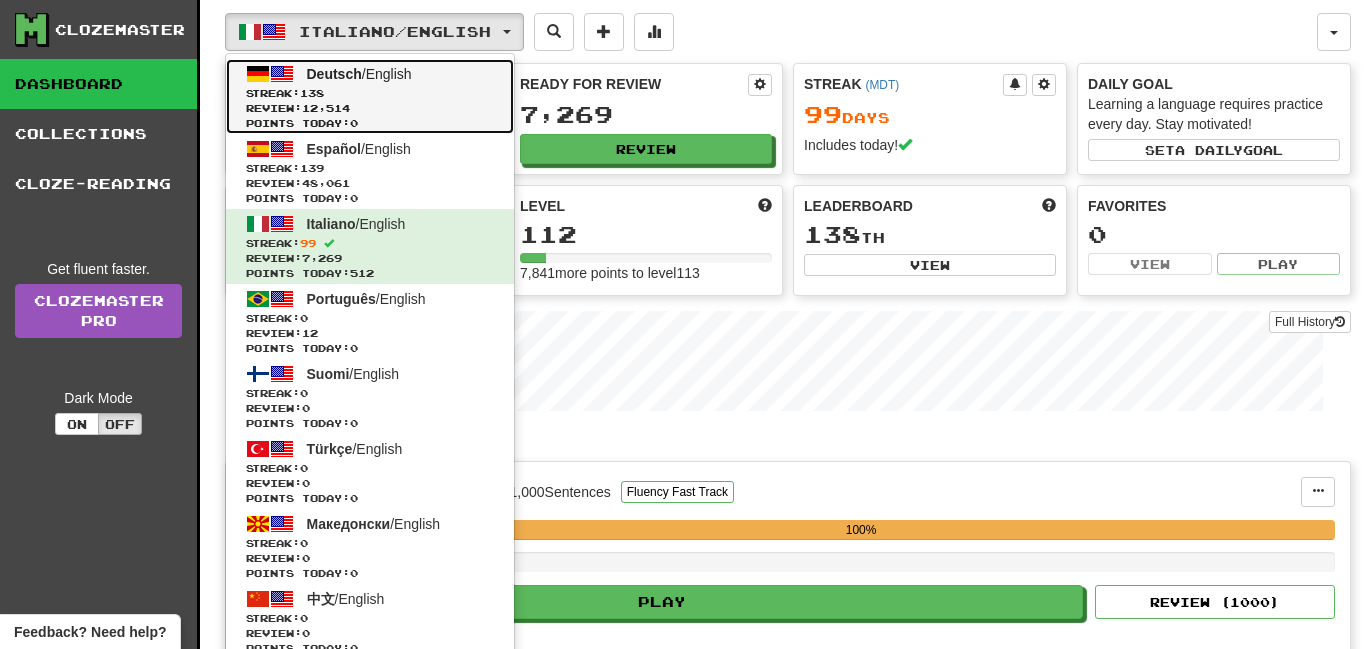 click on "Deutsch  /  English Streak:  138   Review:  12,514 Points today:  0" at bounding box center [370, 96] 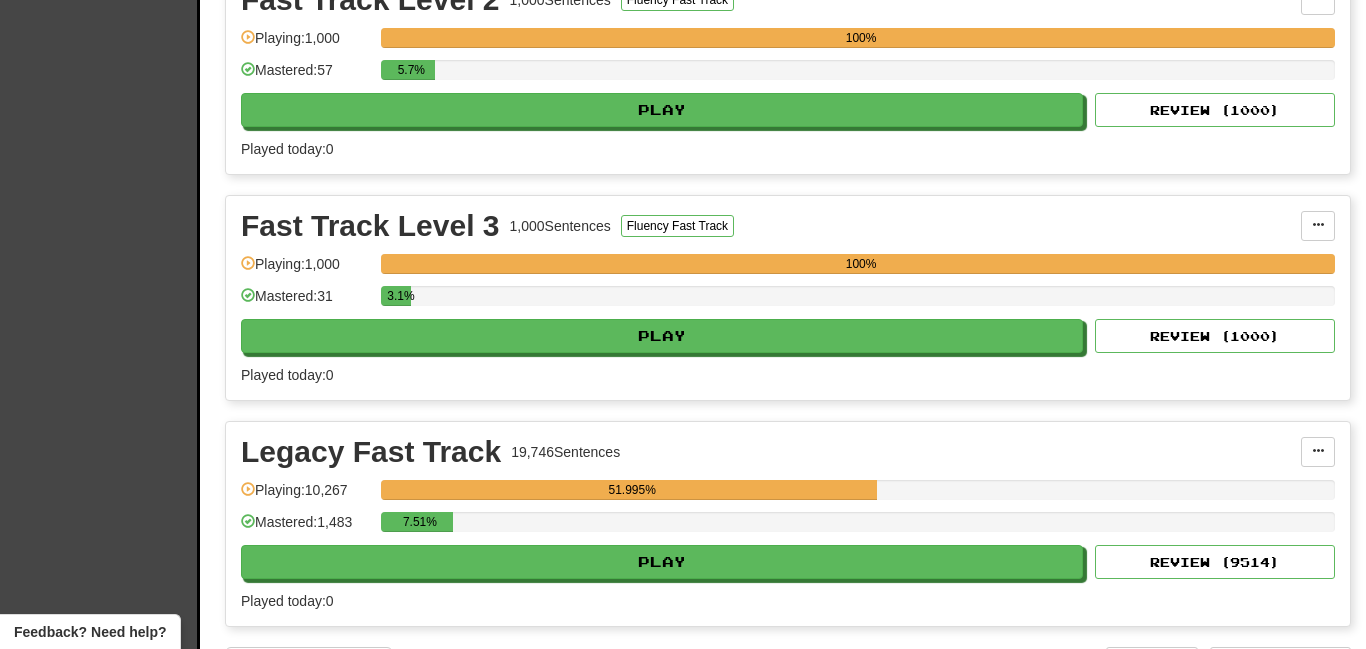 scroll, scrollTop: 938, scrollLeft: 0, axis: vertical 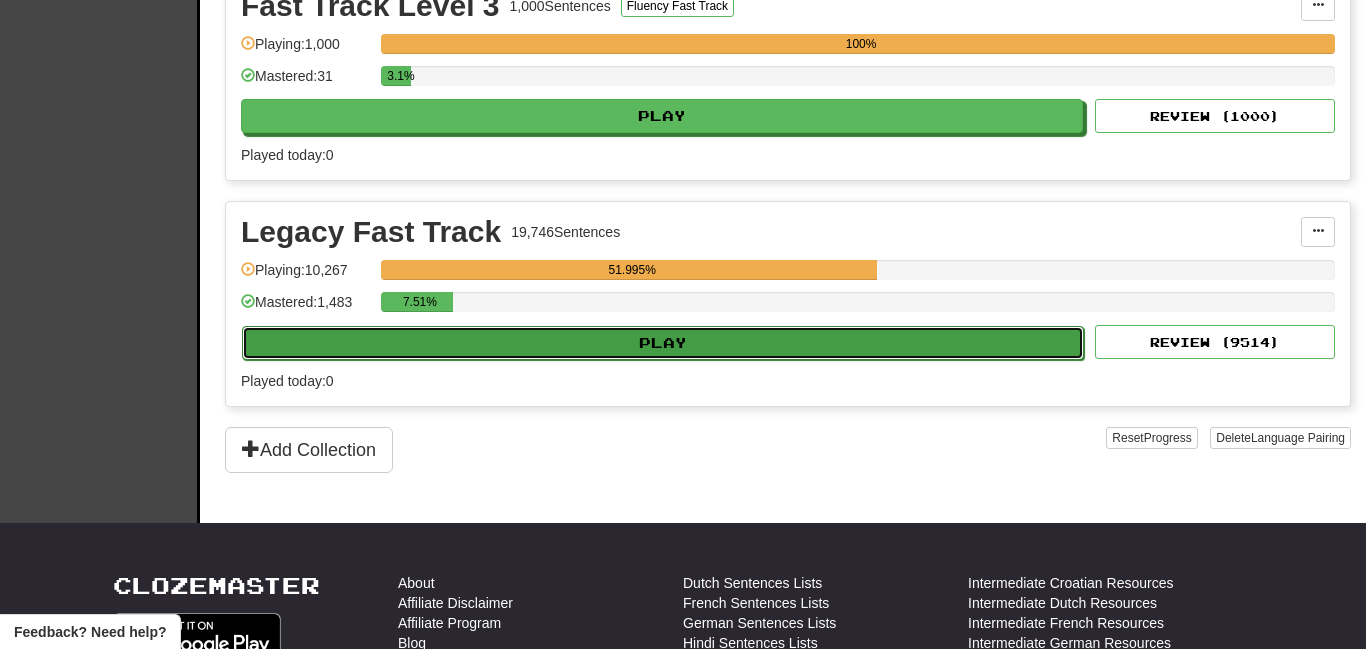 click on "Play" at bounding box center (663, 343) 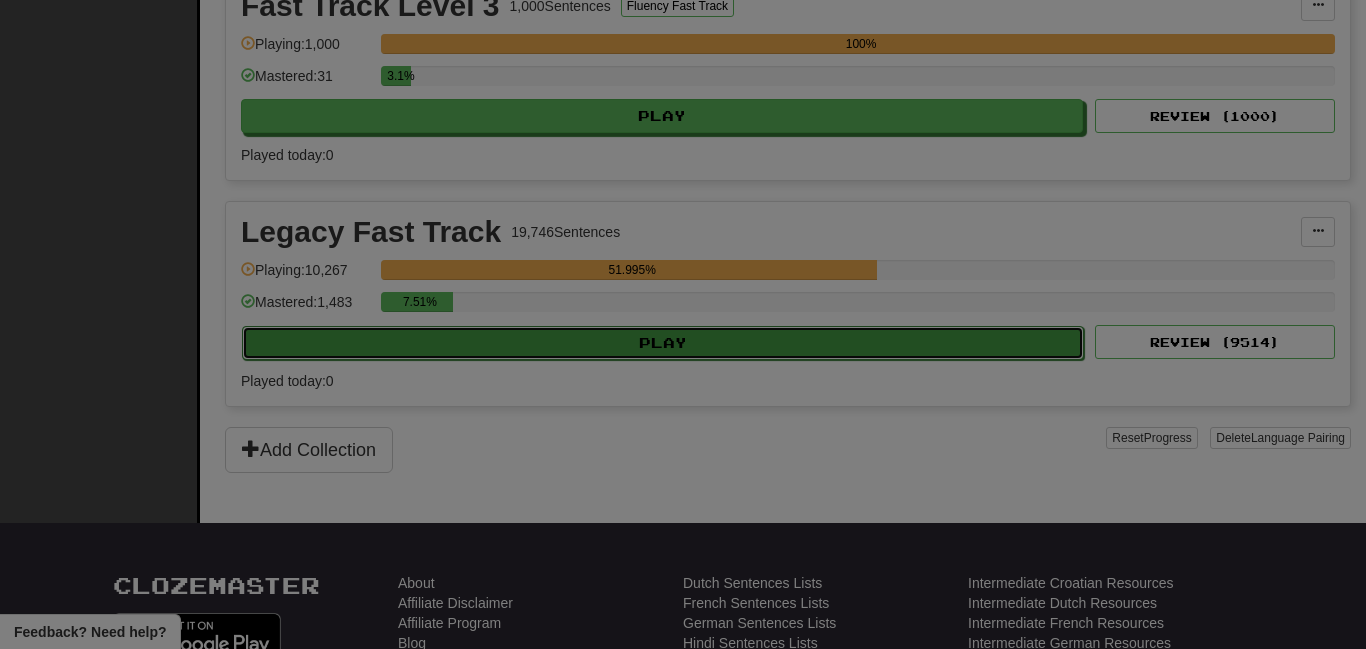 type 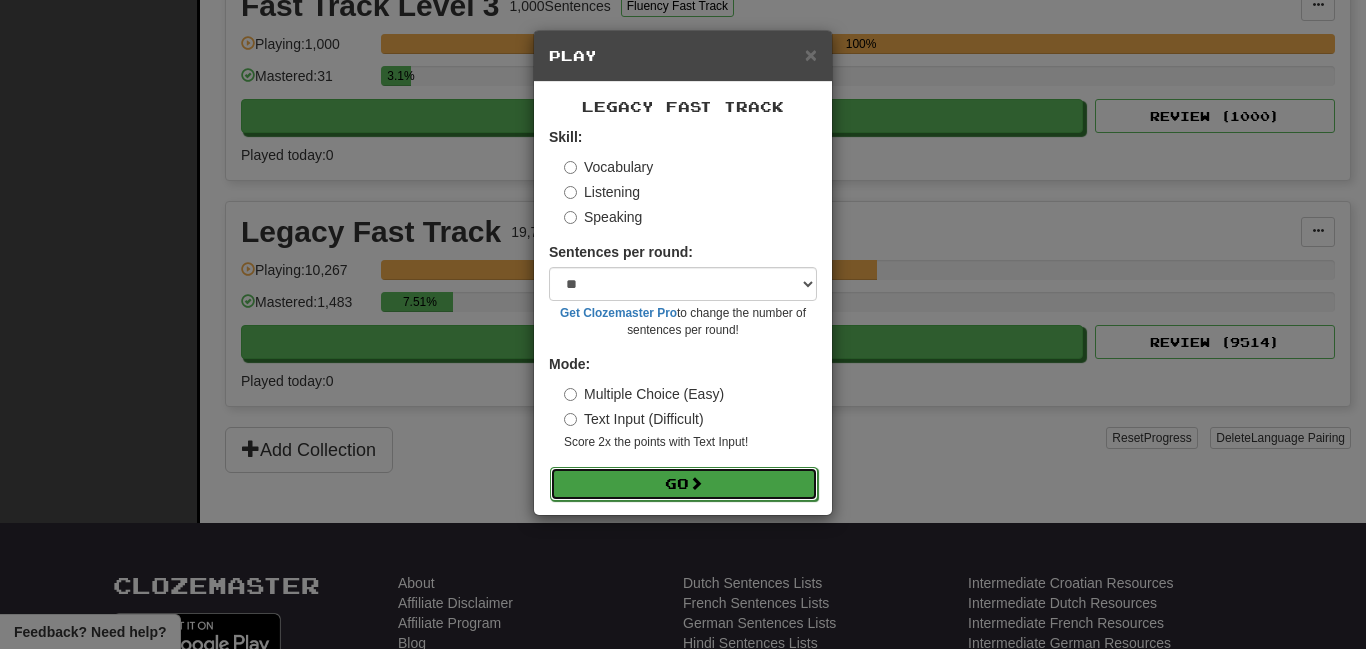 click on "Go" at bounding box center (684, 484) 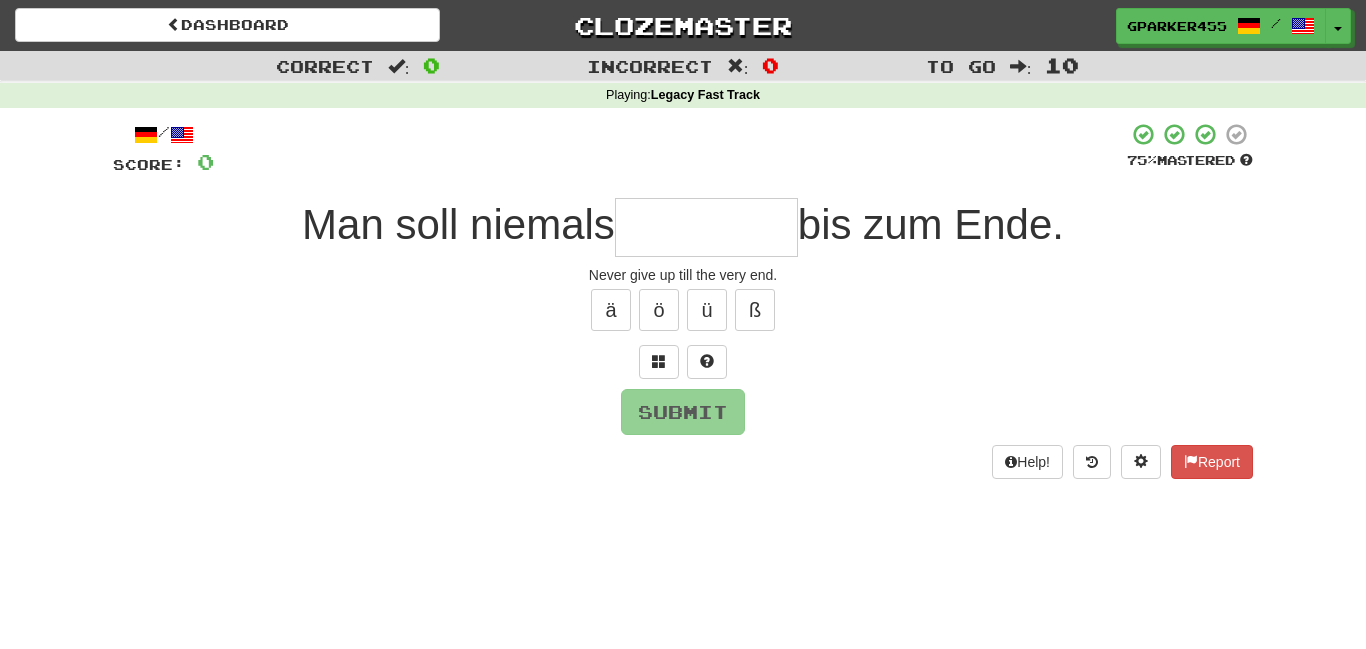 scroll, scrollTop: 0, scrollLeft: 0, axis: both 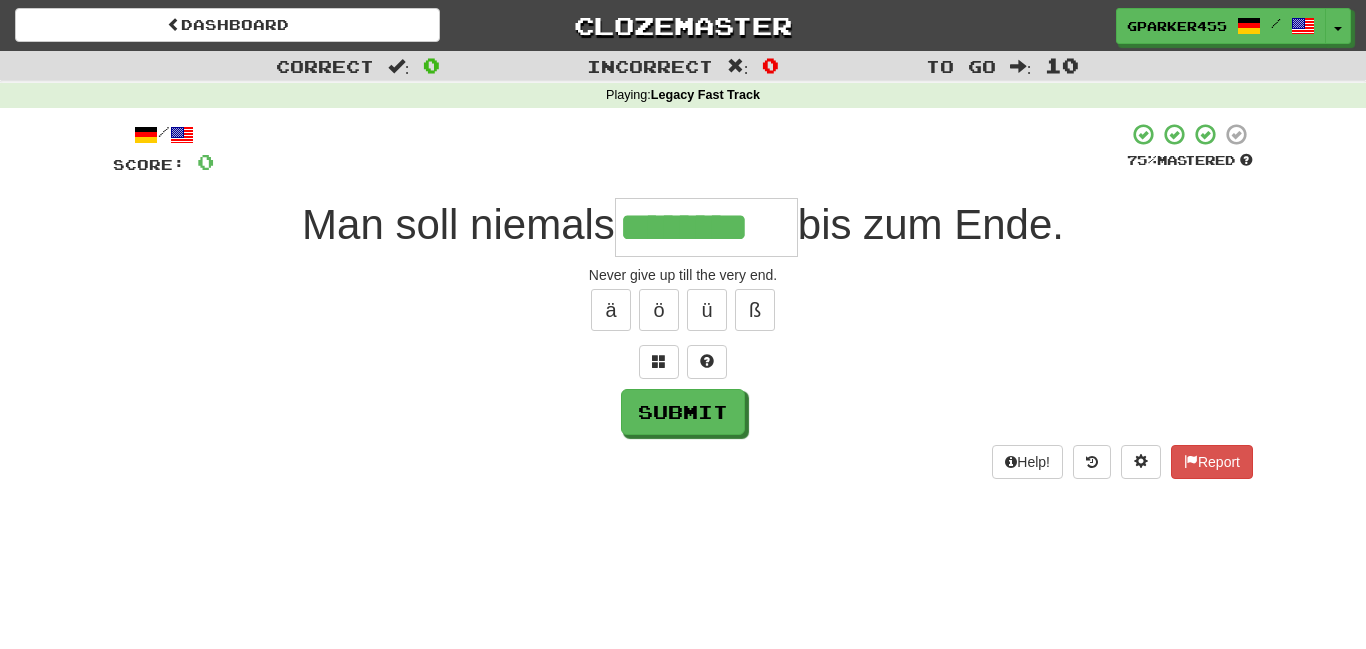 type on "********" 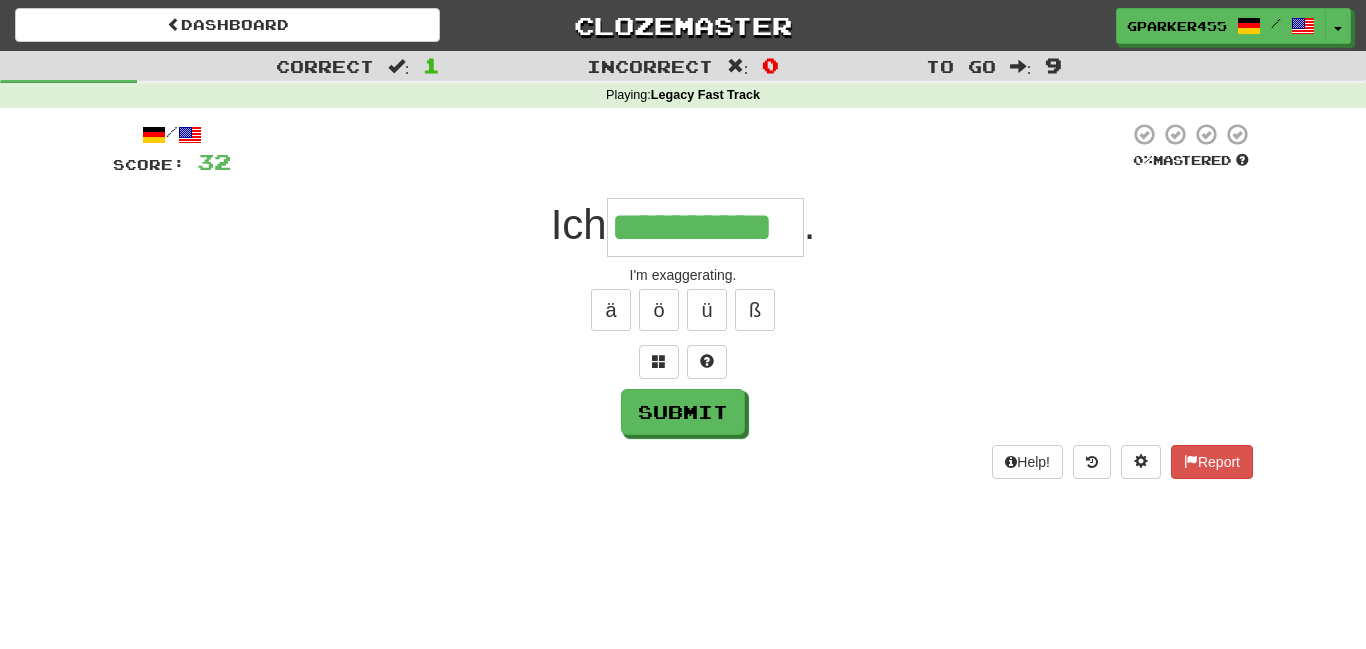 type on "**********" 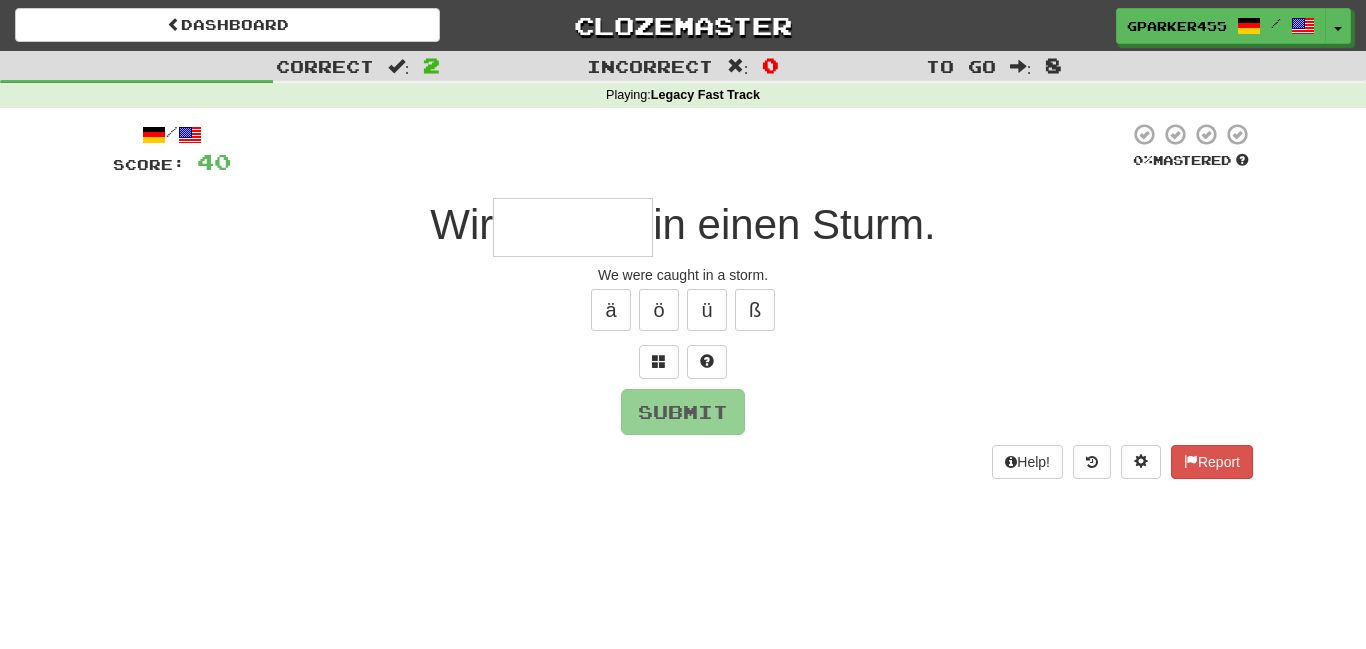 type on "*" 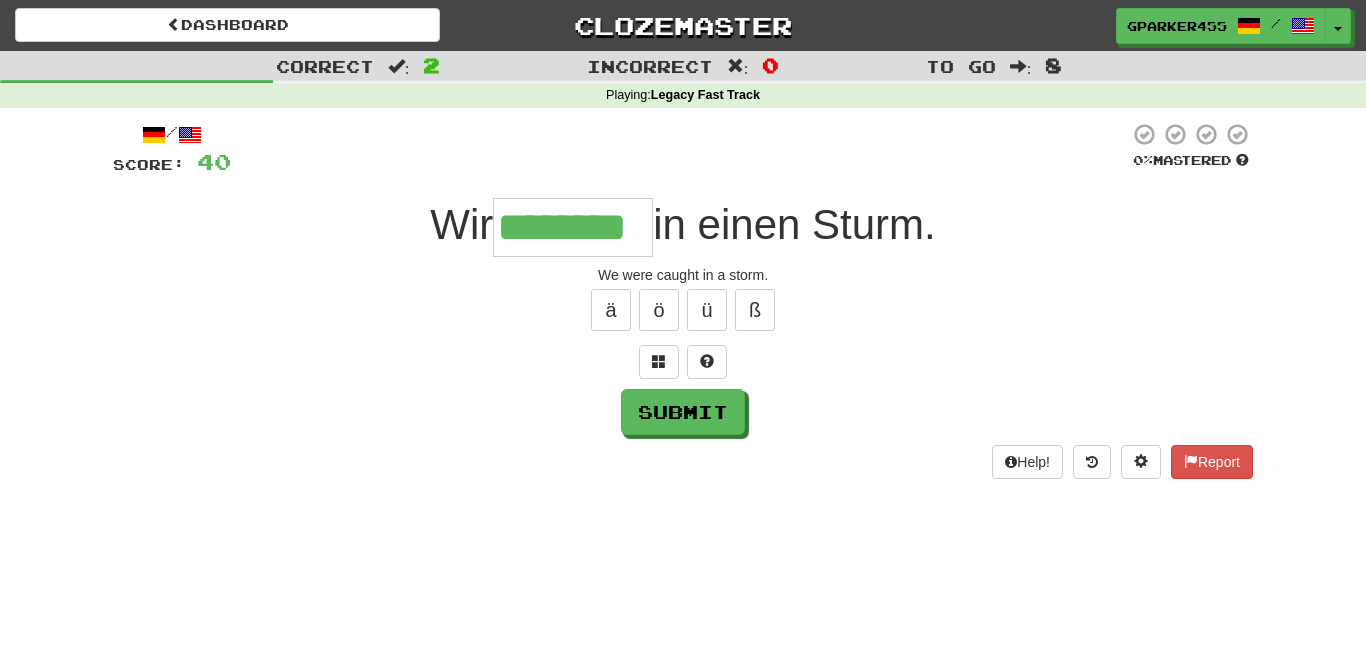type on "********" 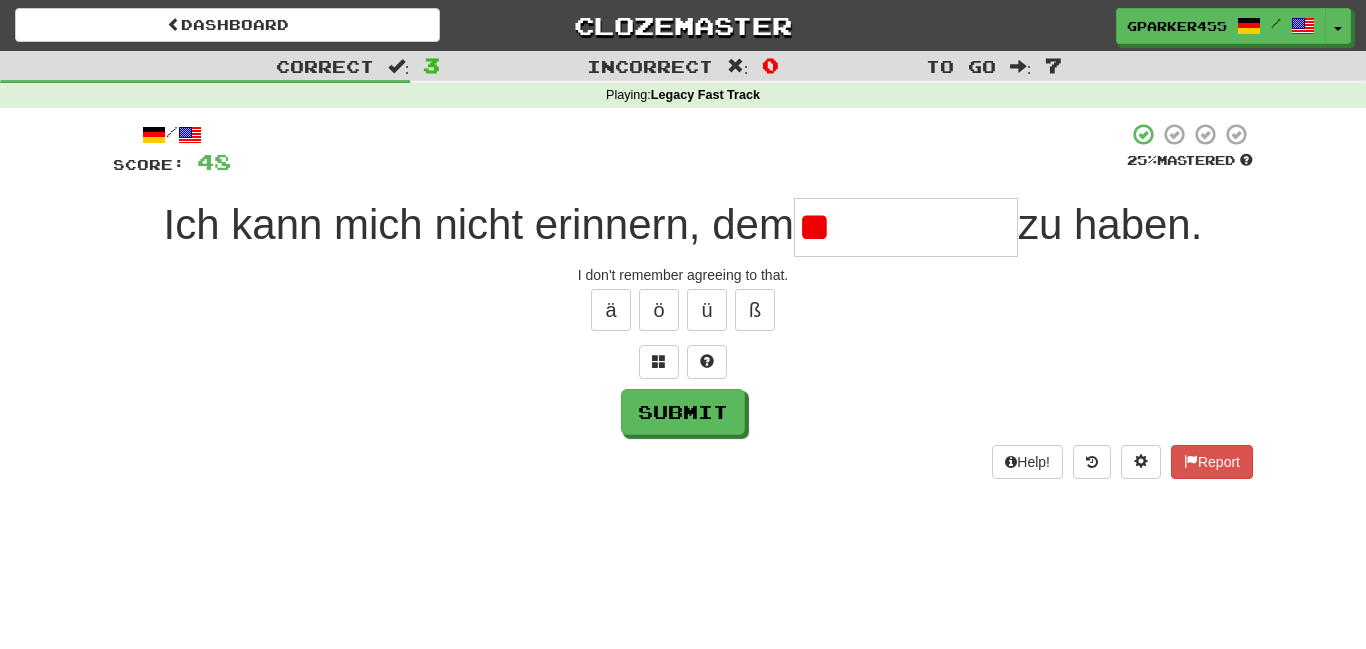 type on "*" 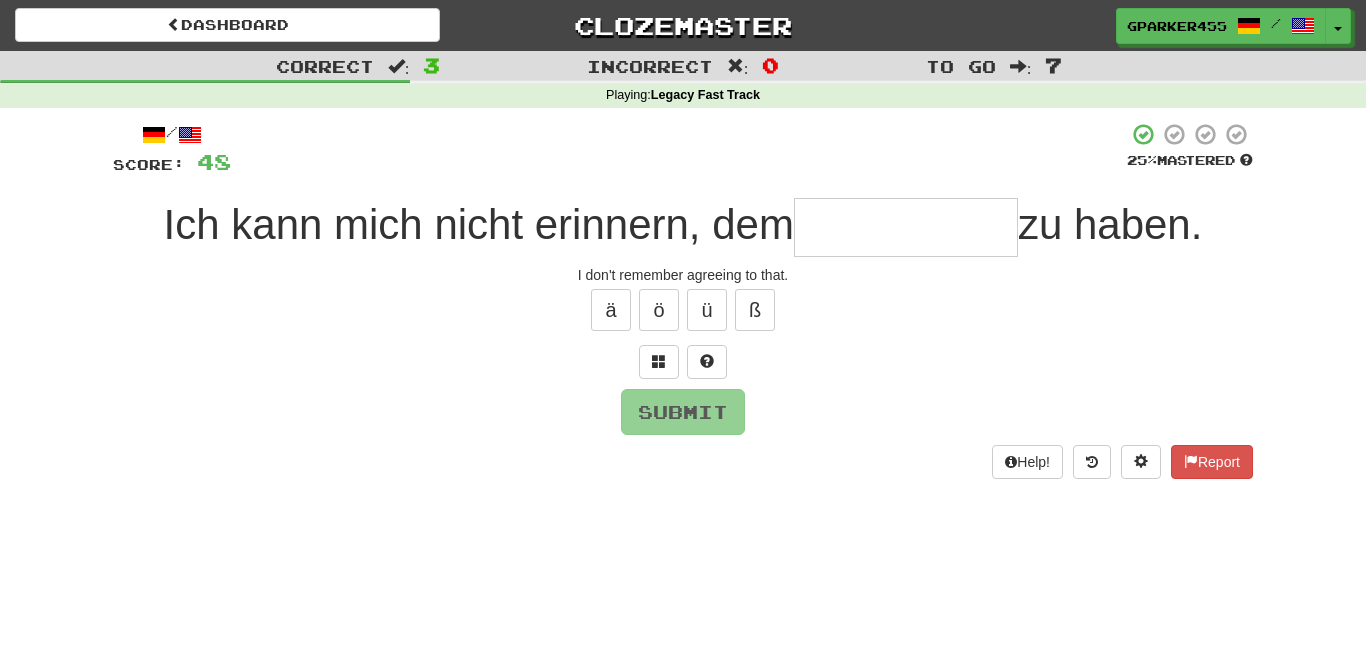 type on "*" 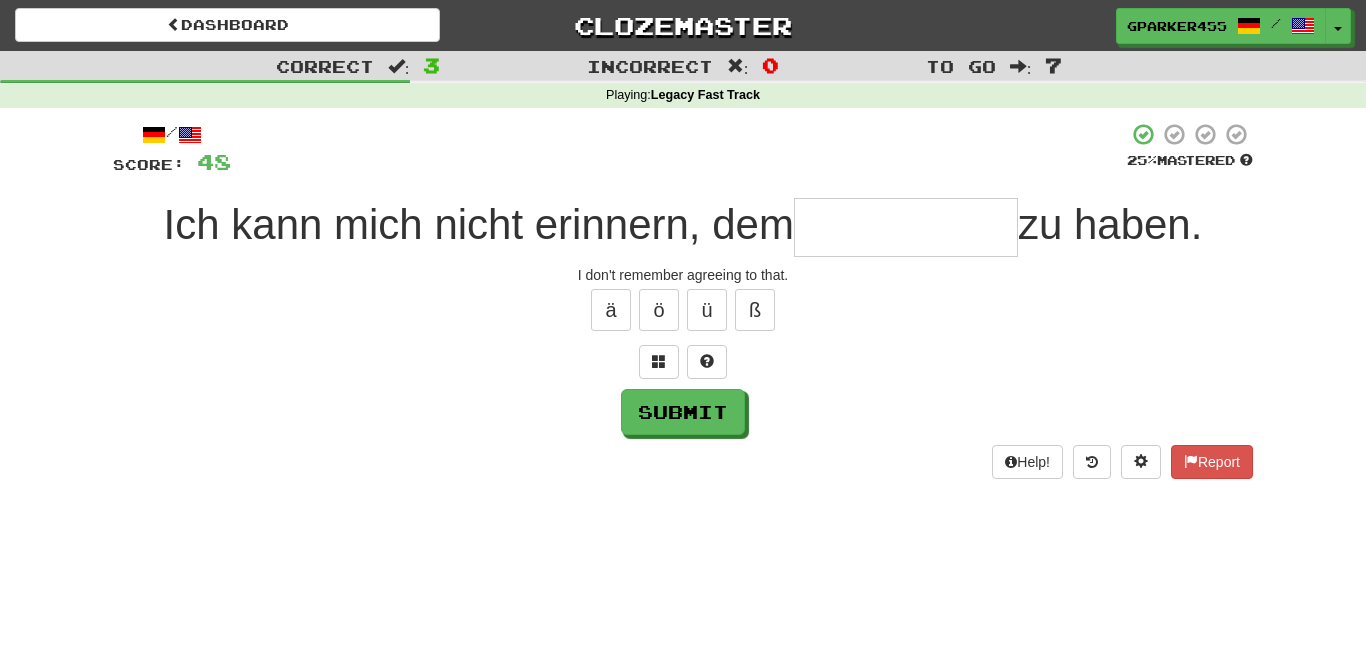 type on "*" 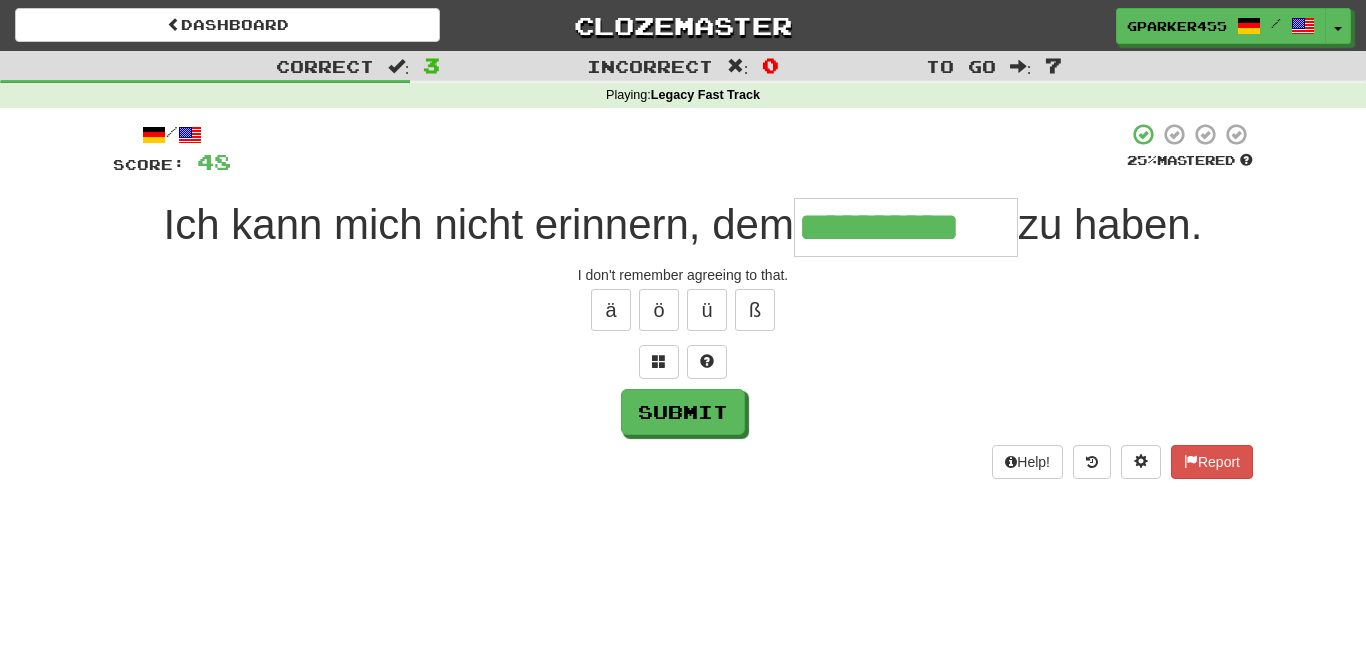 type on "**********" 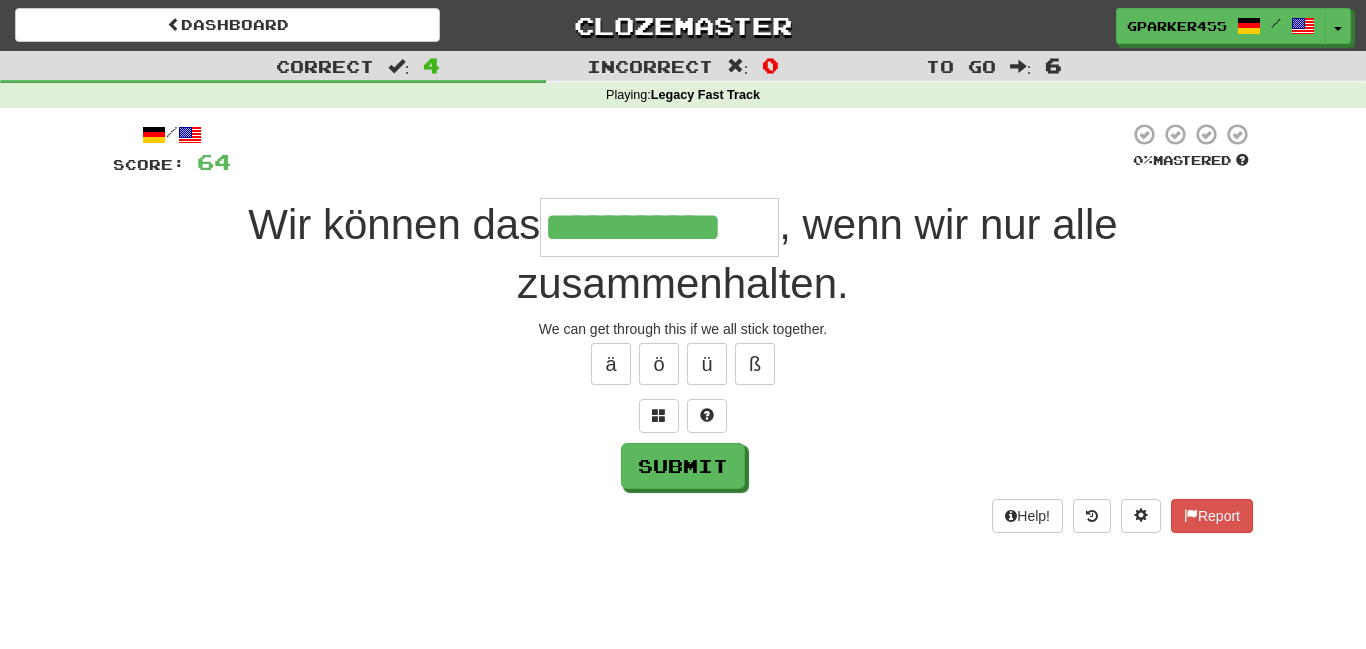 type on "**********" 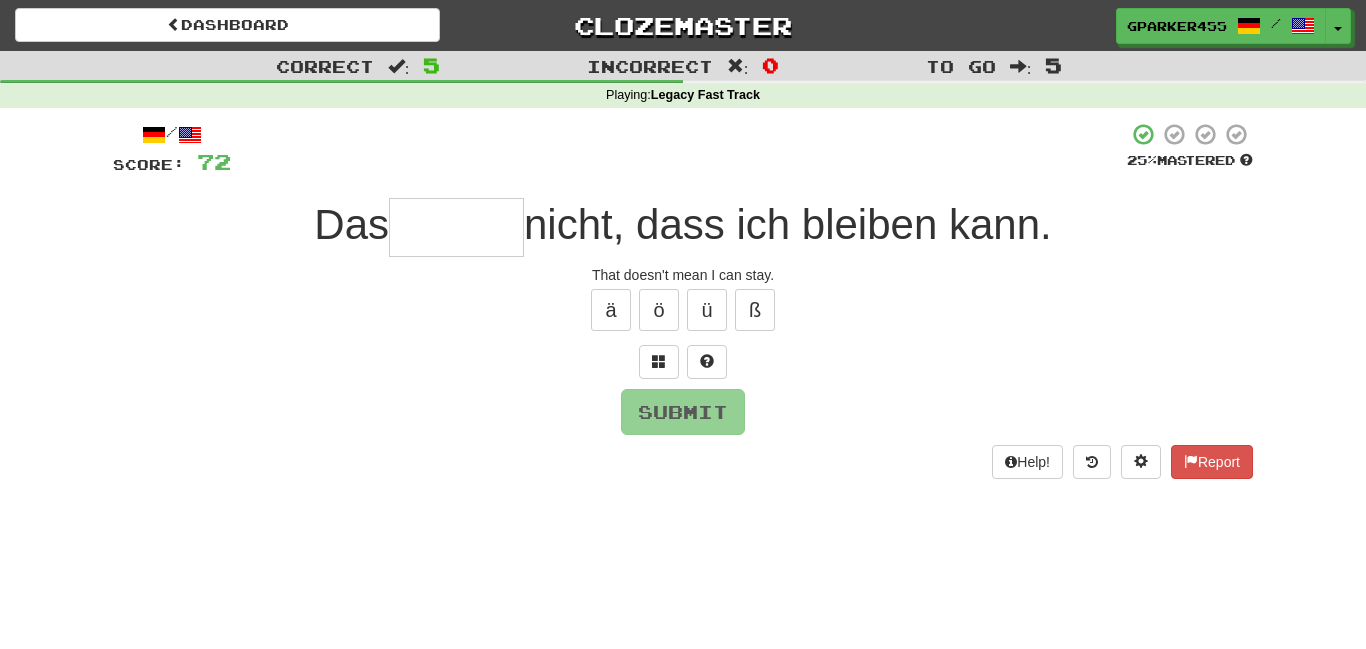 type on "*" 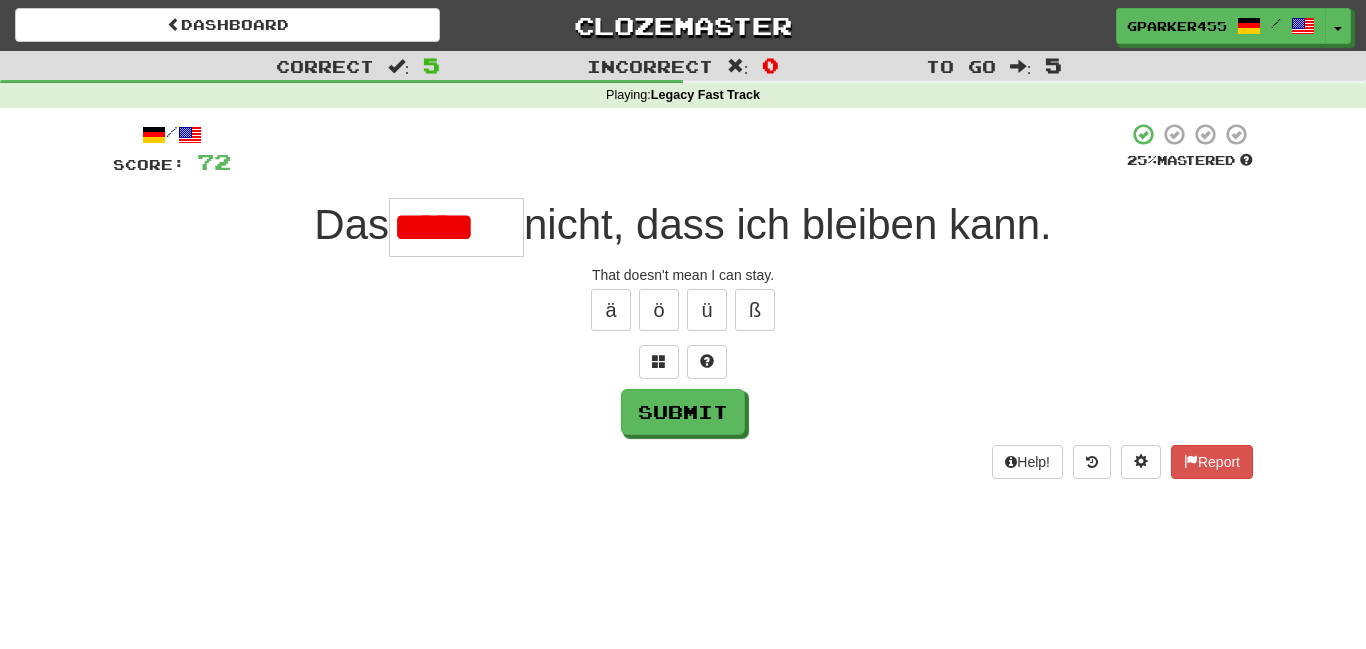 scroll, scrollTop: 0, scrollLeft: 0, axis: both 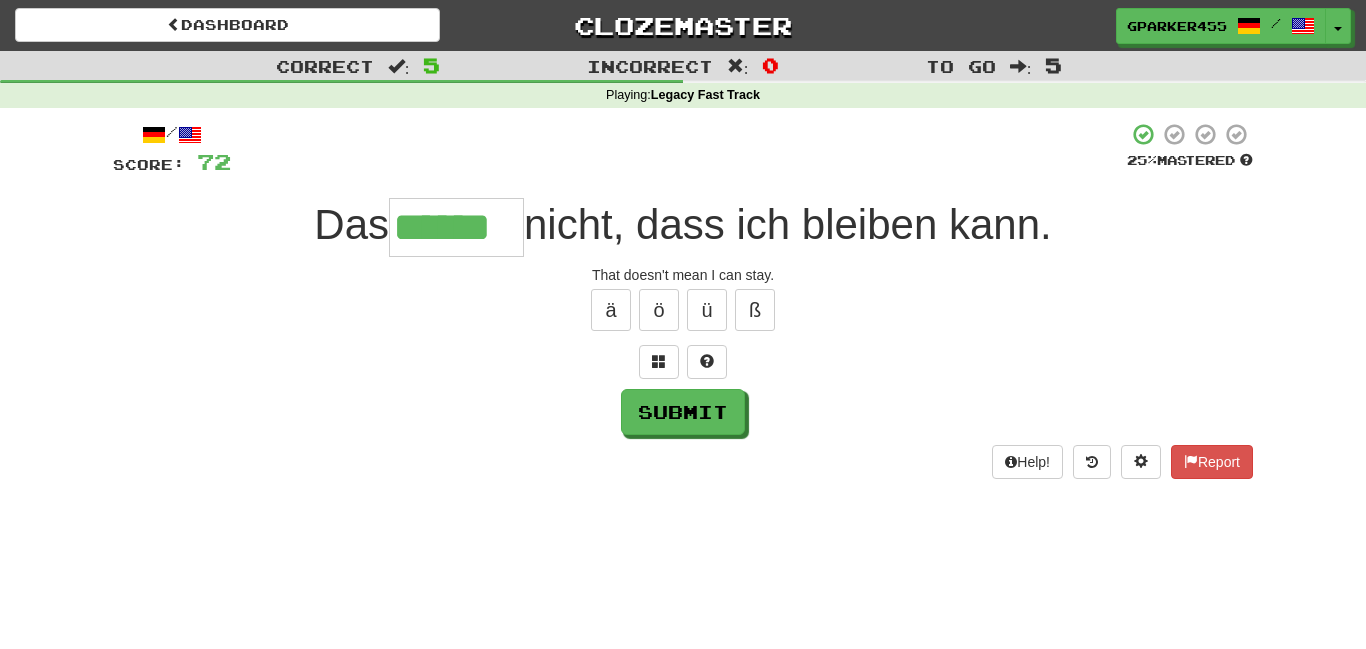 type on "******" 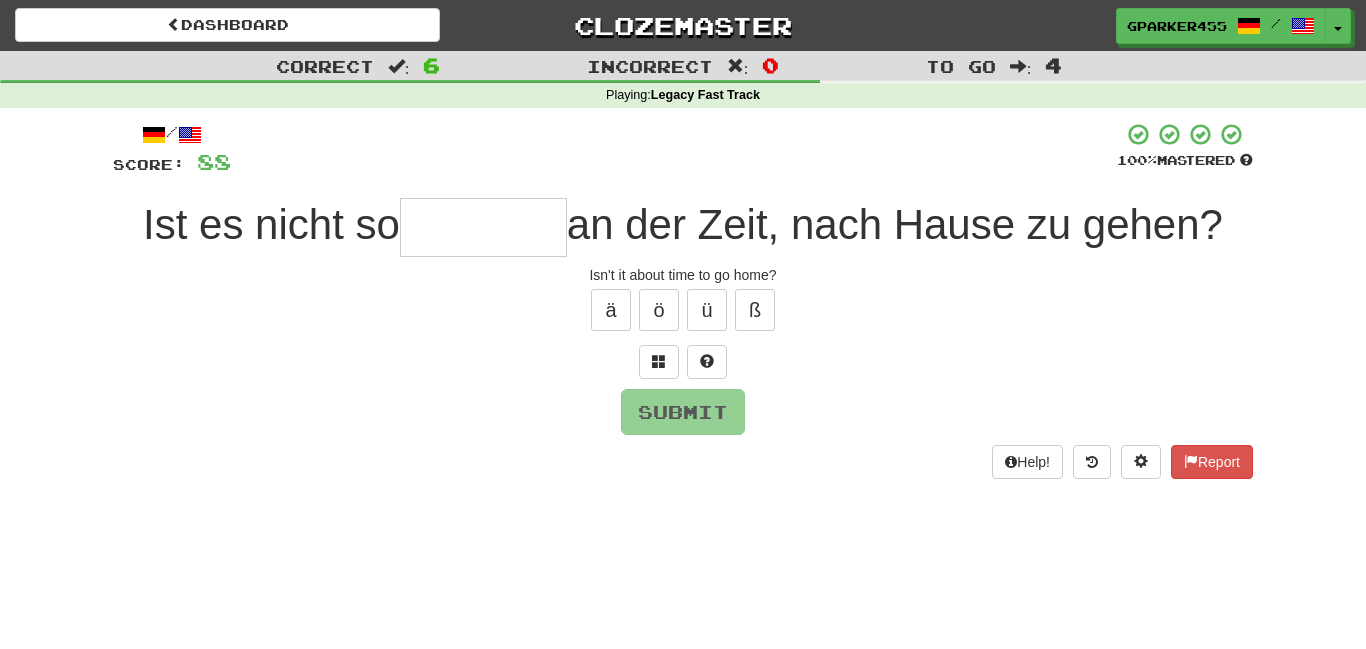 click at bounding box center (683, 362) 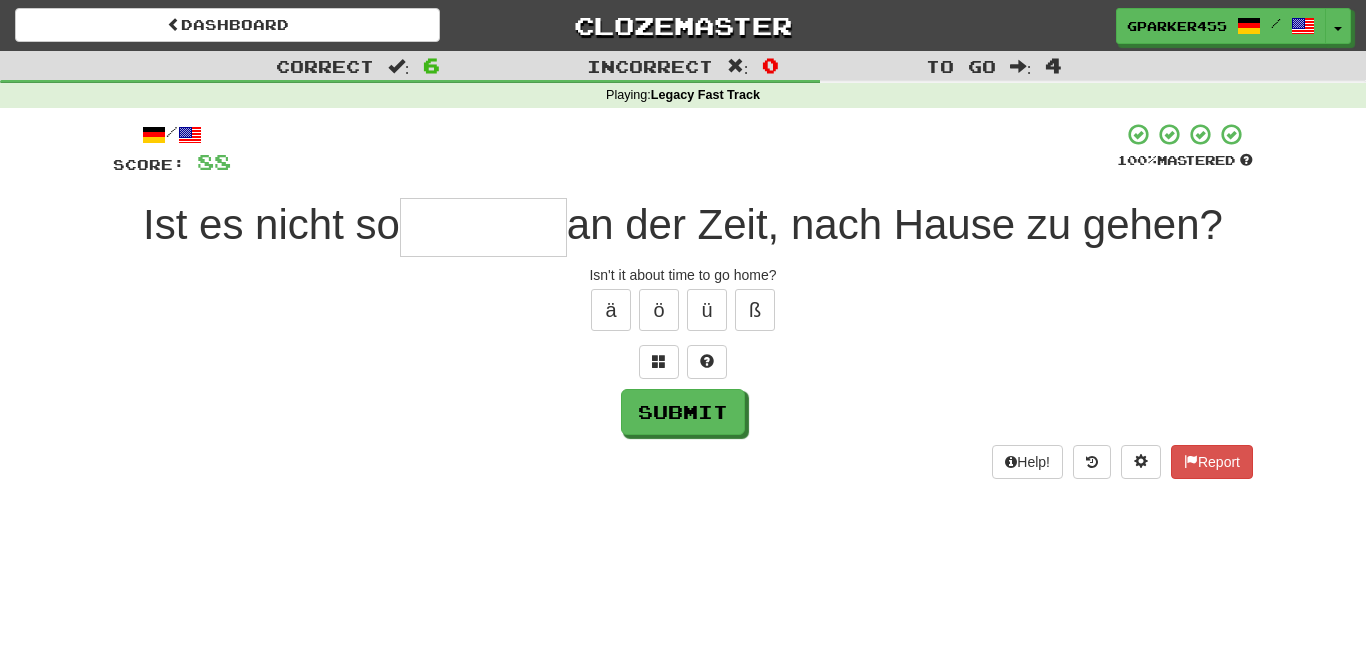 type on "*" 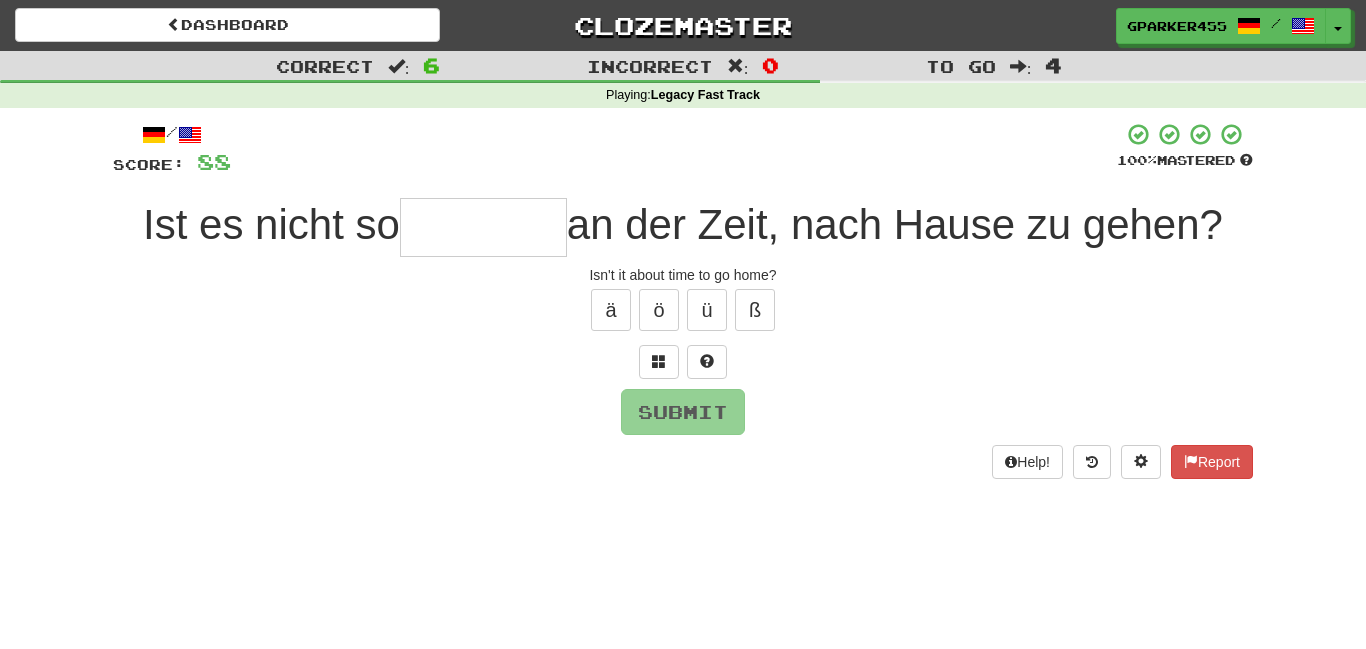 type on "*" 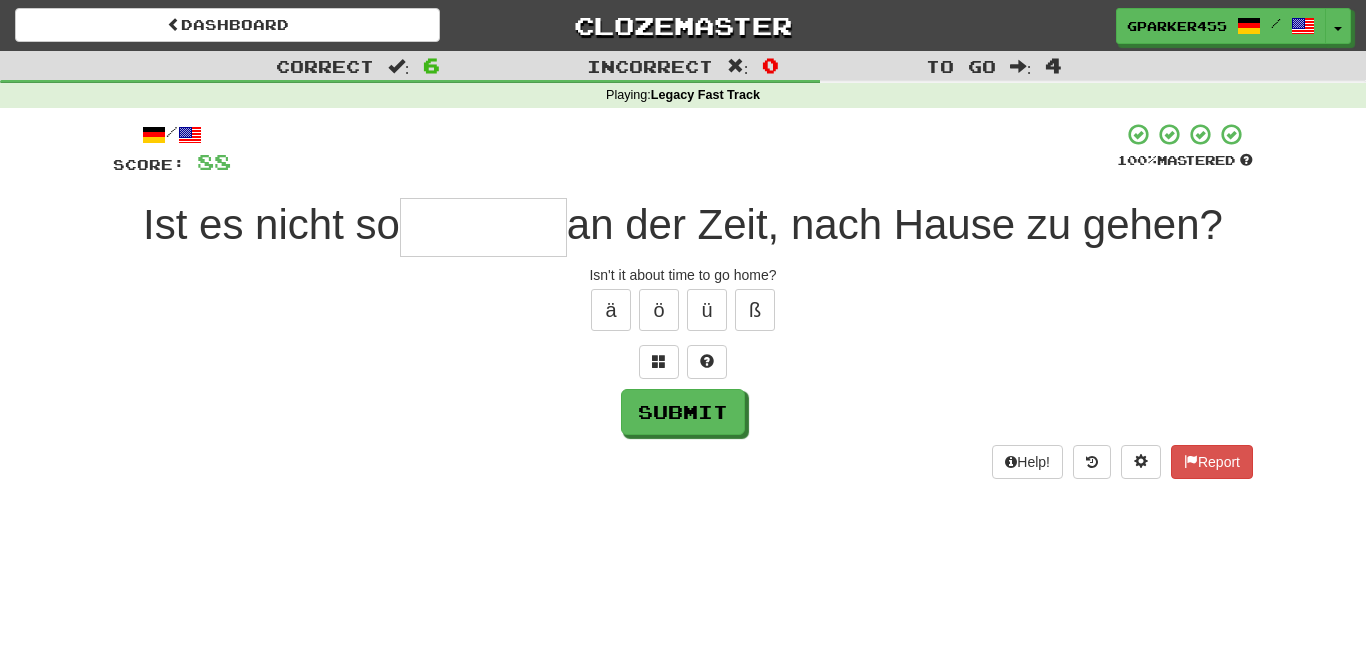 type on "*" 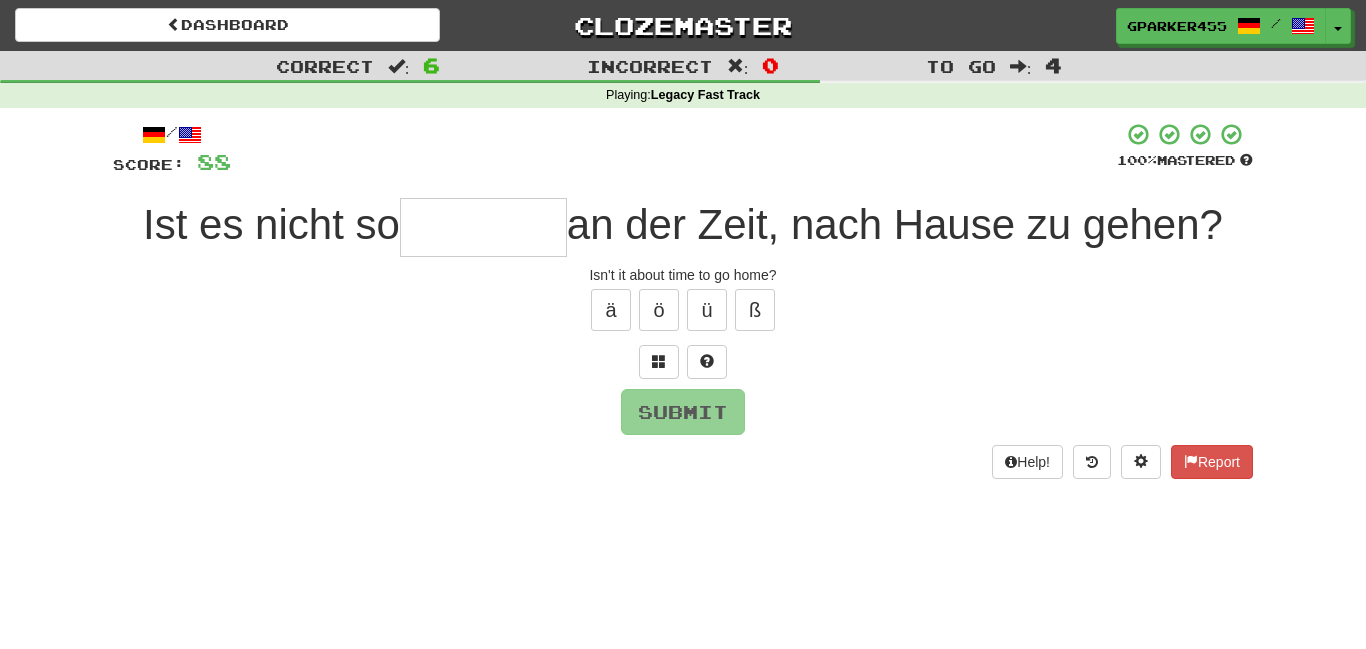 type on "*" 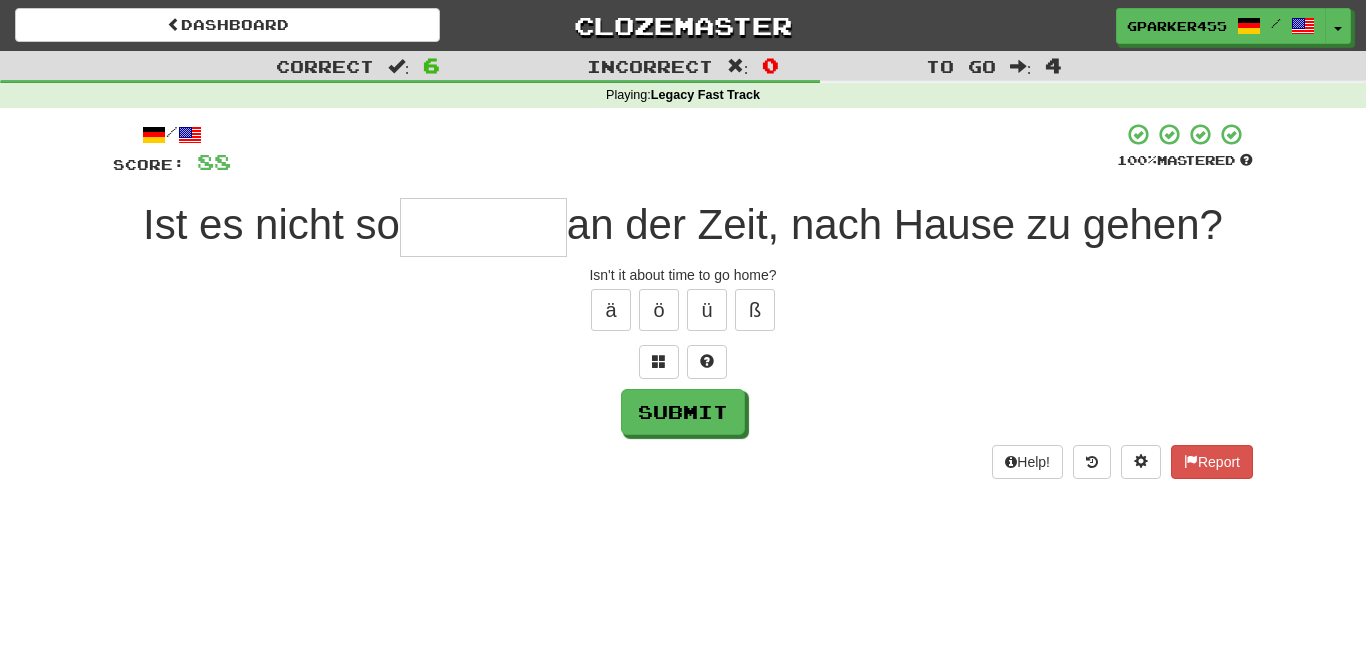 type on "*" 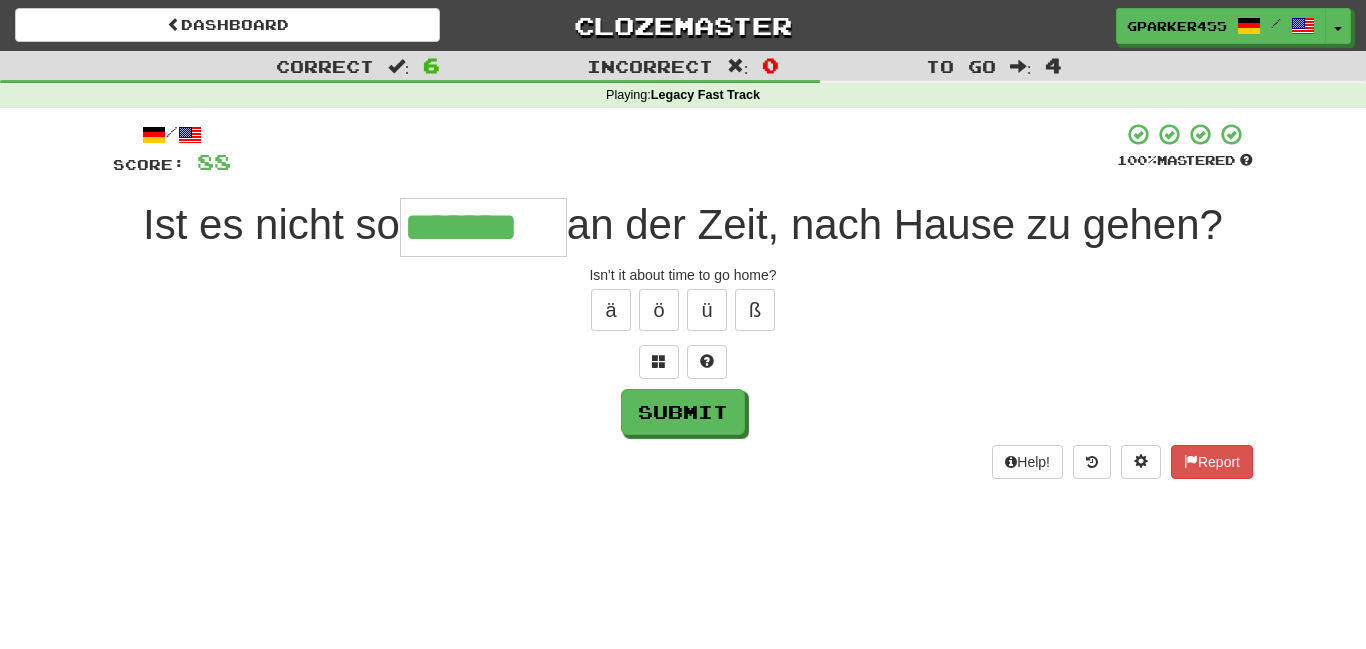 scroll, scrollTop: 0, scrollLeft: 12, axis: horizontal 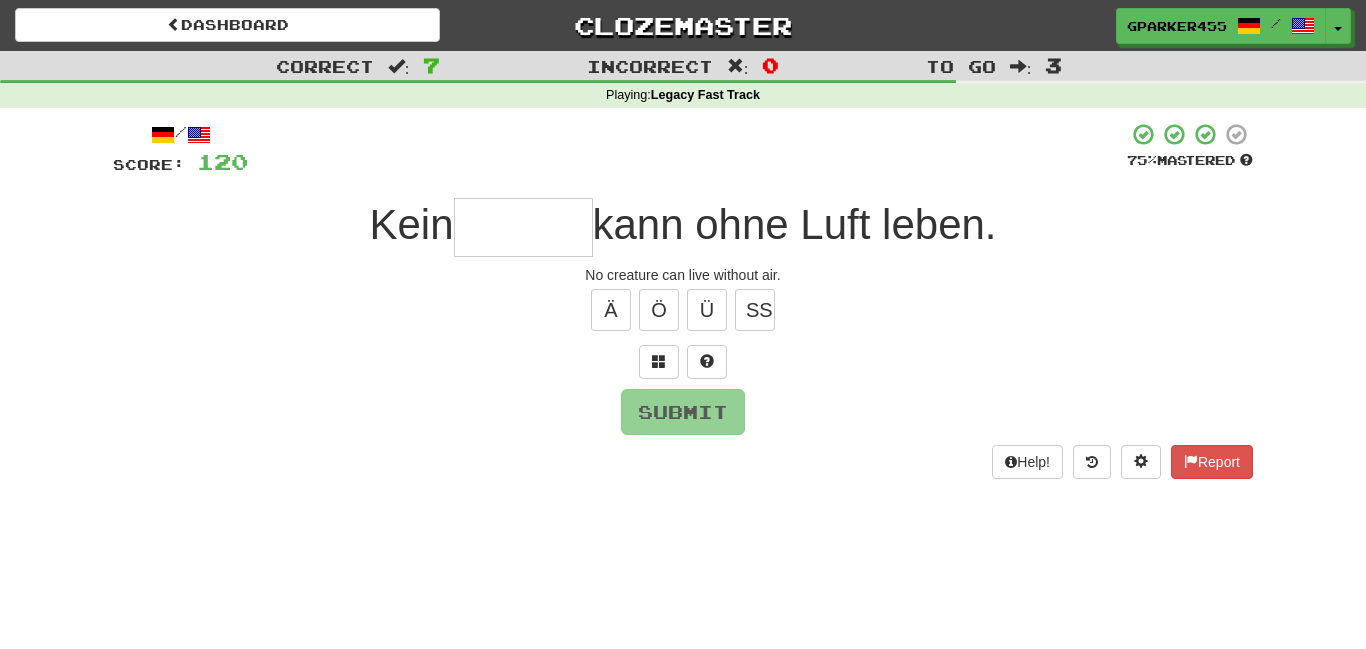 type on "*" 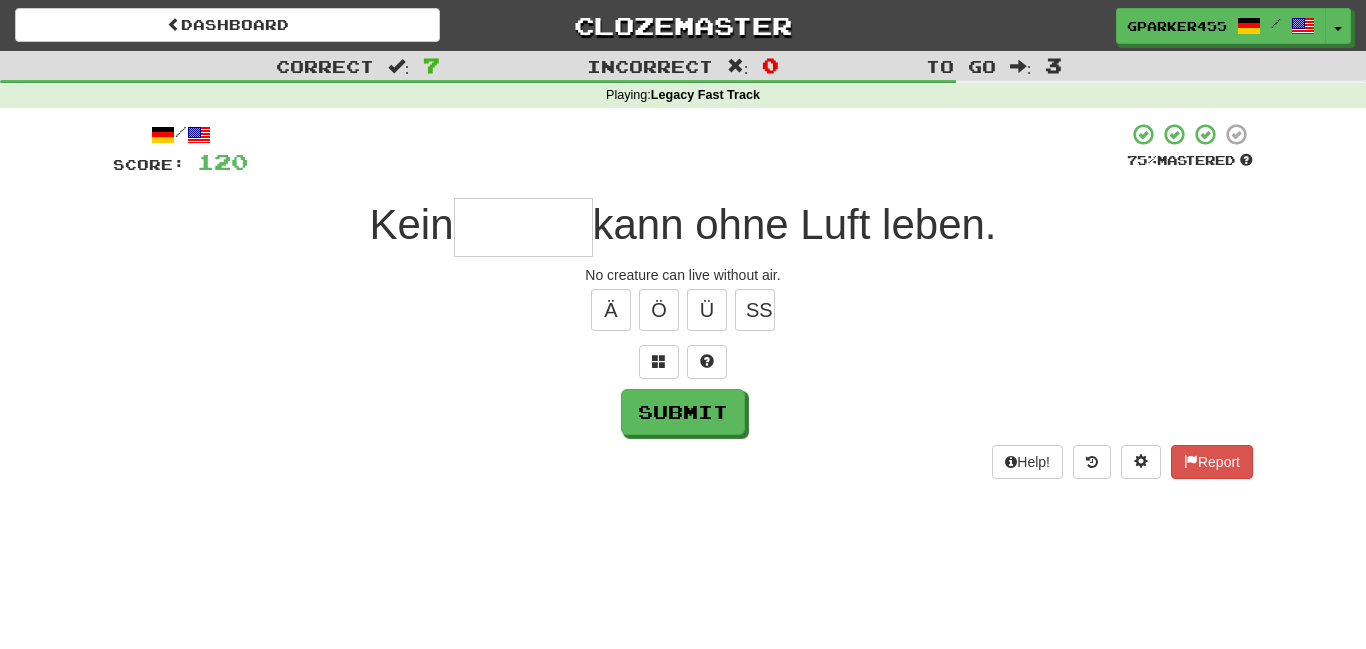 type on "*" 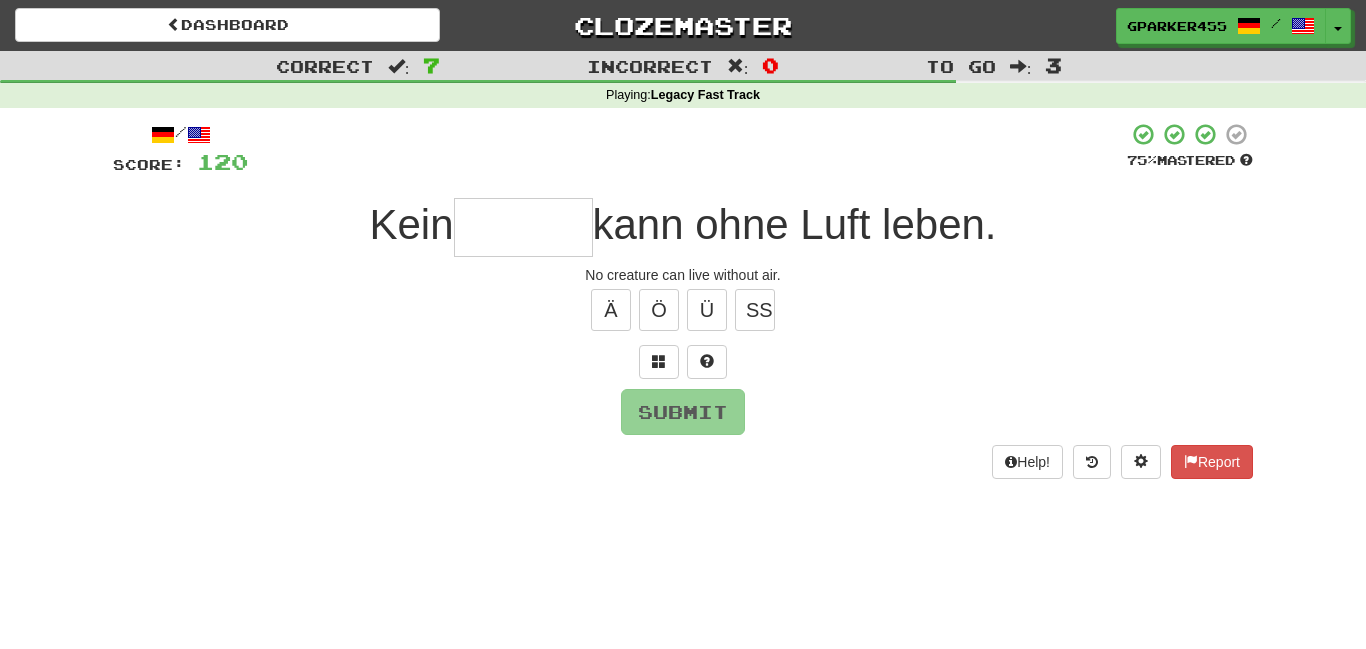 type on "*" 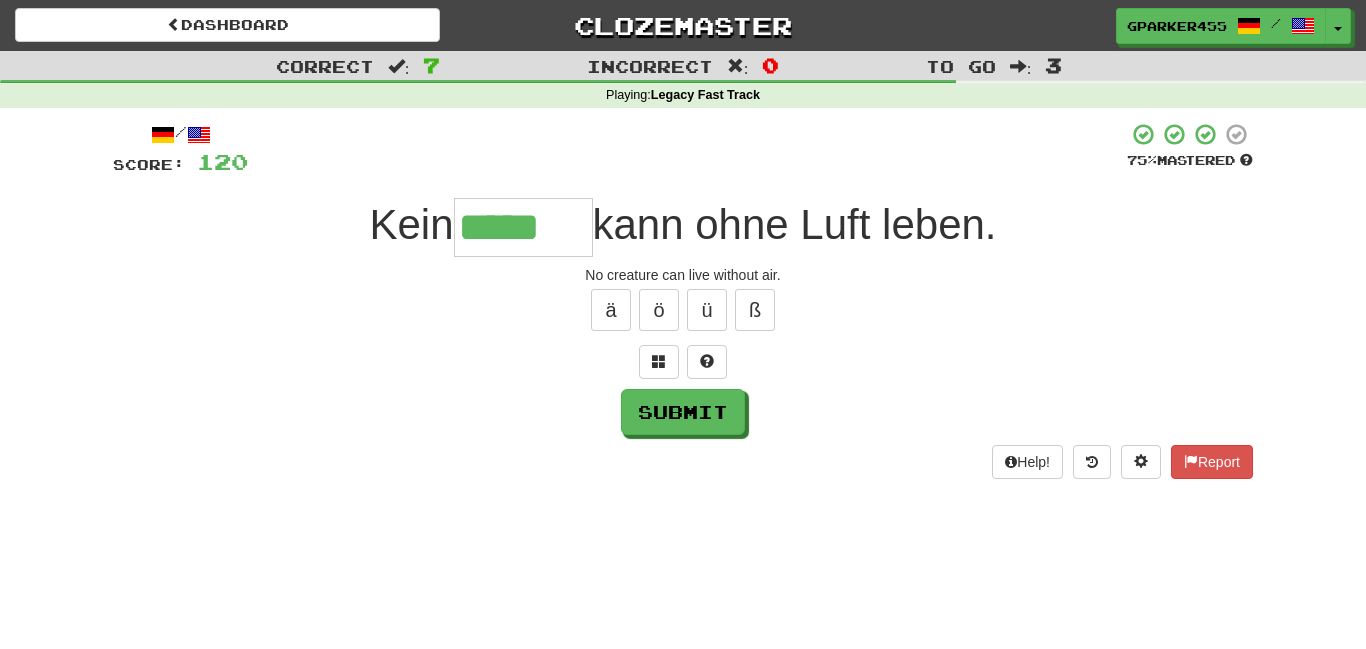 type on "*****" 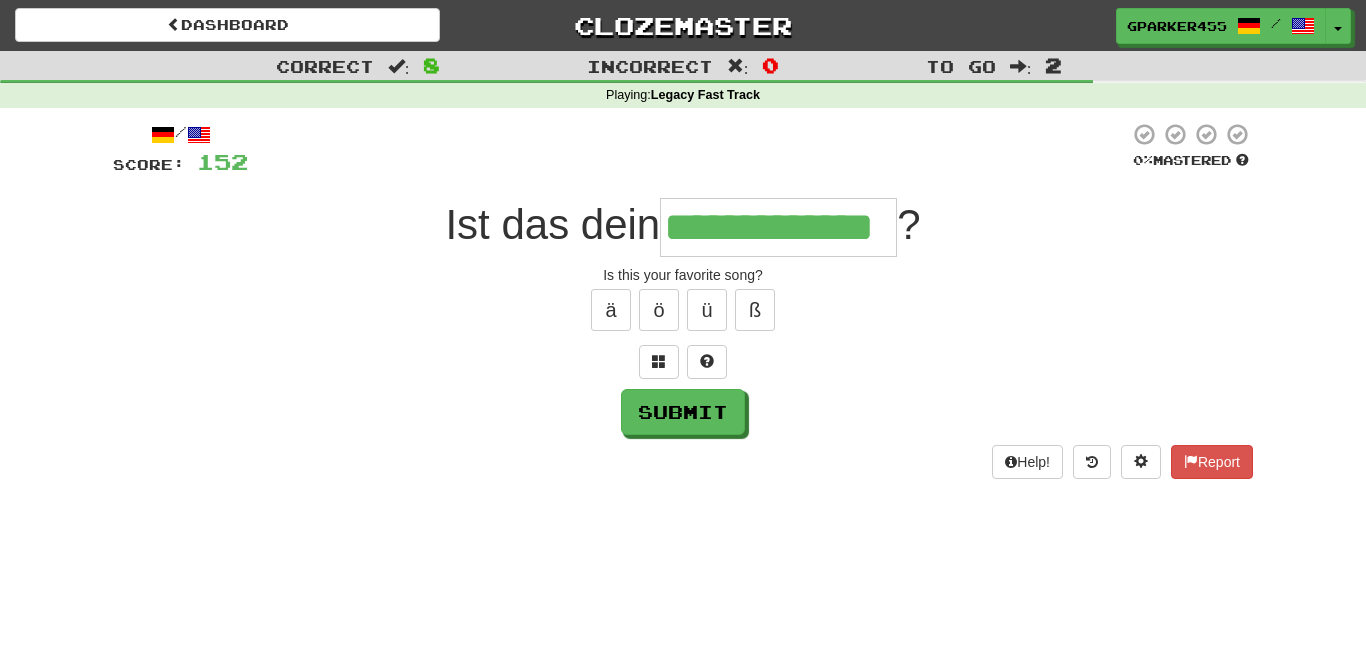 type on "**********" 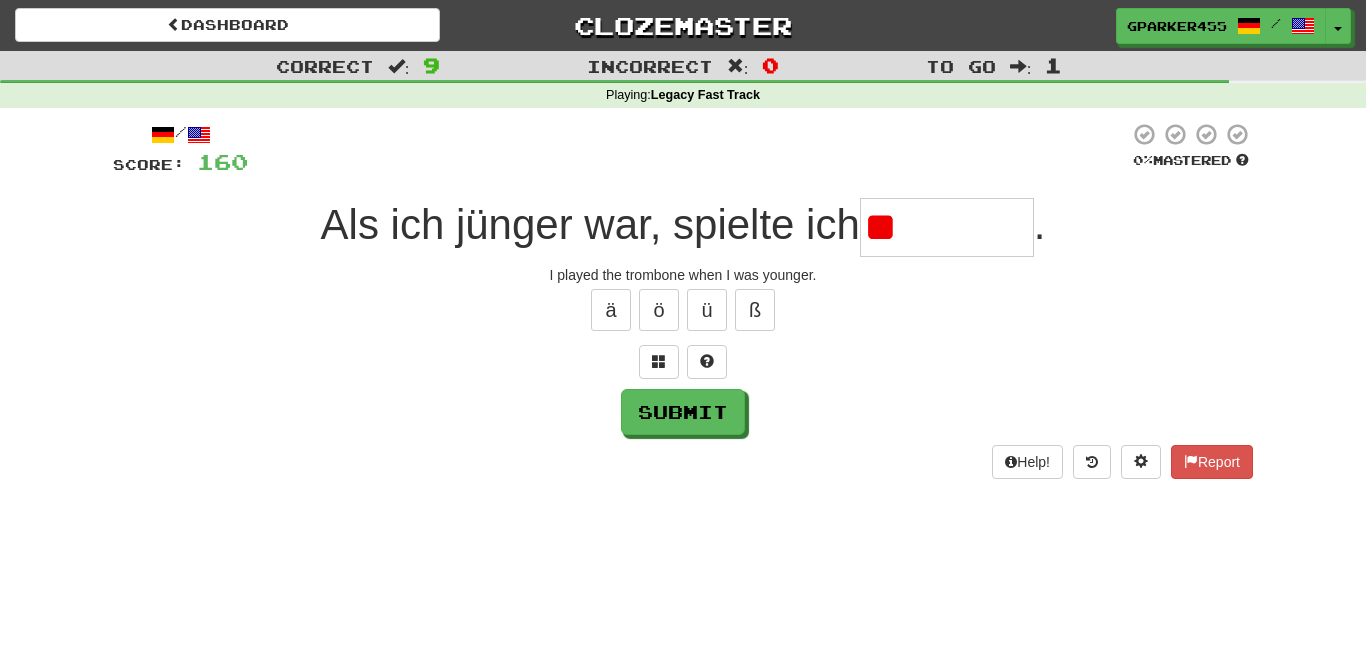 type on "*" 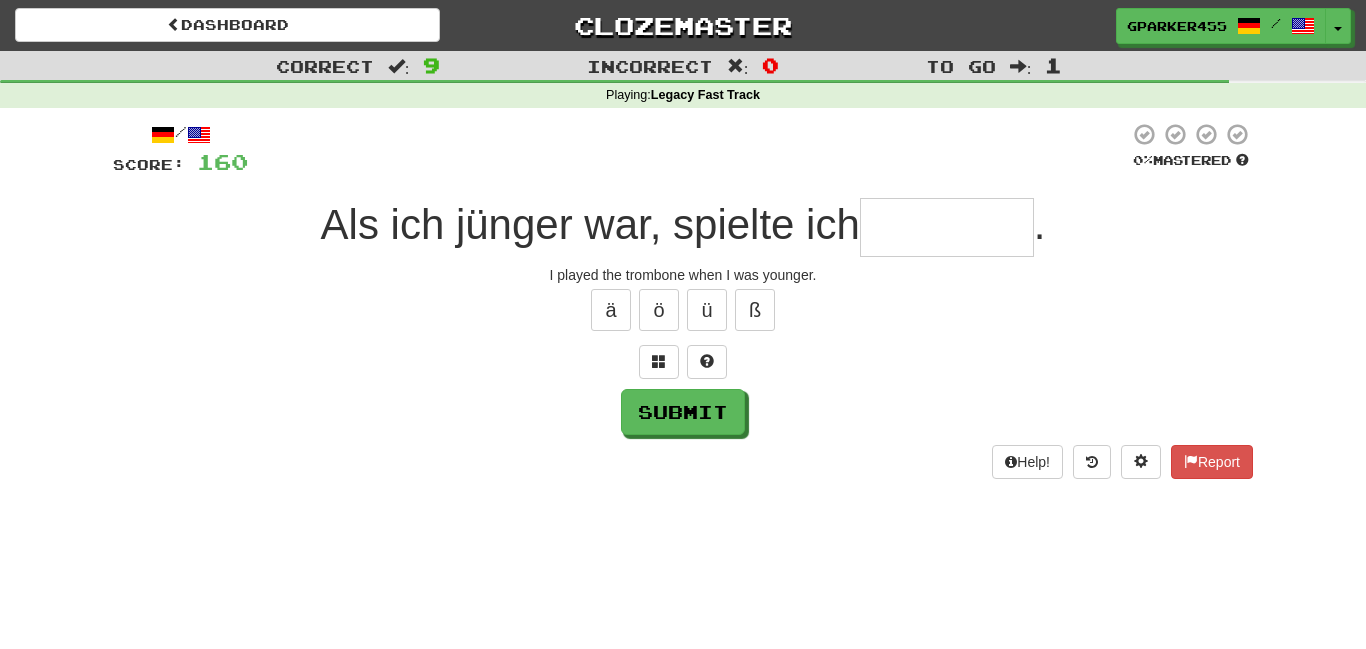 type on "*" 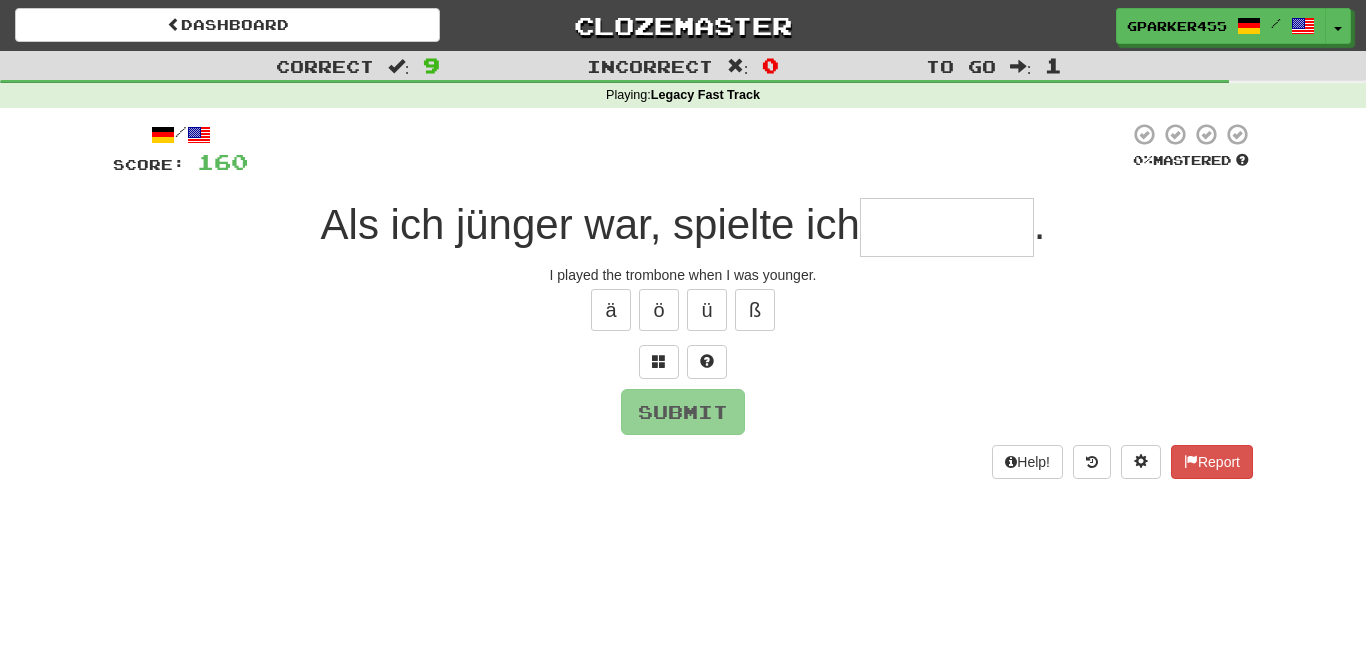 type on "*" 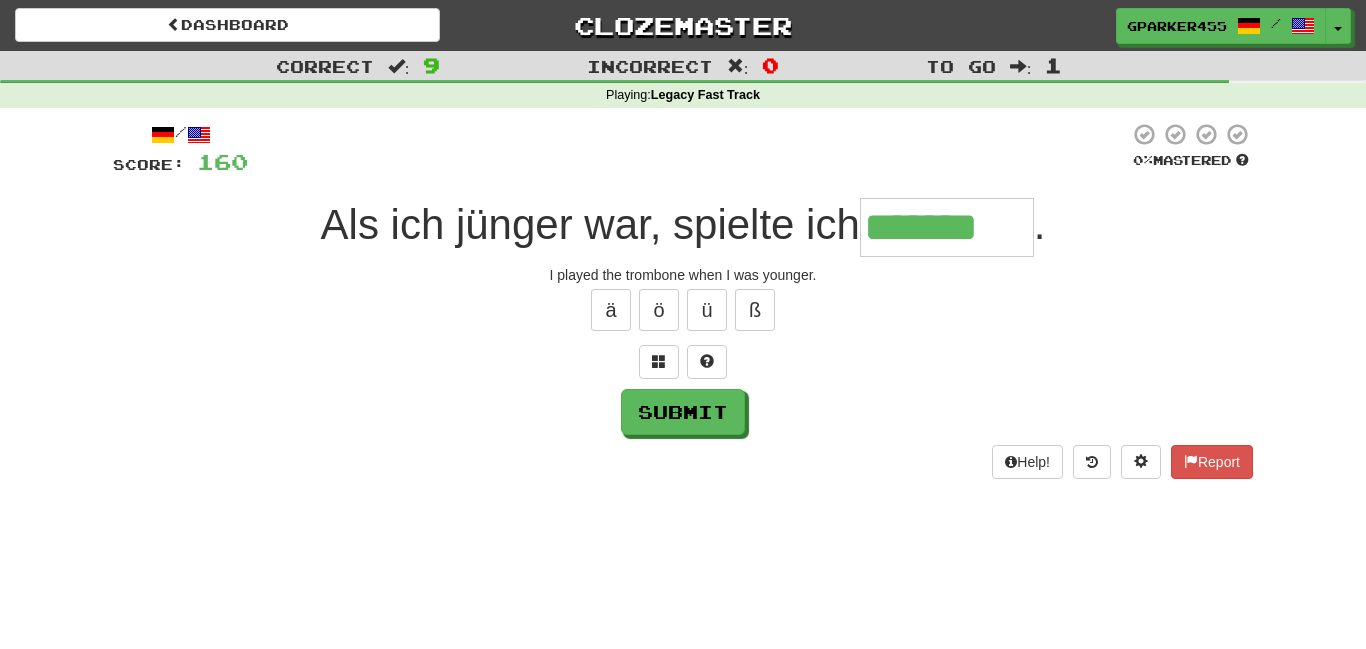 type on "*******" 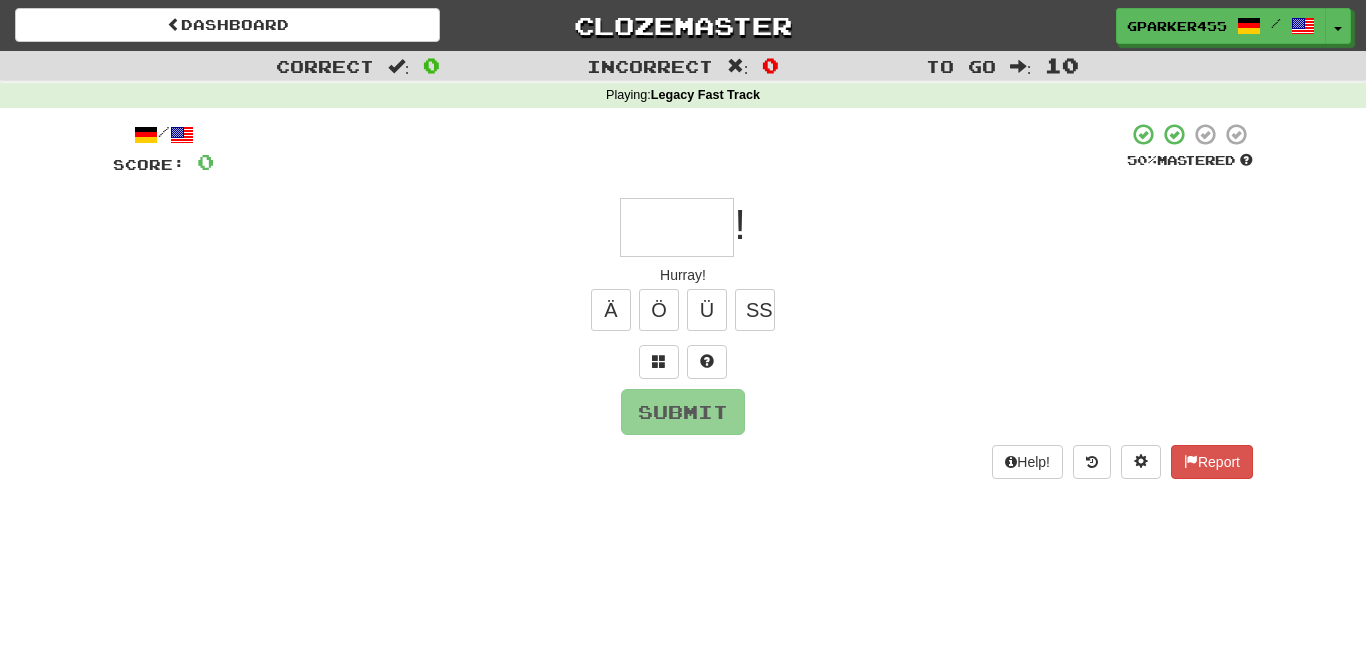 type on "*" 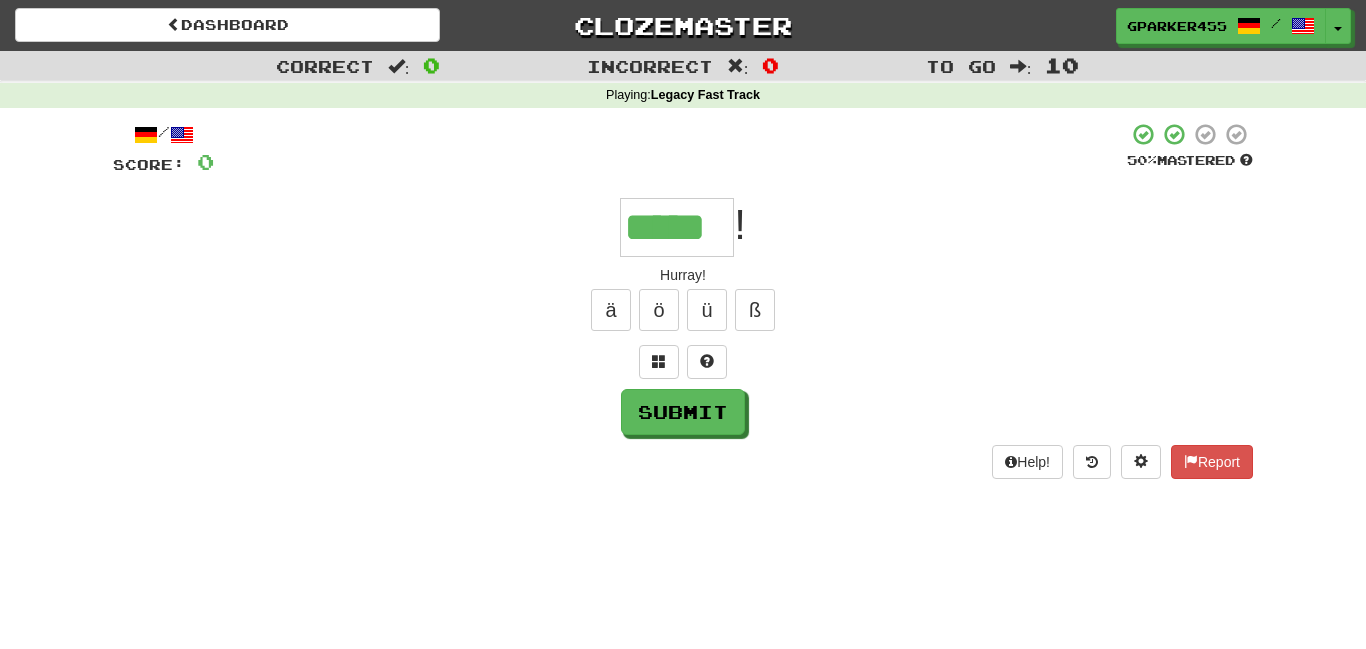 type on "*****" 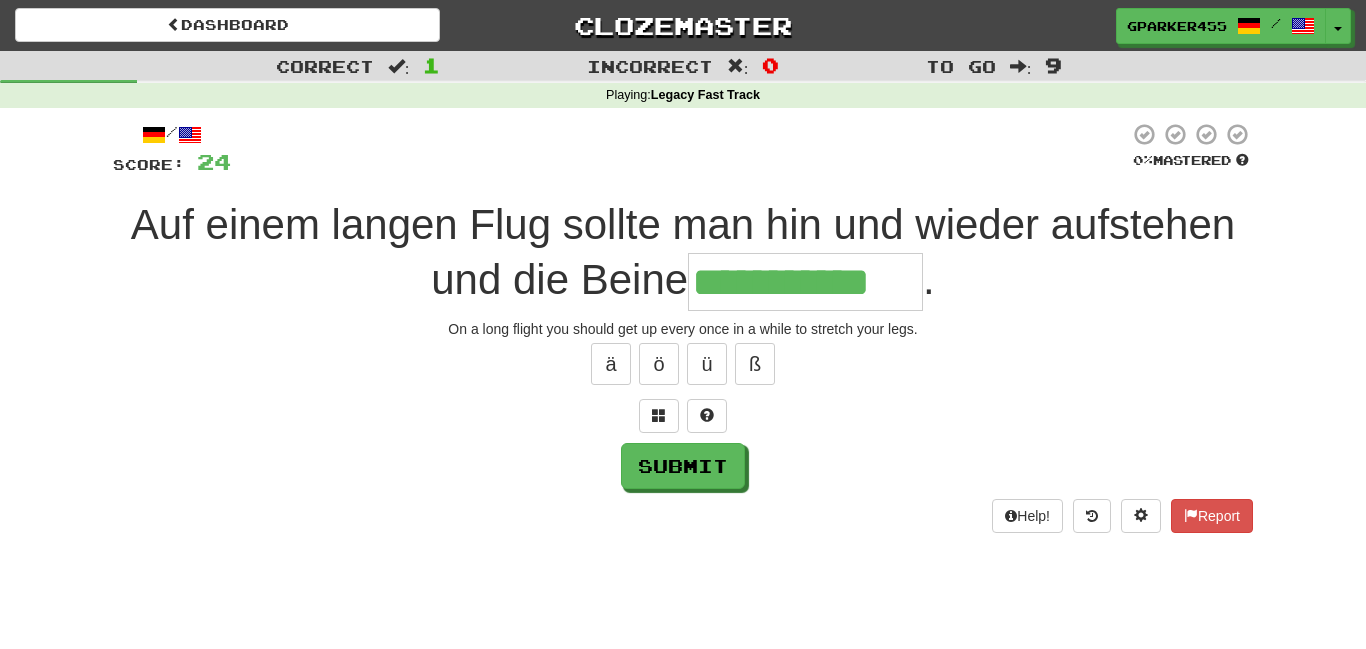 type on "**********" 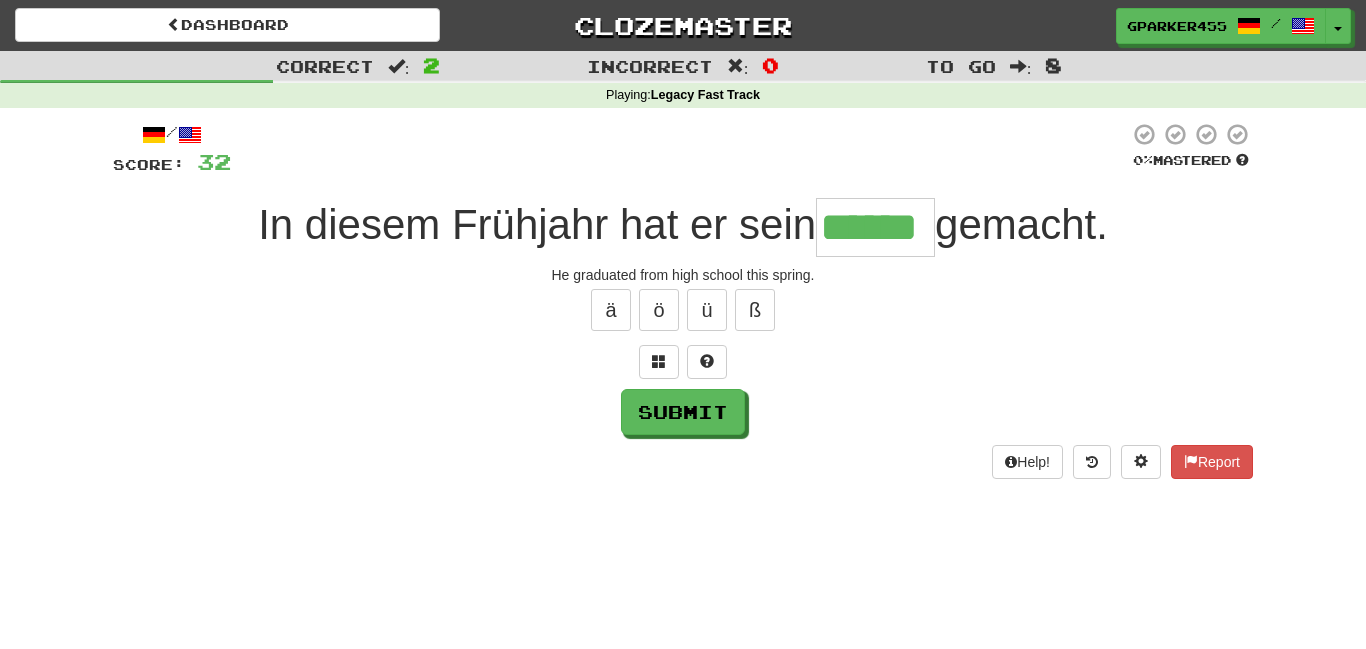 type on "******" 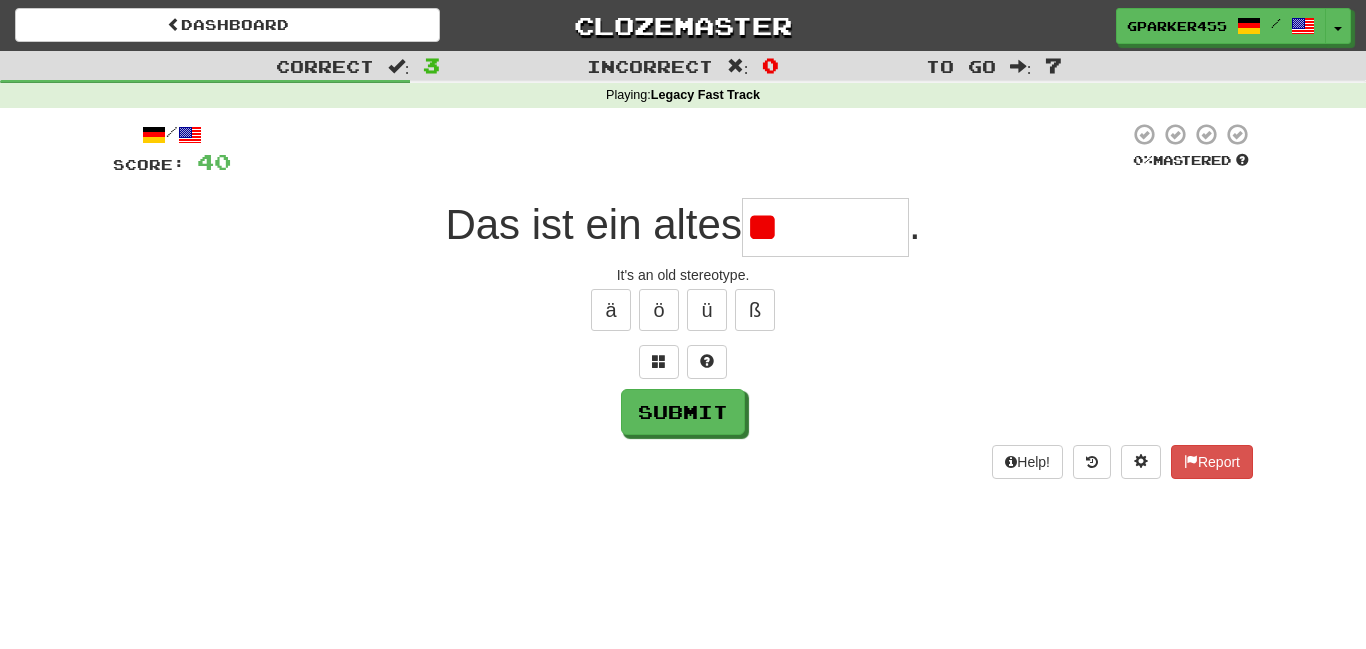 type on "*" 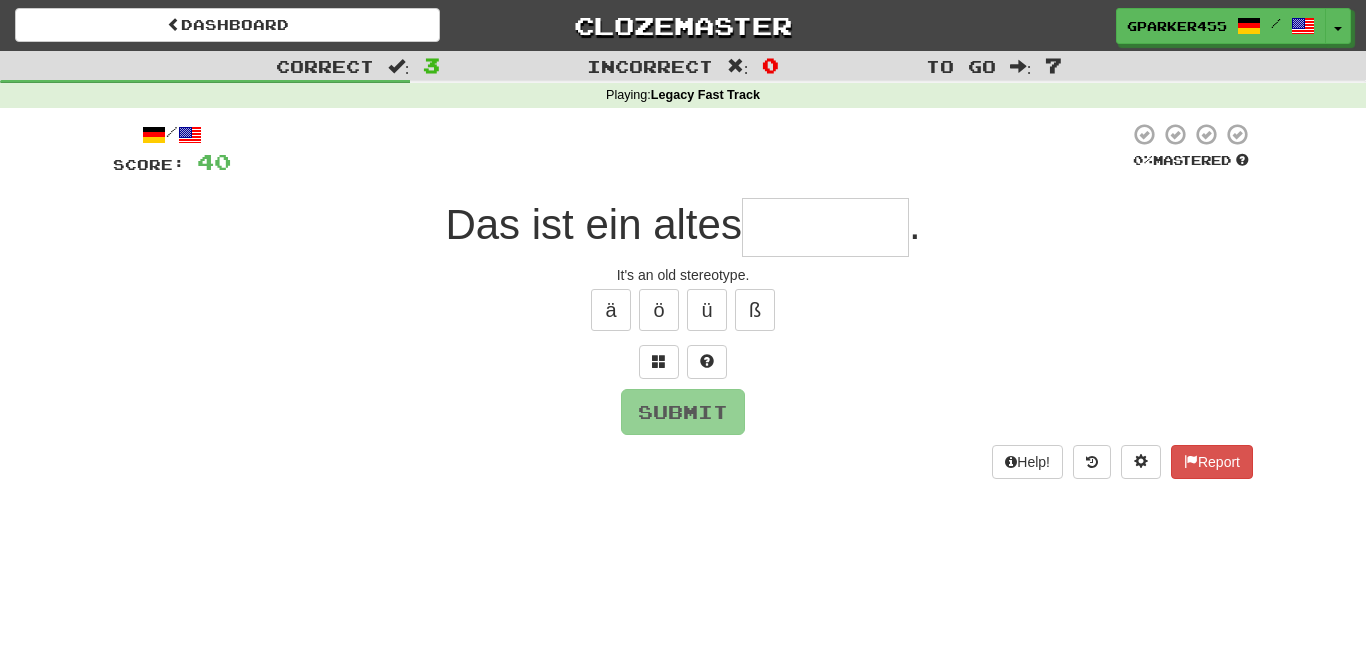 type on "*" 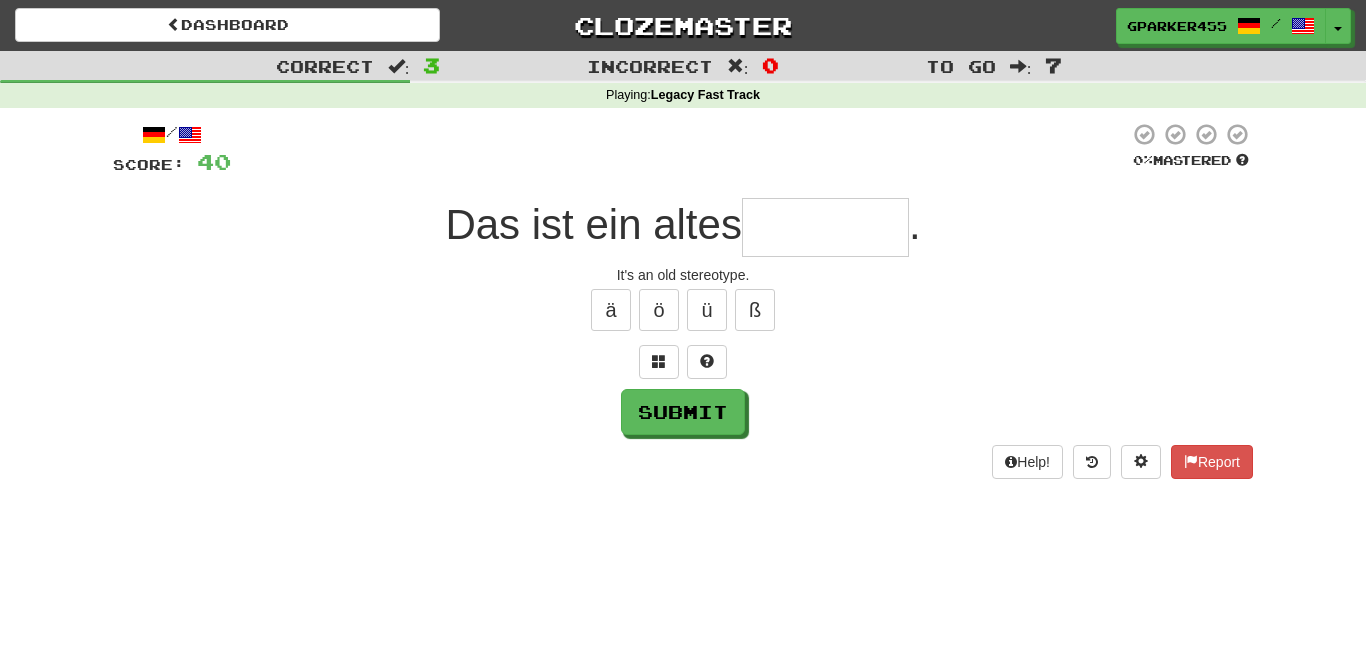 type on "*" 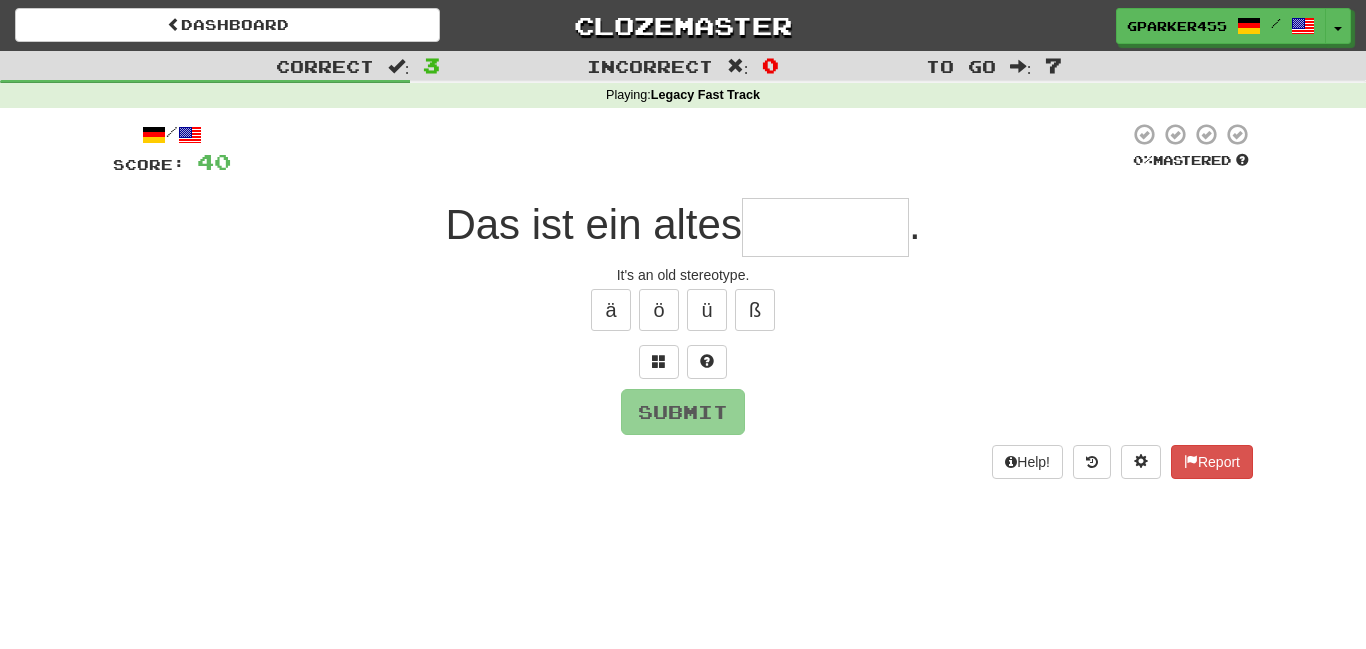 type on "*" 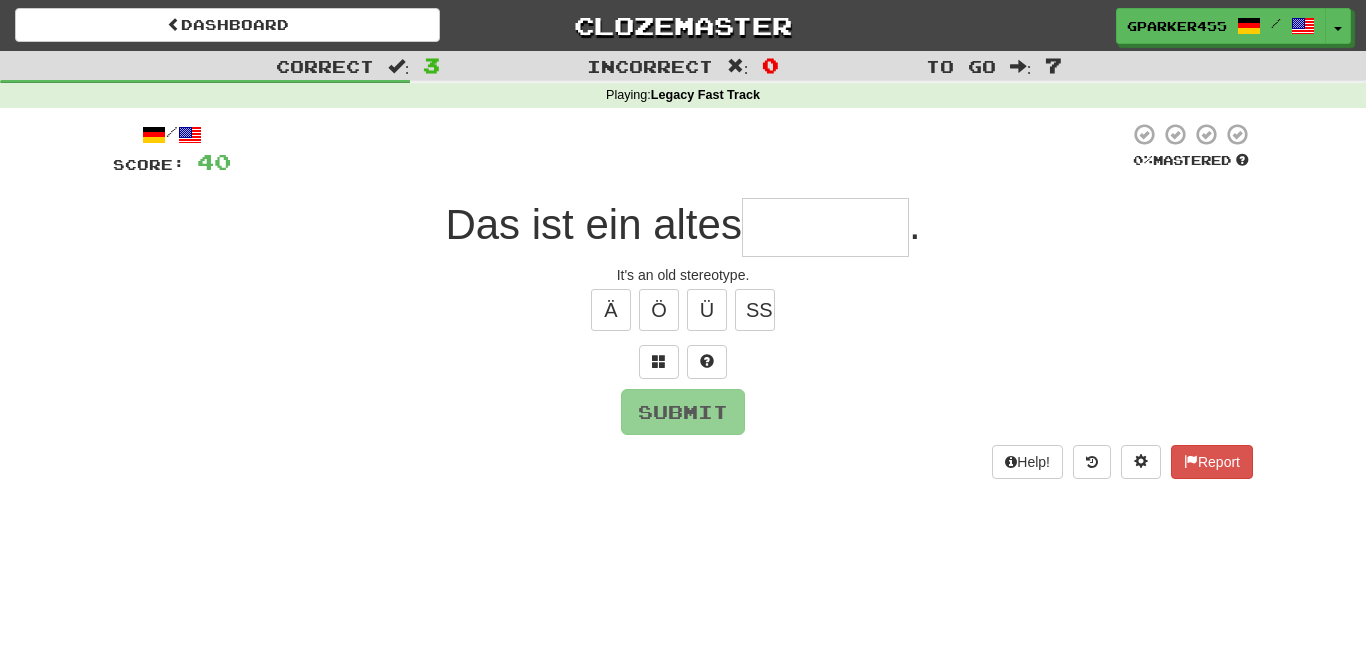 type on "*" 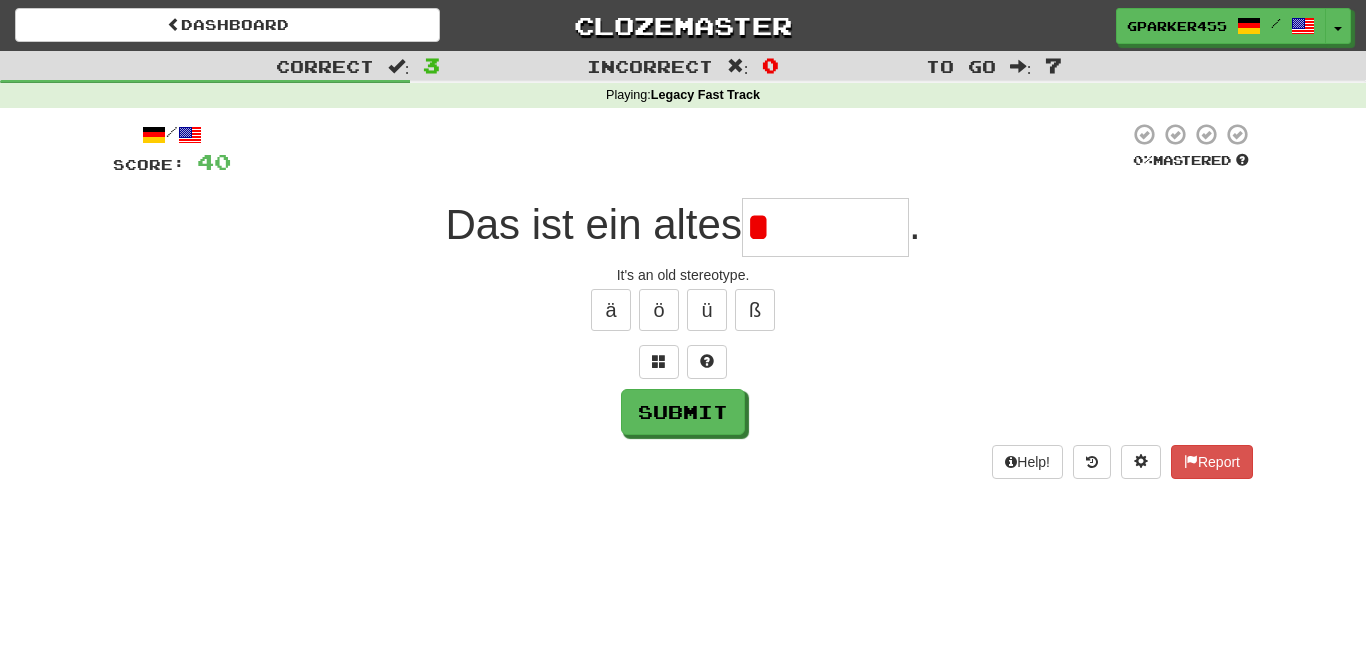 type on "*" 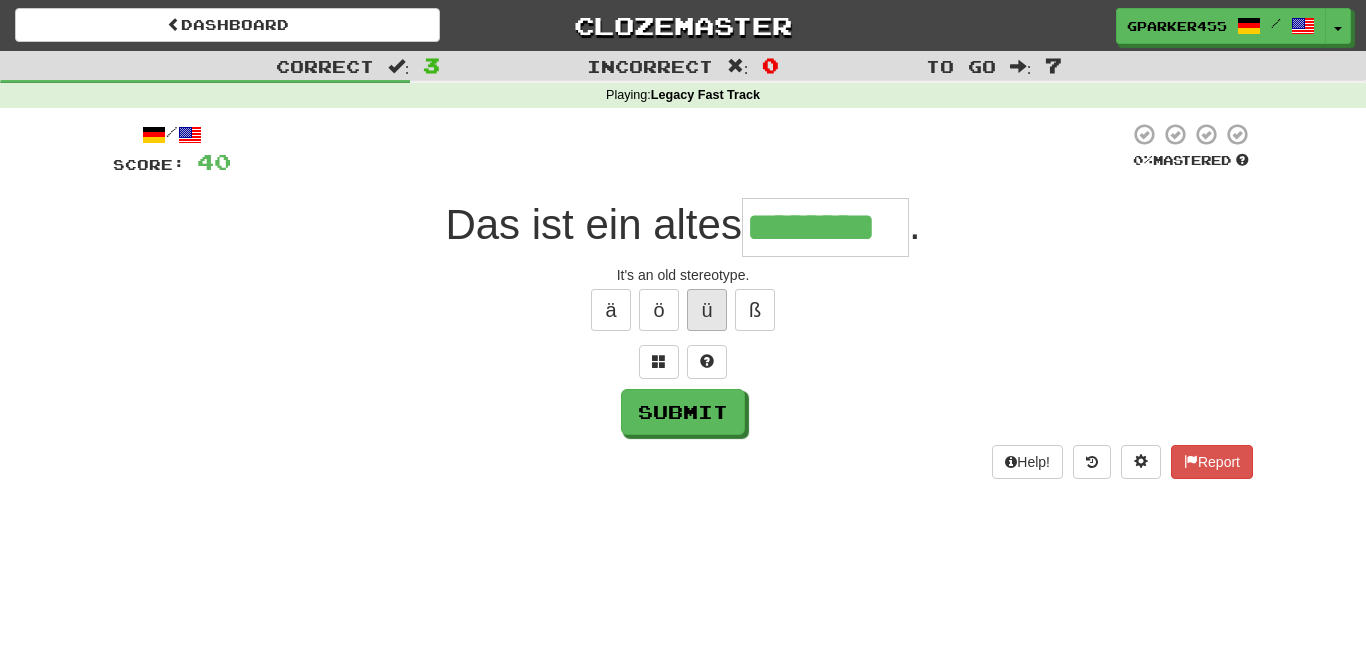 type on "********" 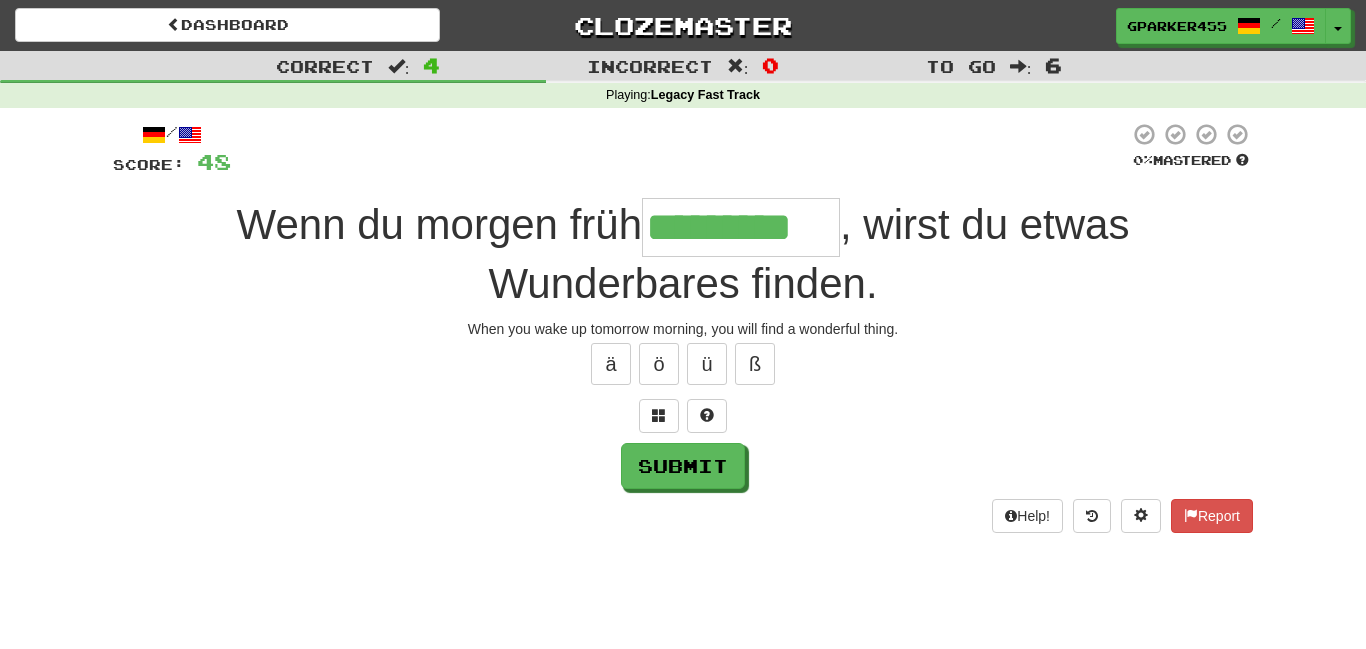 type on "*********" 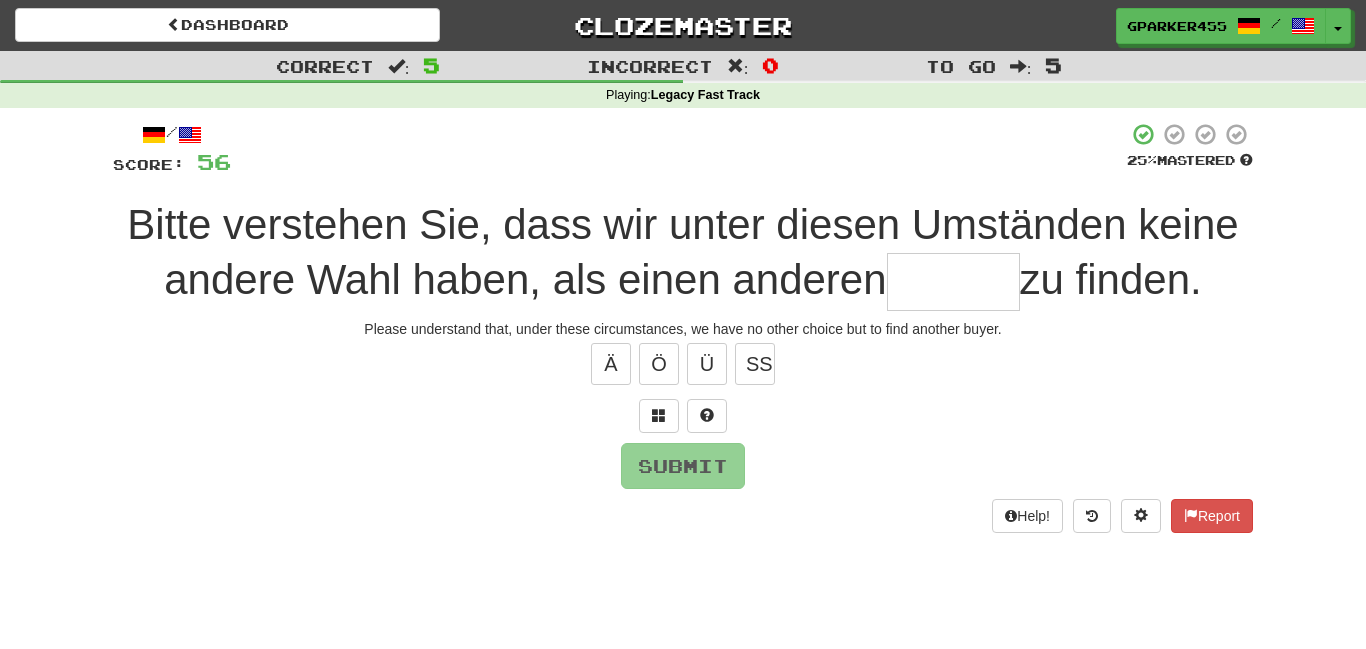 type on "*" 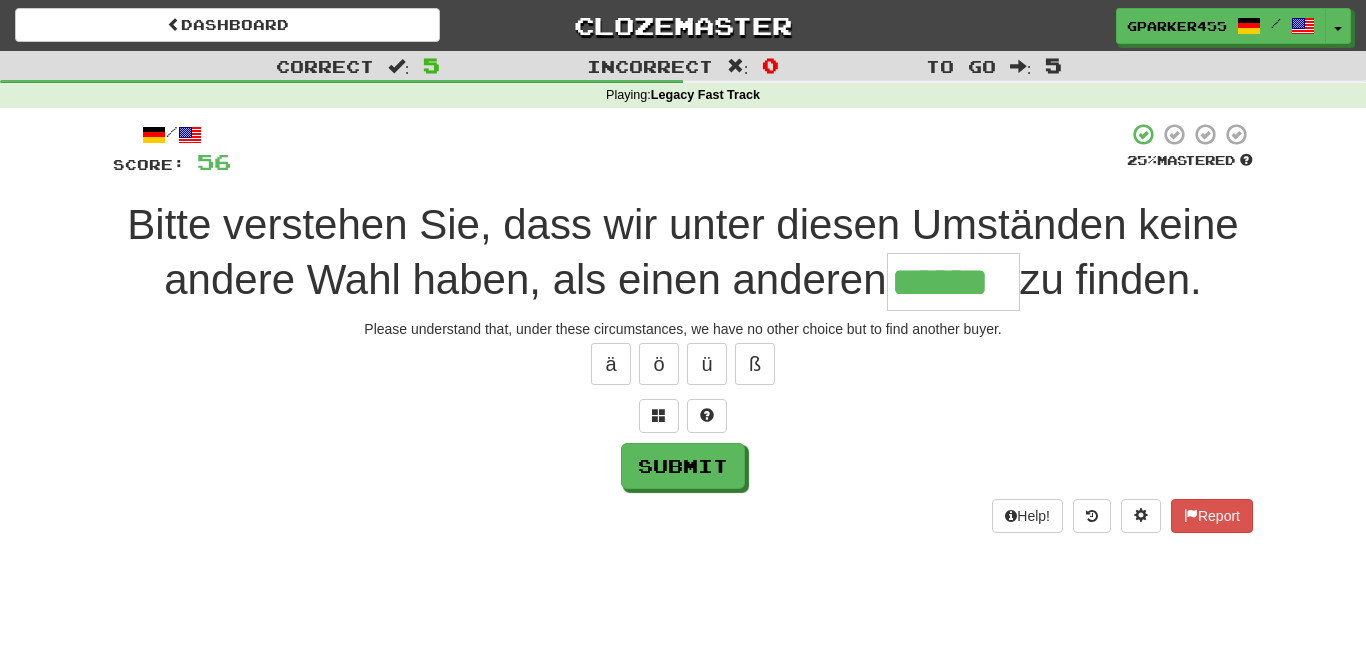 type on "******" 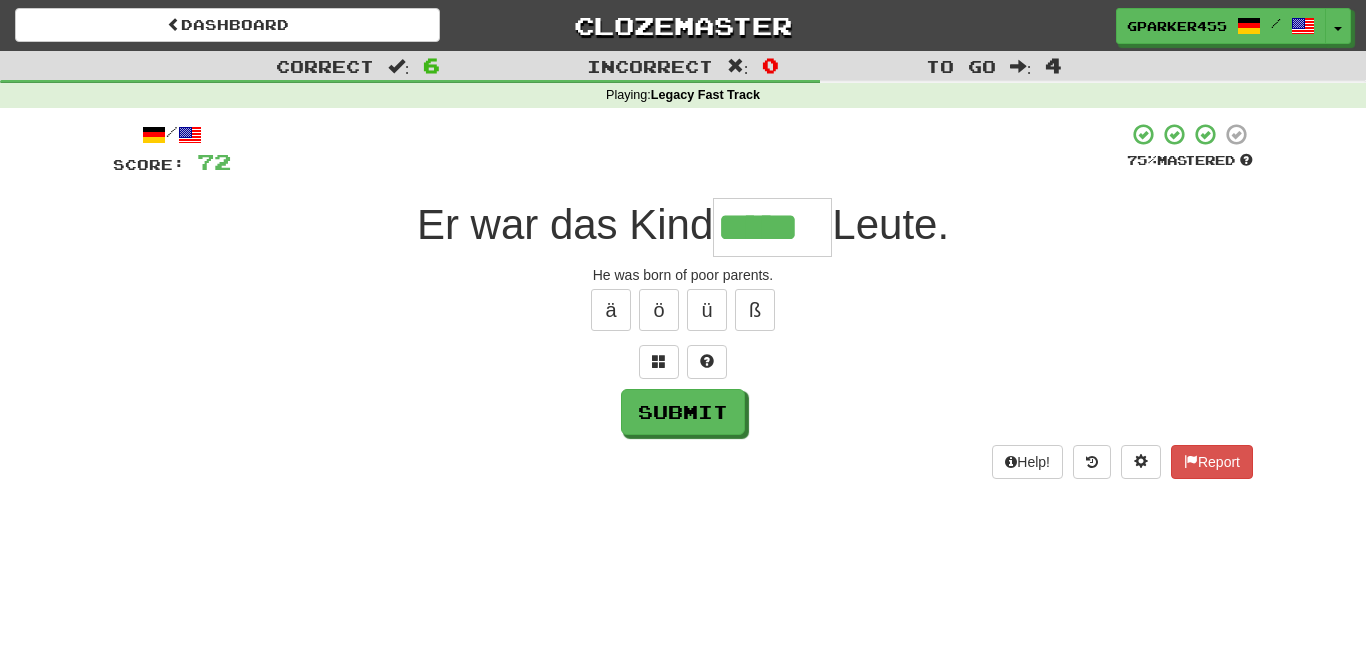 type on "*****" 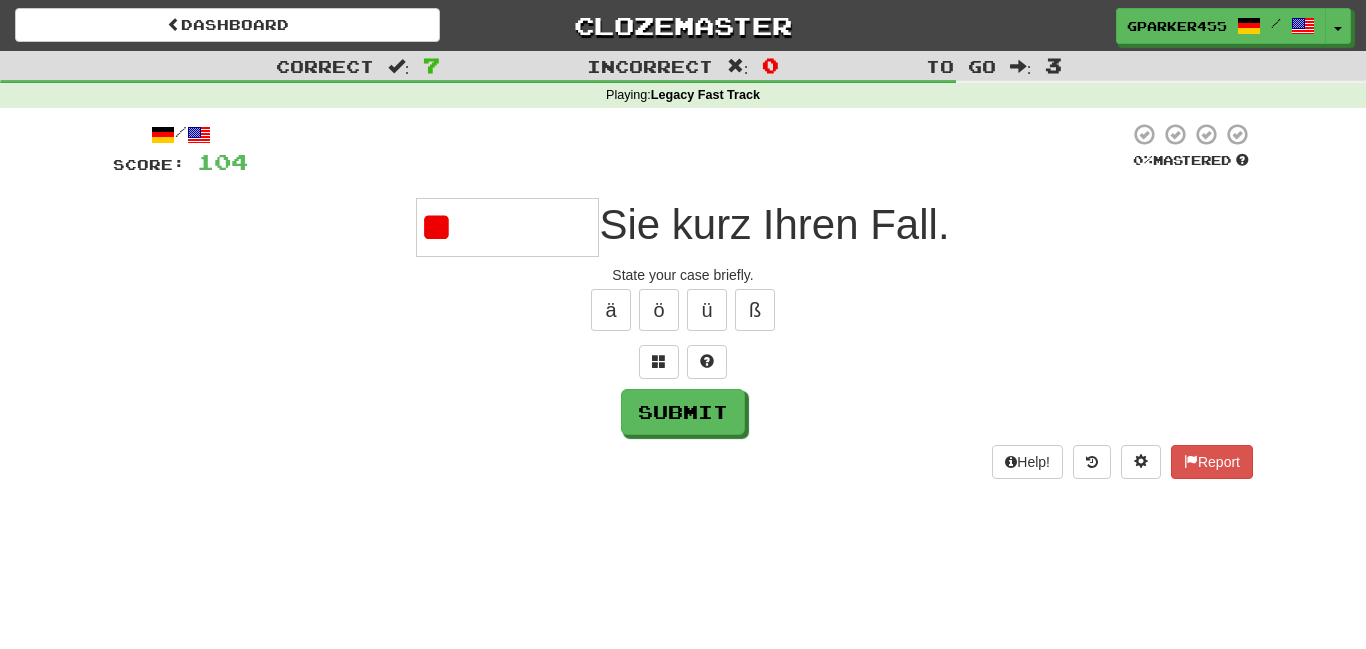 type on "*" 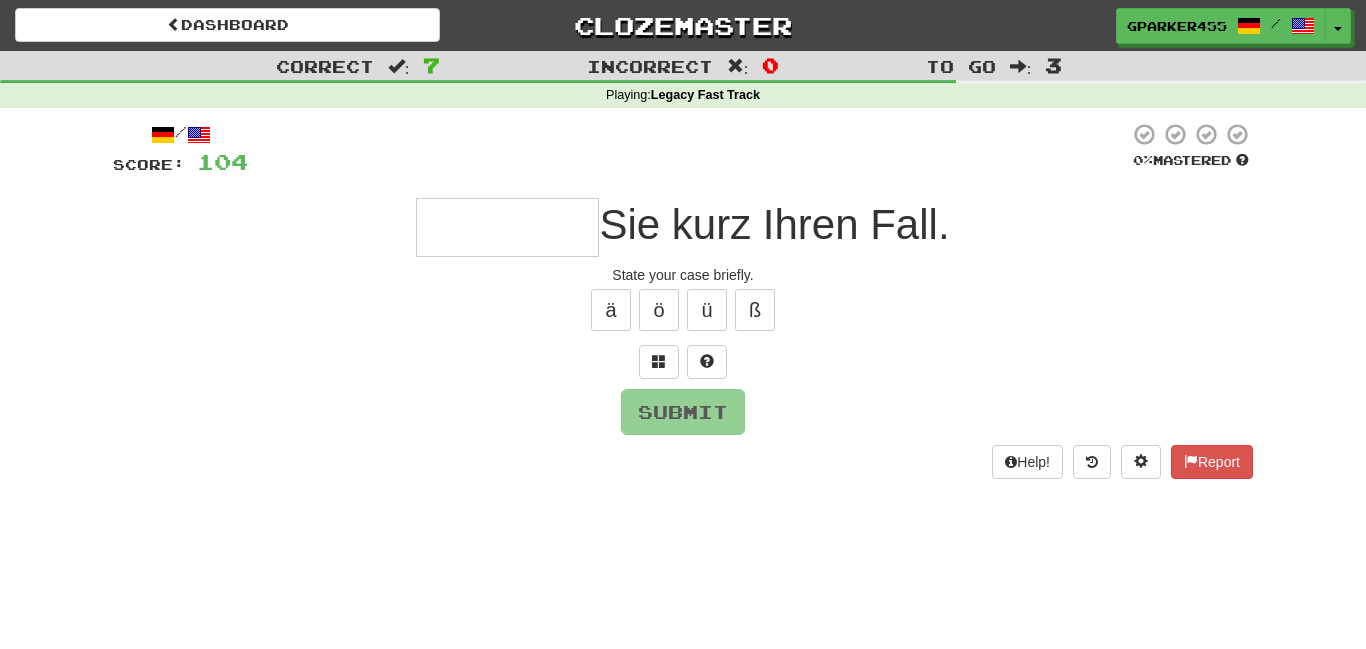 type on "*" 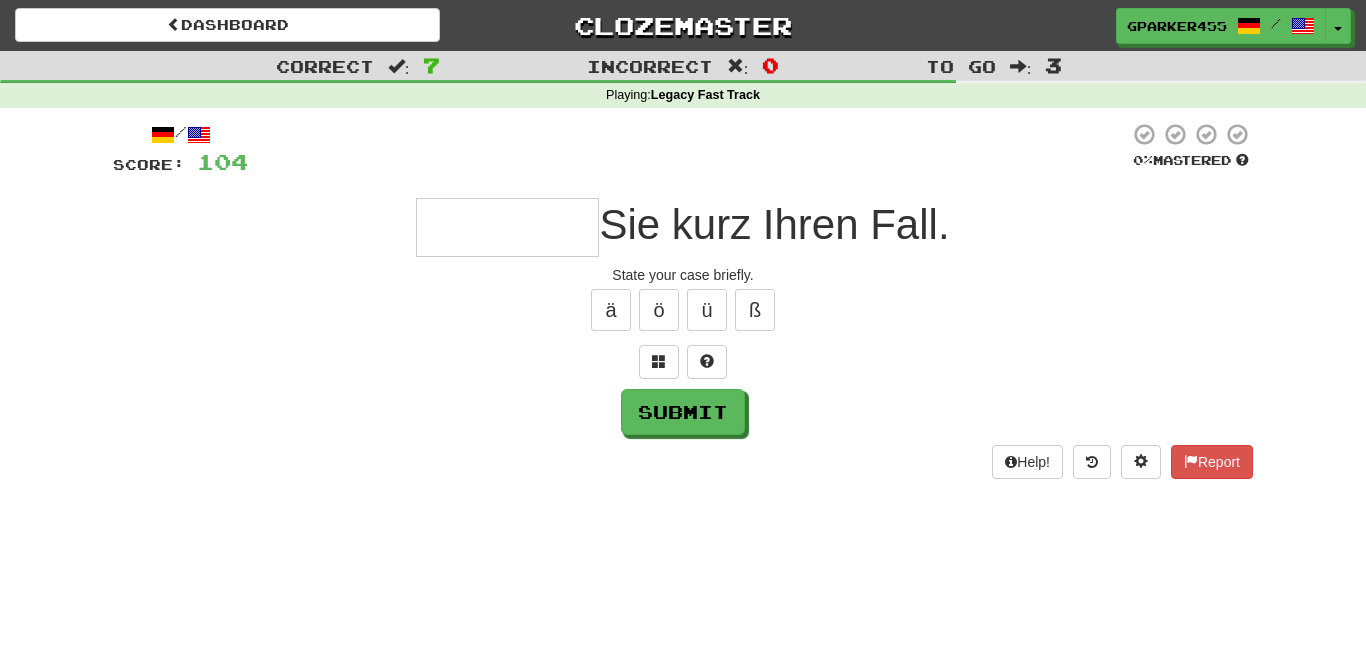 type on "*" 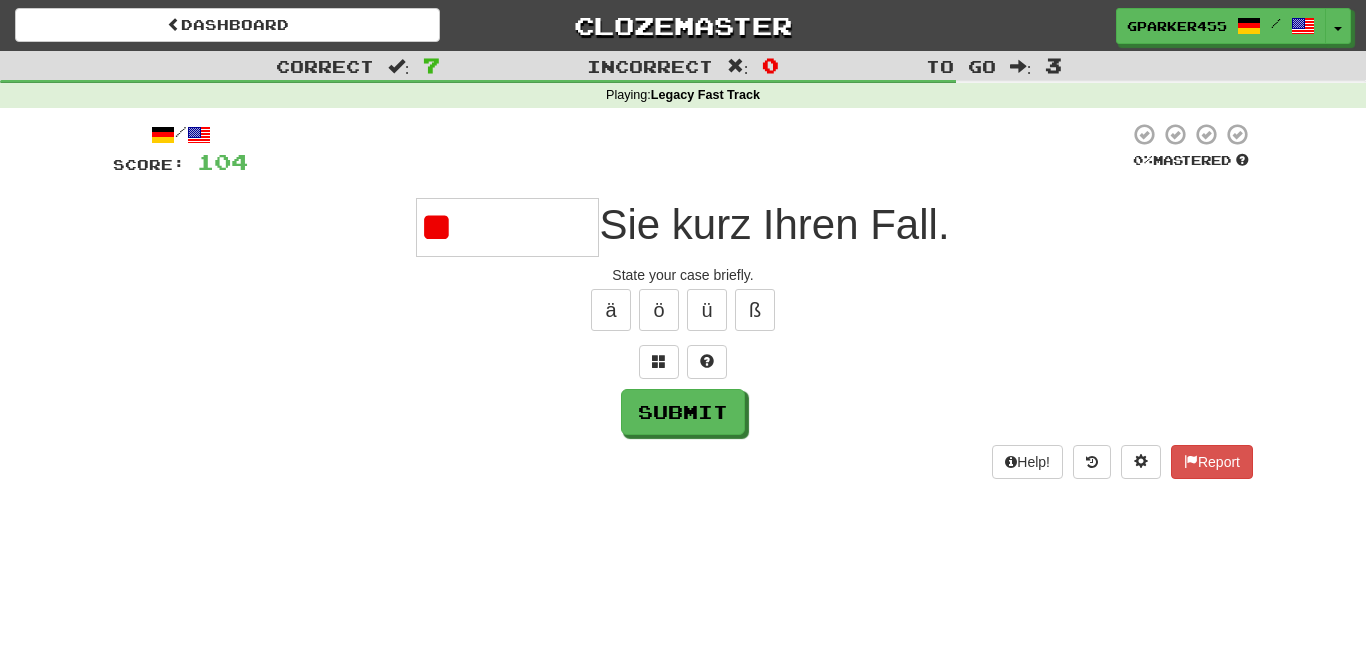 type on "*" 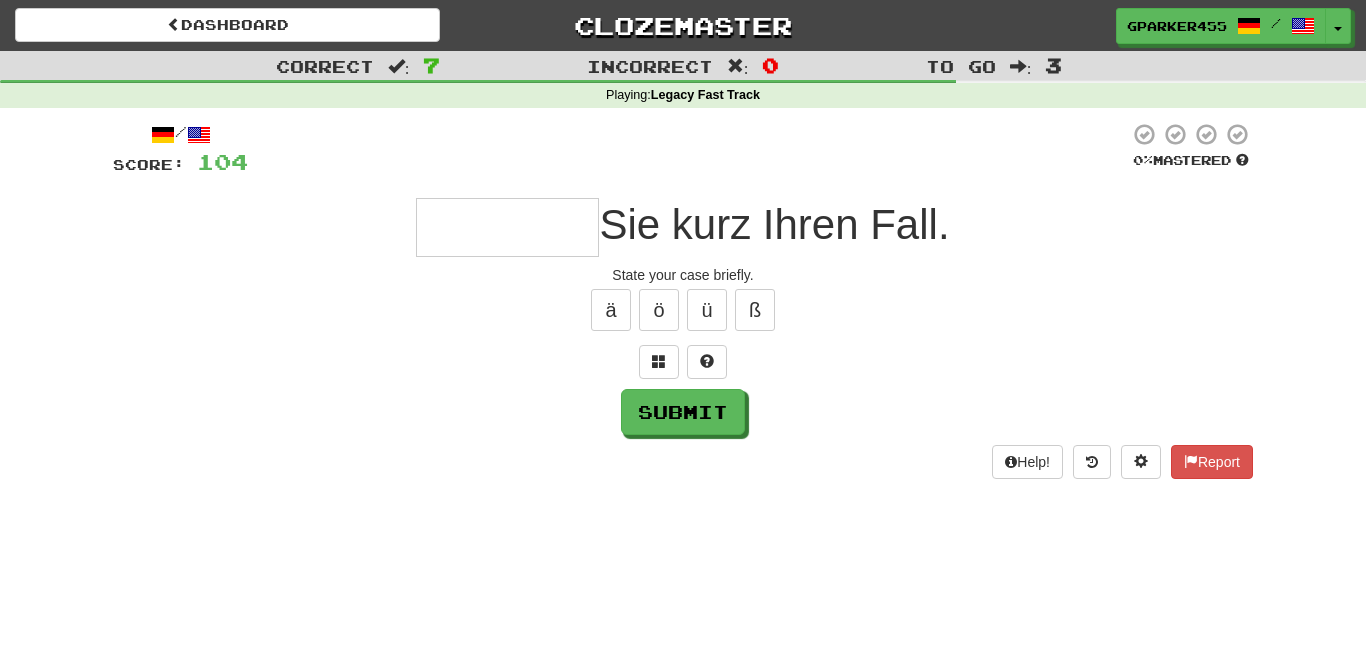 type on "*" 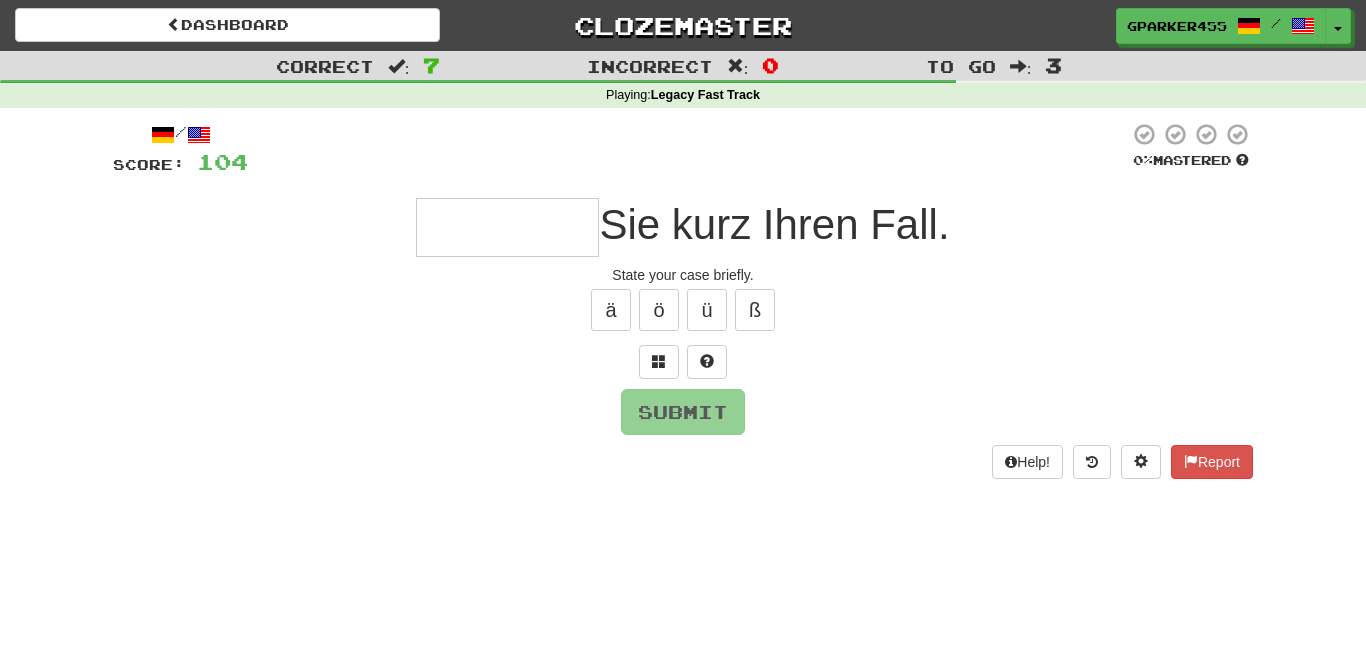 type on "*" 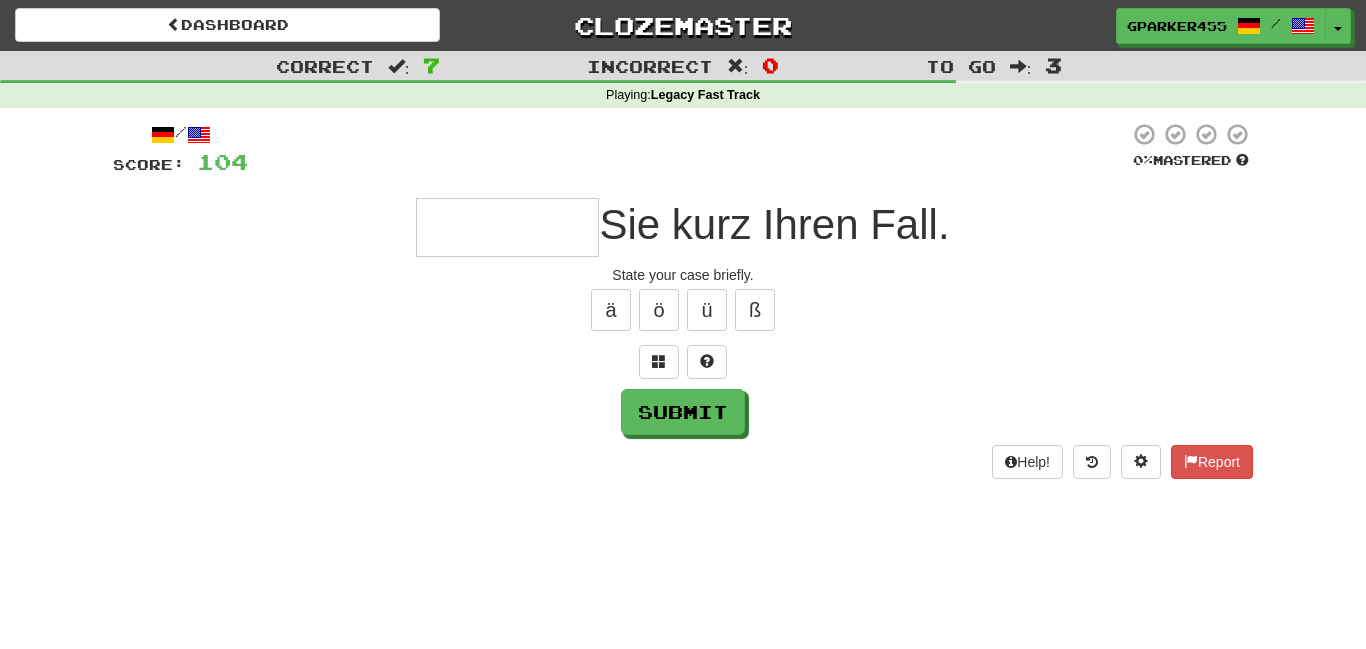 type on "*" 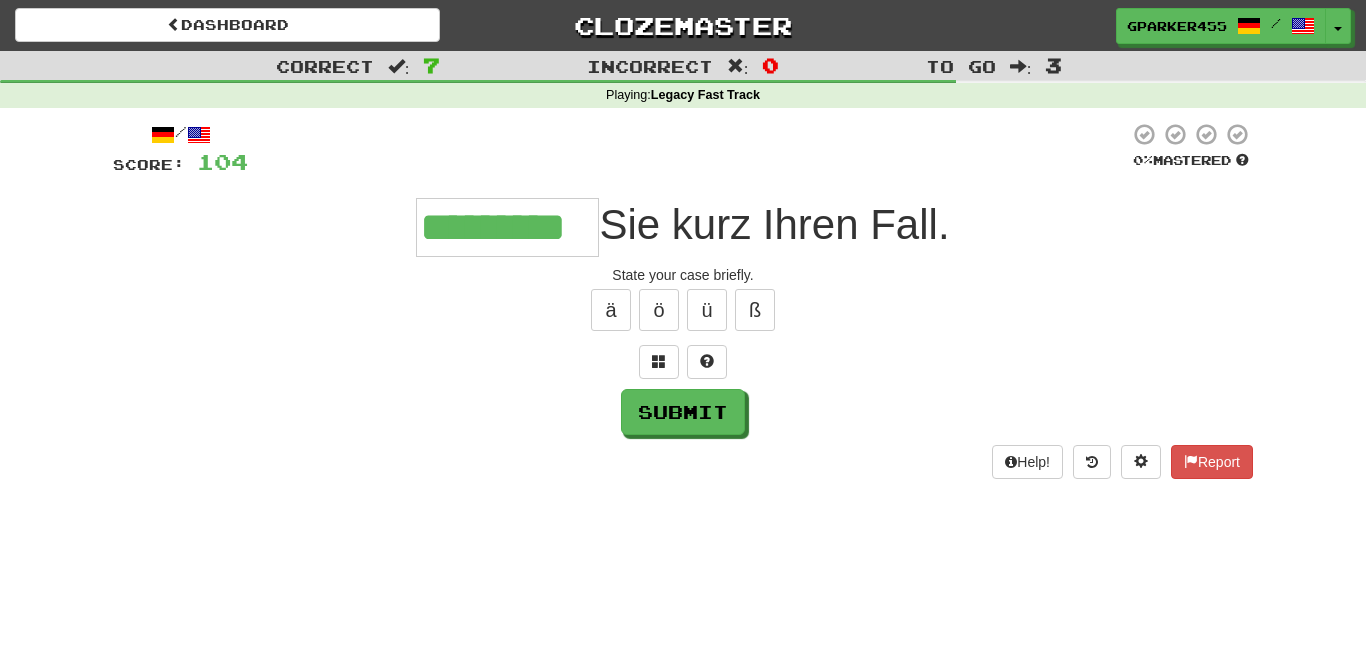 type on "*********" 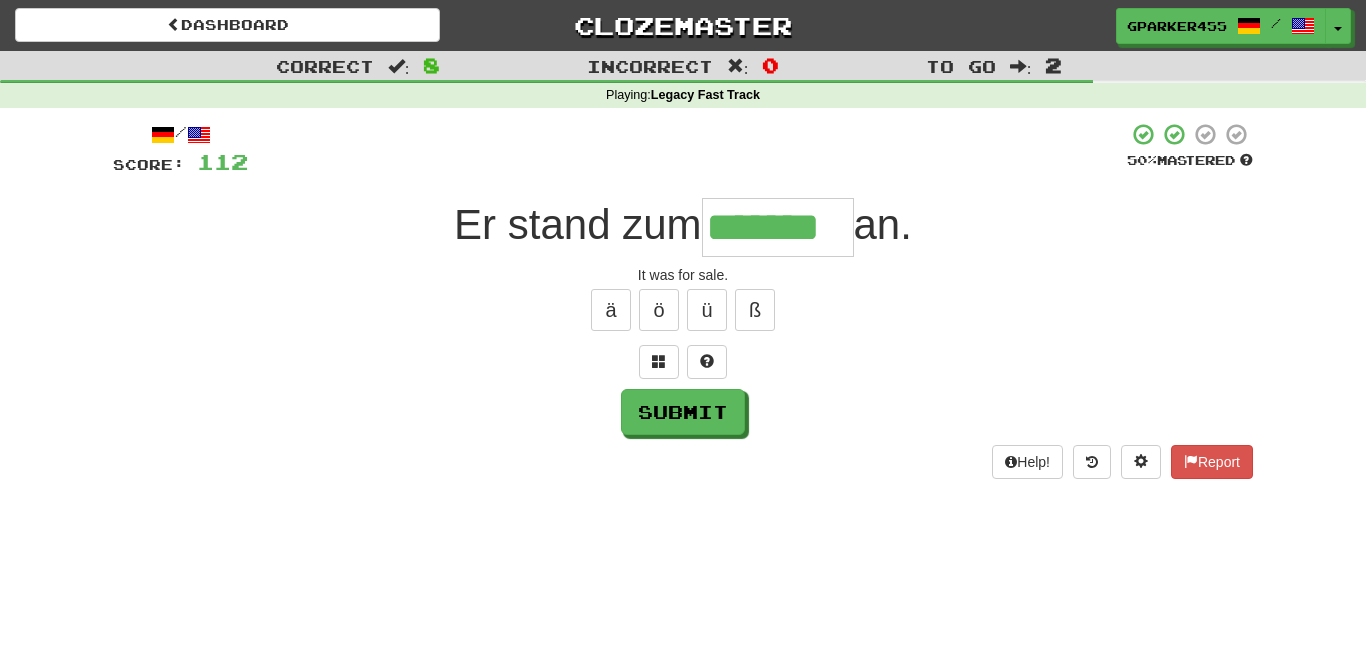 type on "*******" 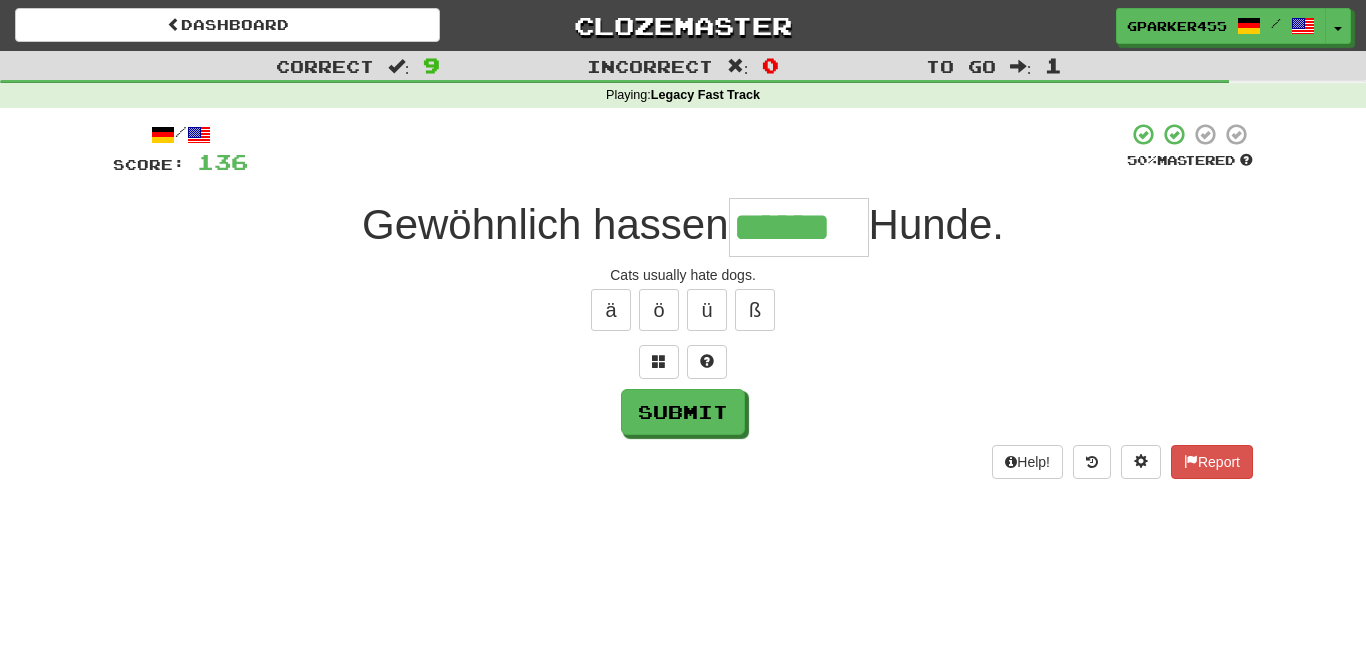 type on "******" 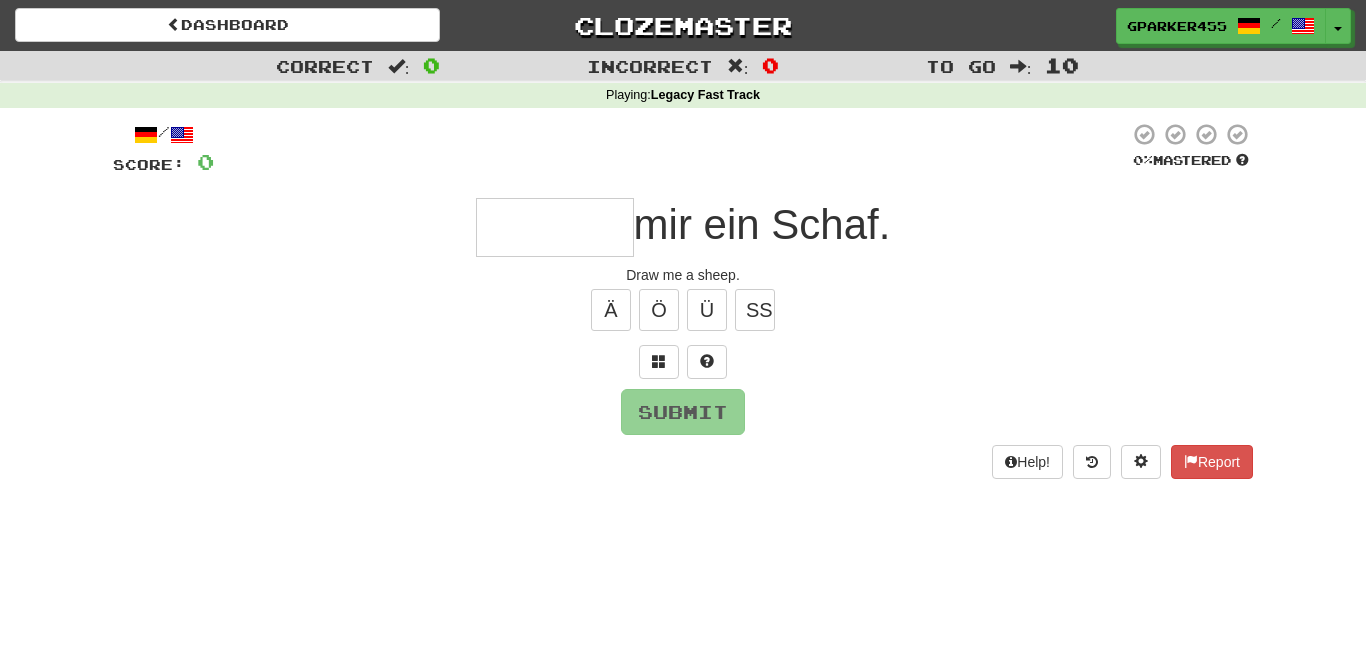type on "*" 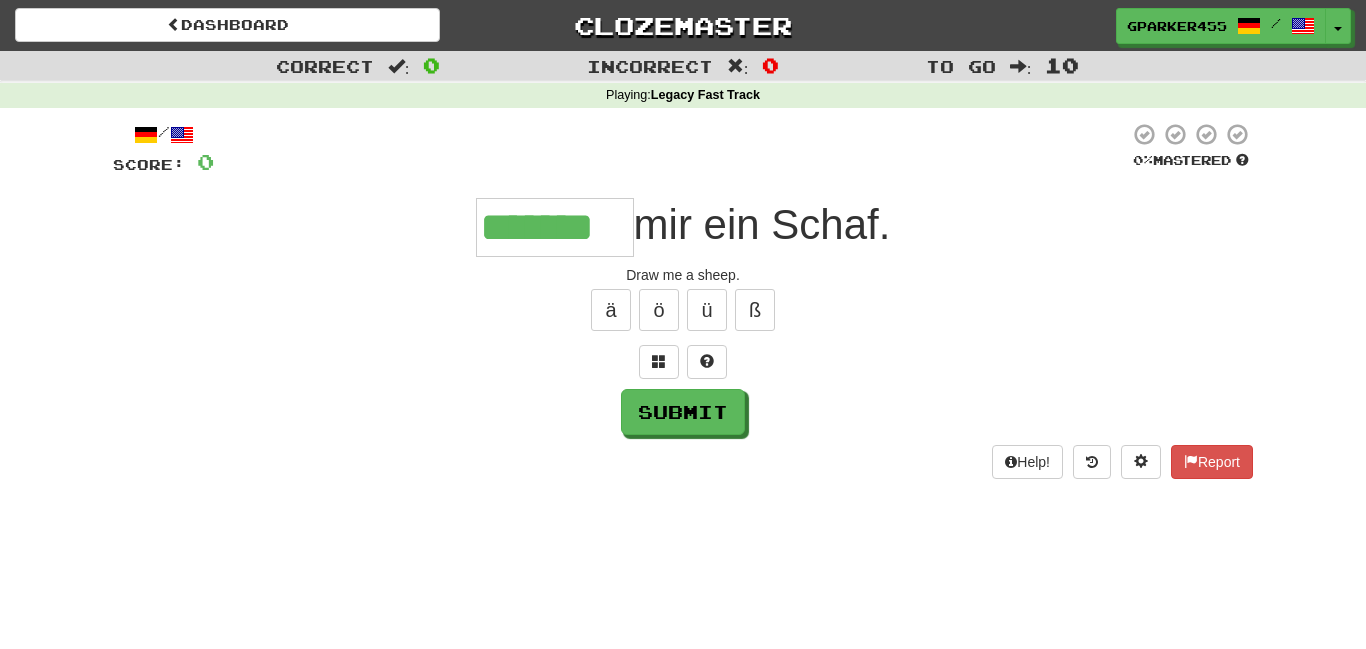 type on "*******" 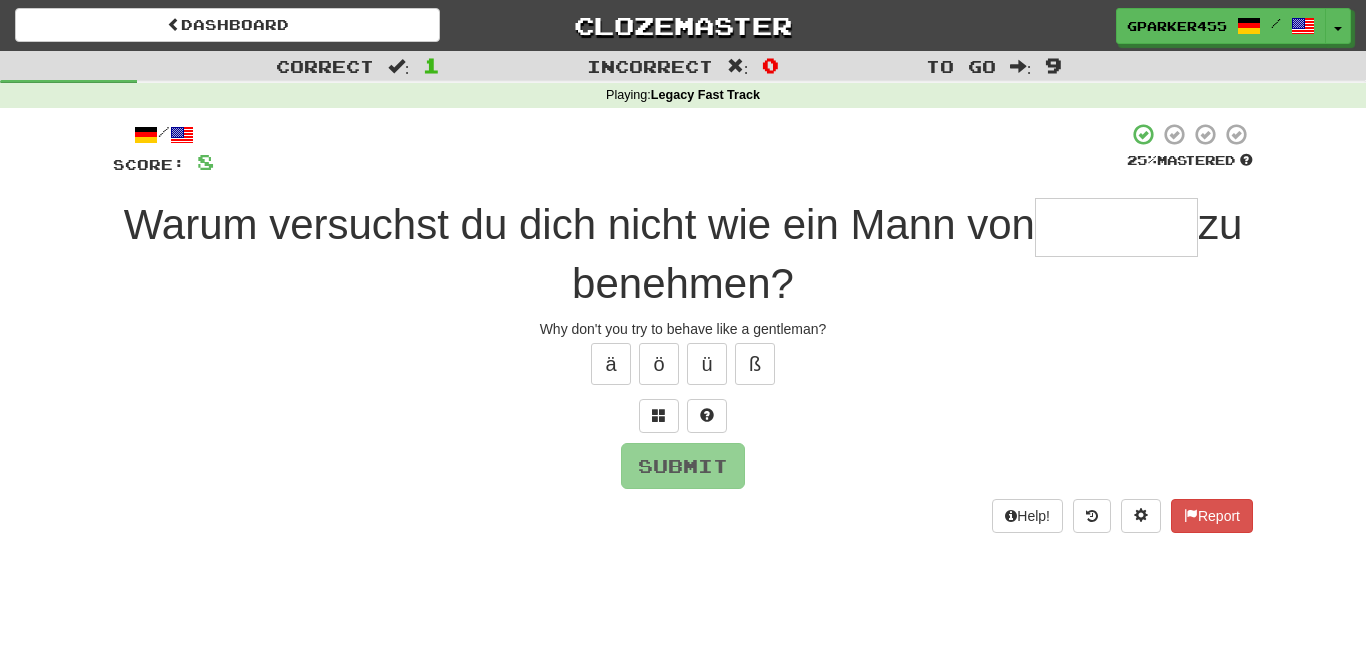 type on "*" 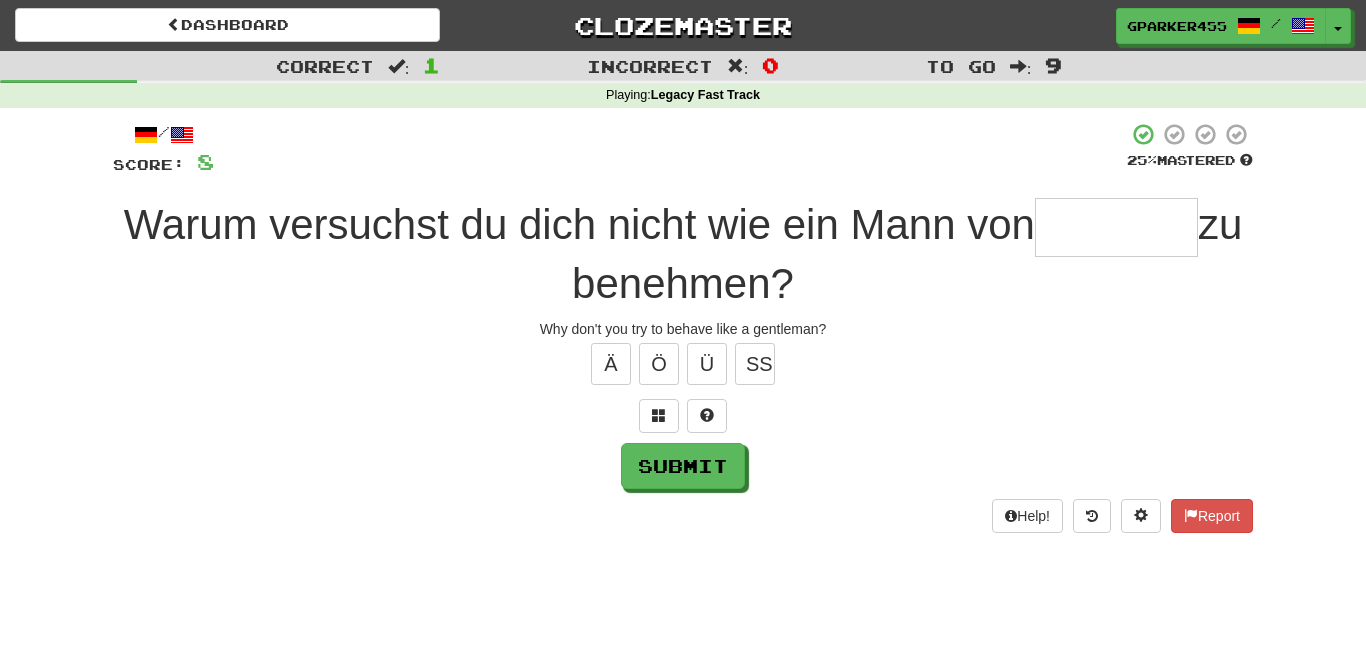 type on "*" 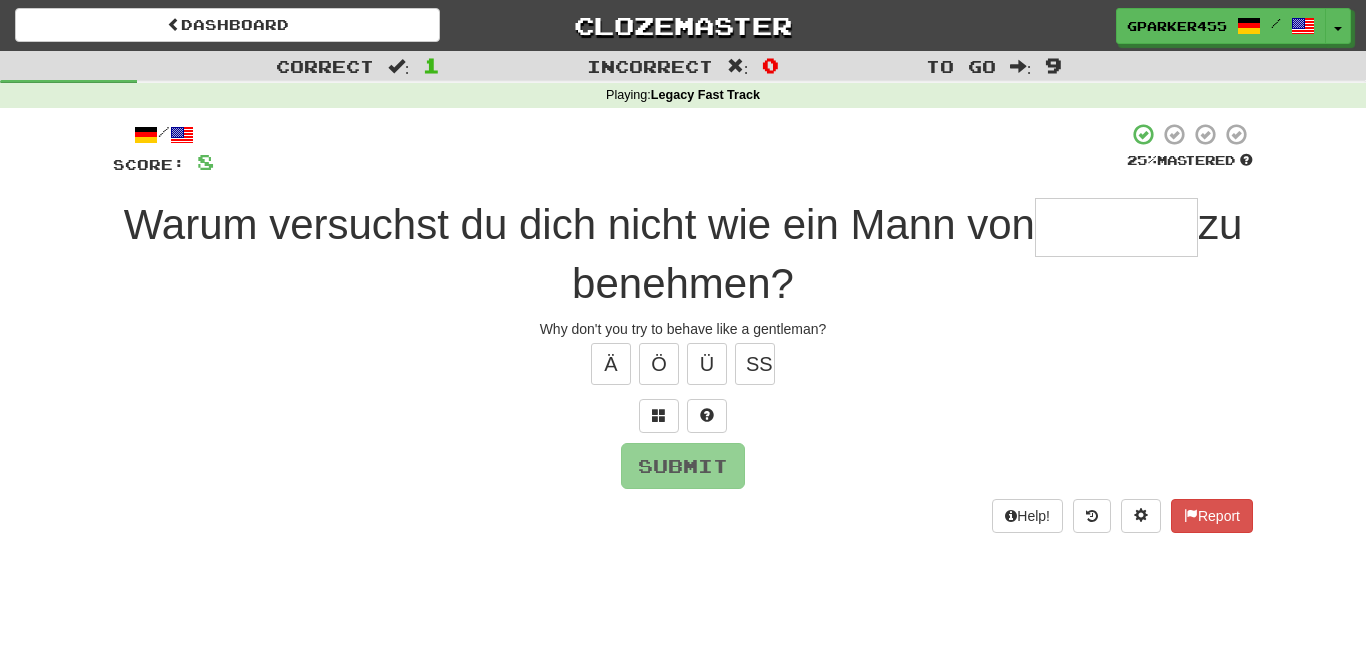 type on "*" 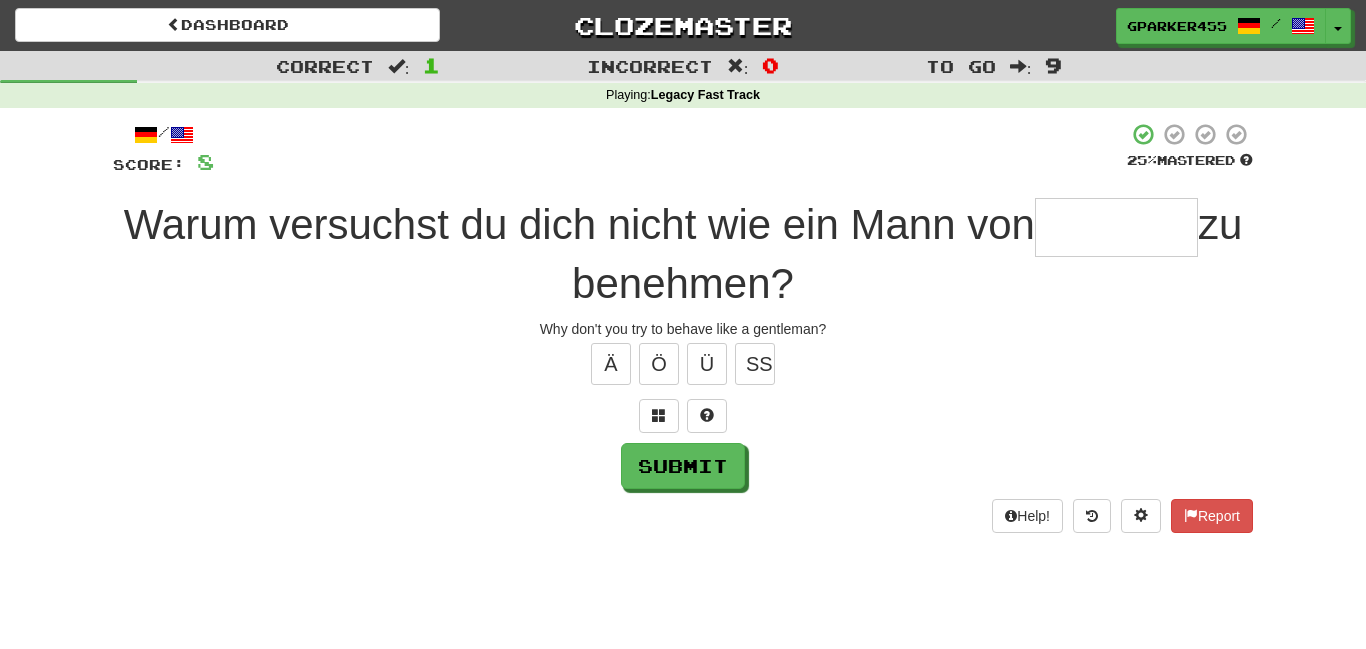type on "*" 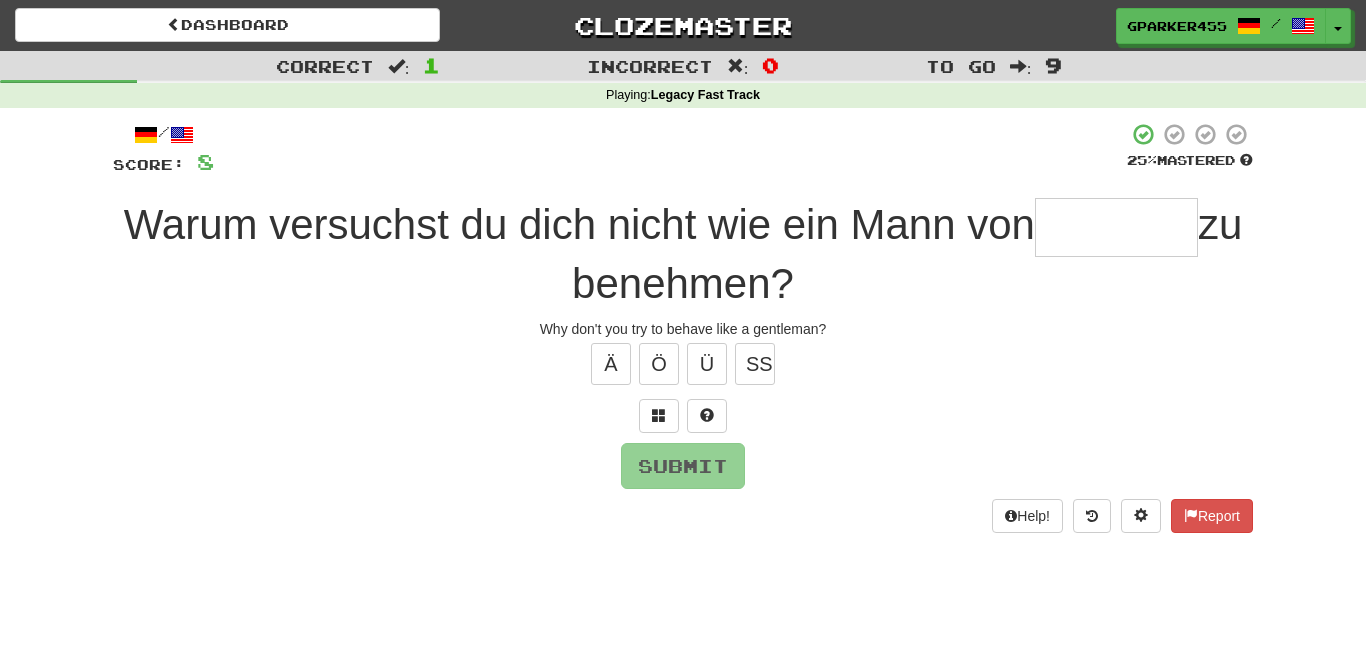 type on "*" 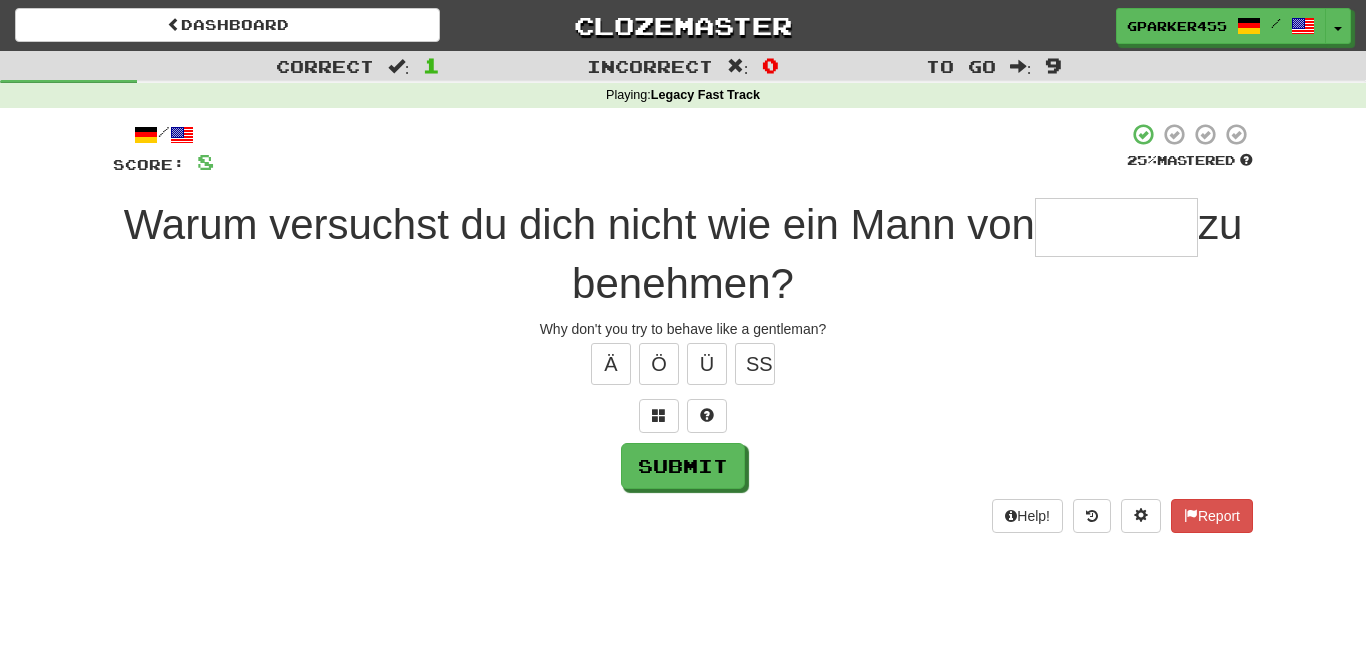 type on "*" 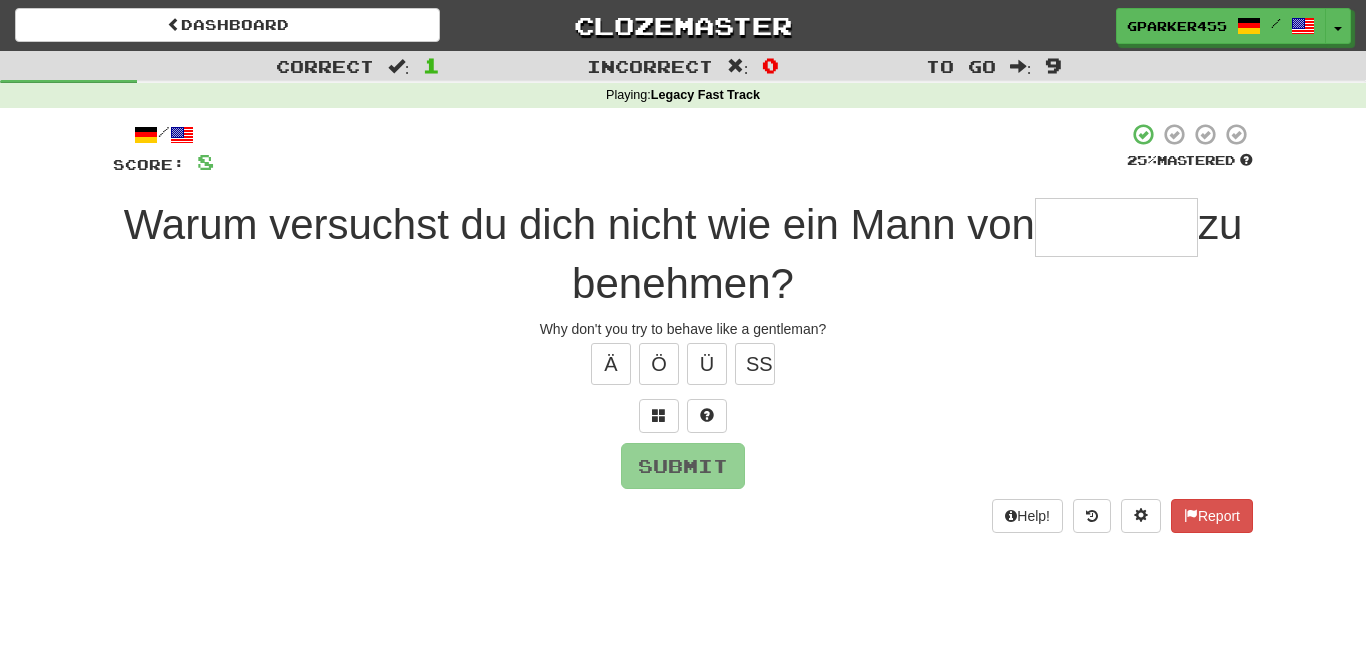 type on "*" 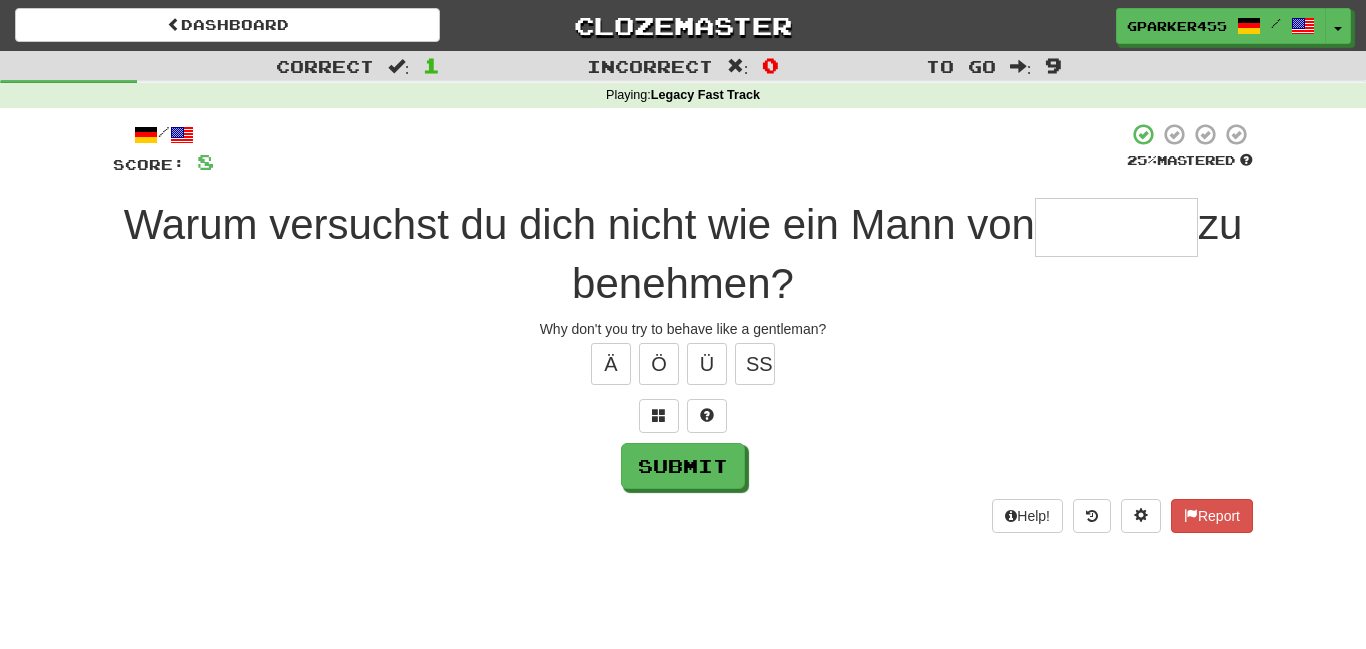 type on "*" 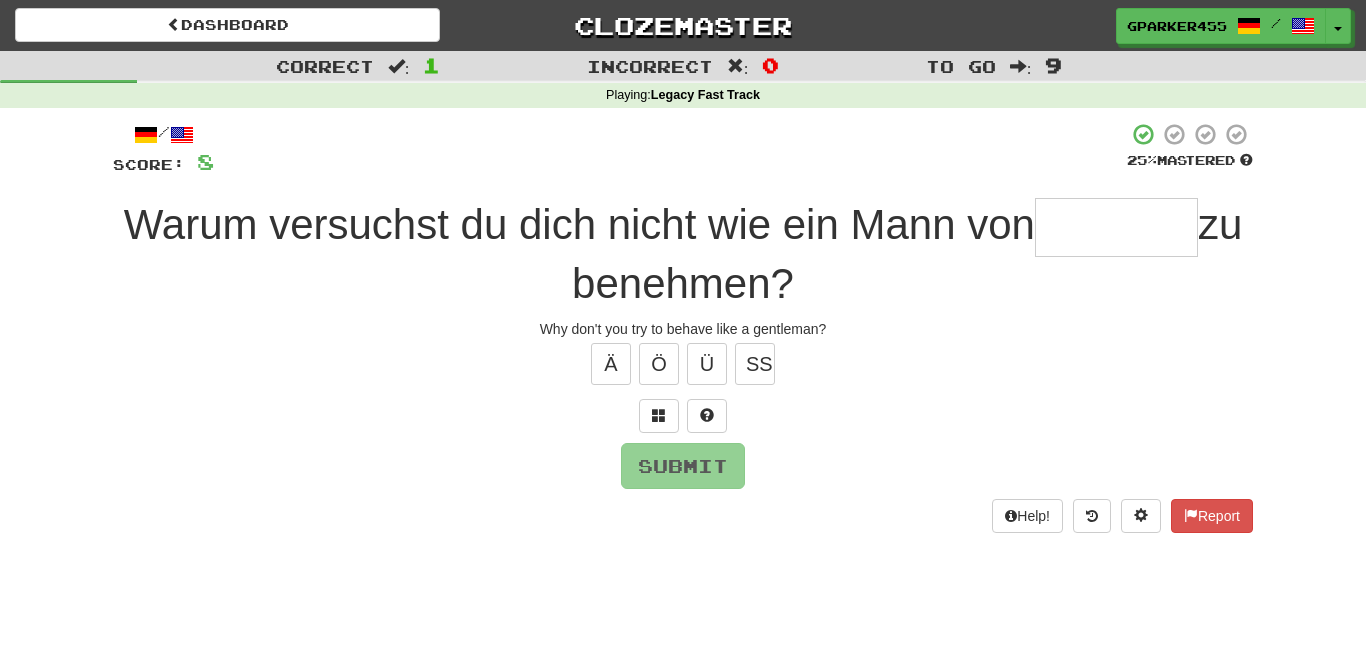 type on "*" 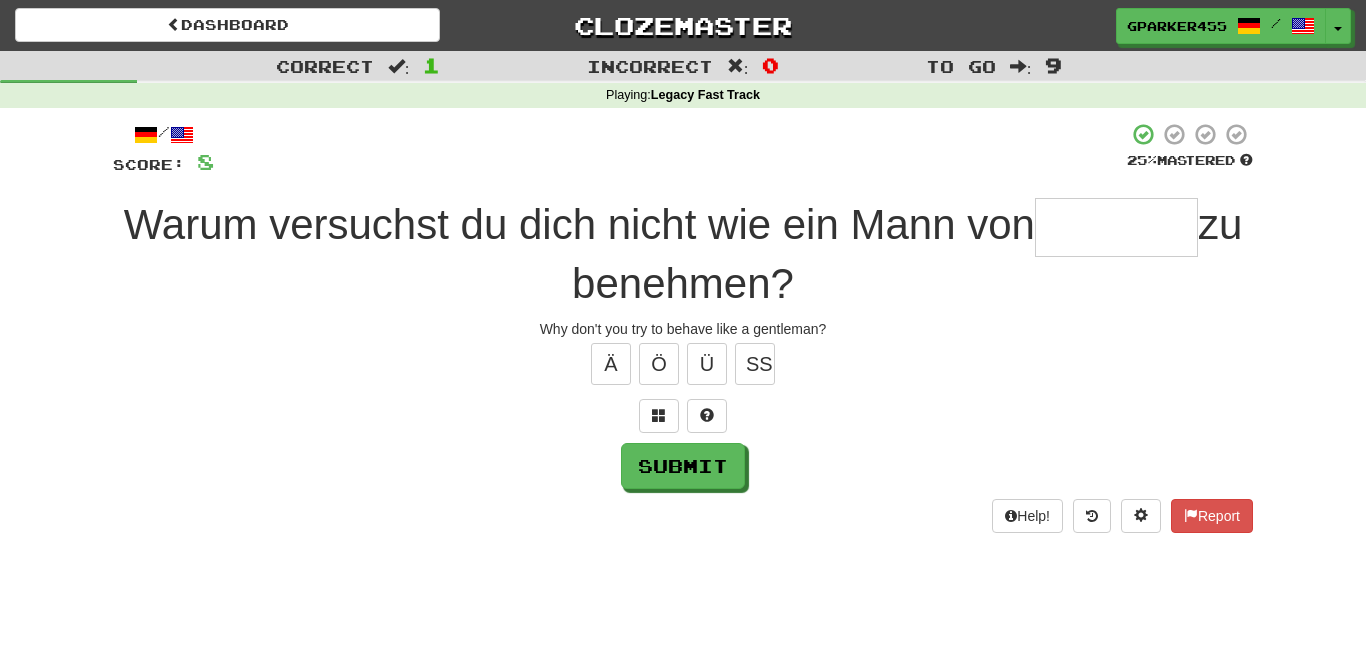 type on "*" 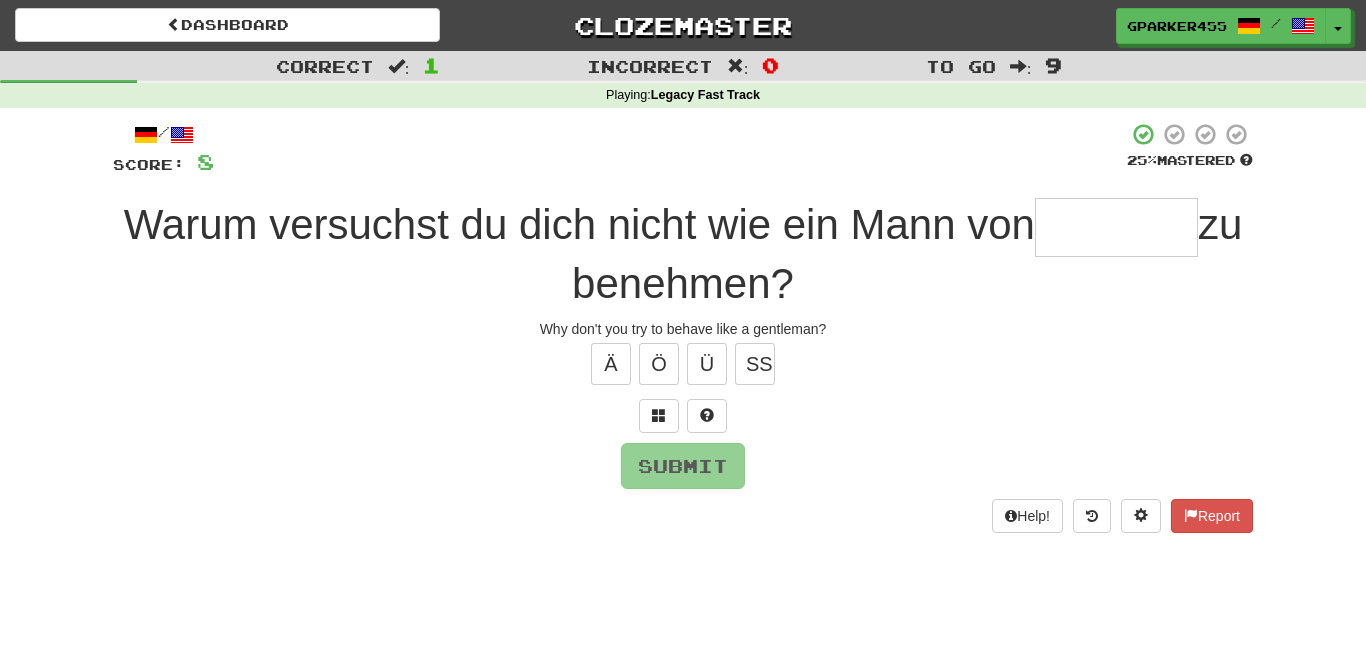 type on "*" 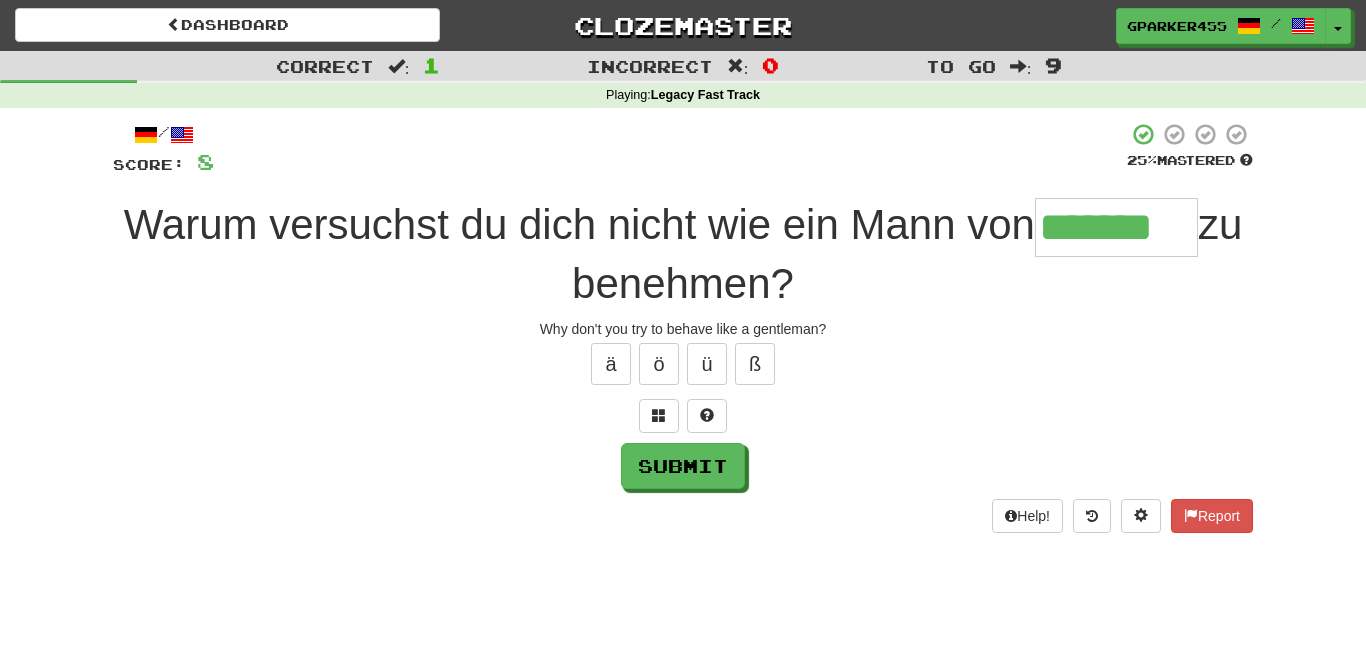 type on "*******" 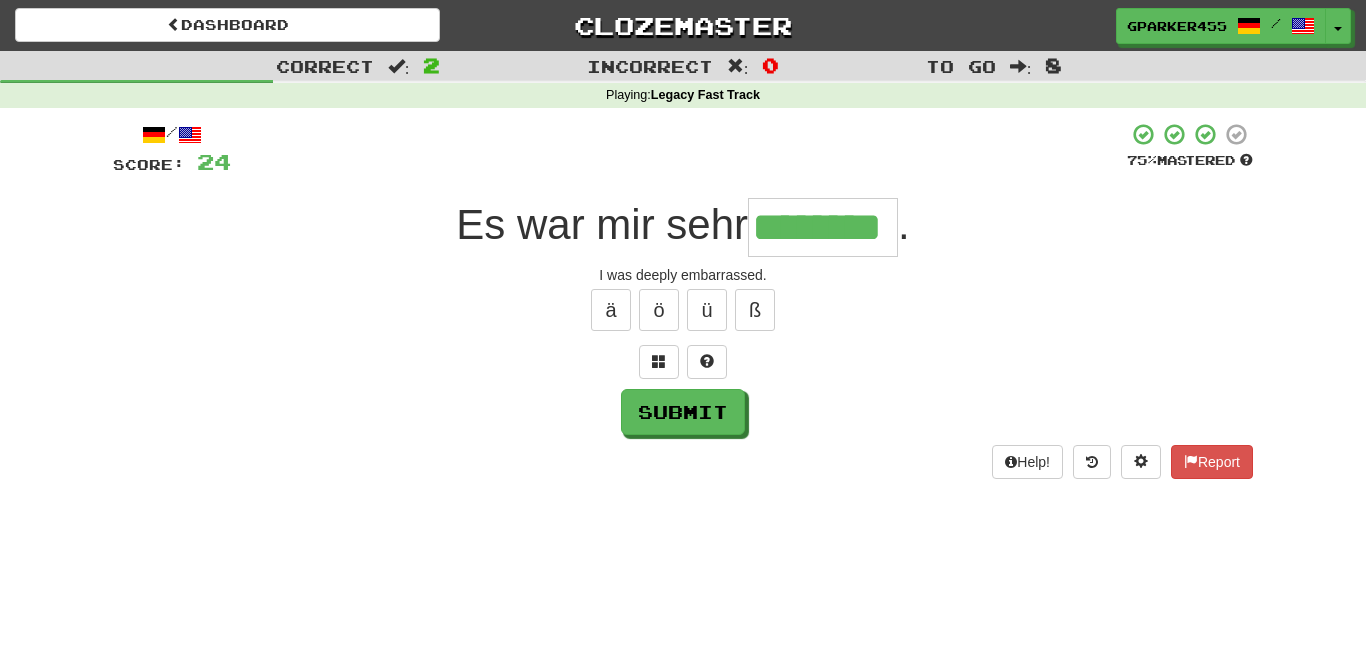 type on "********" 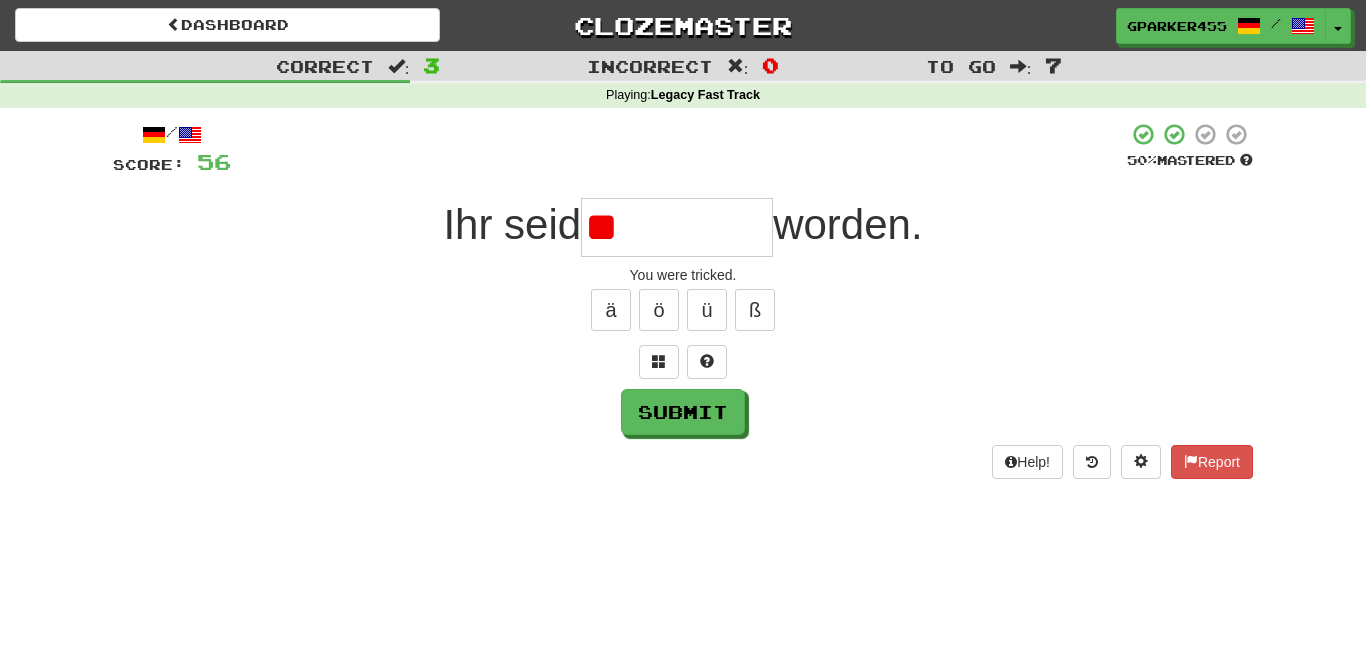 type on "*" 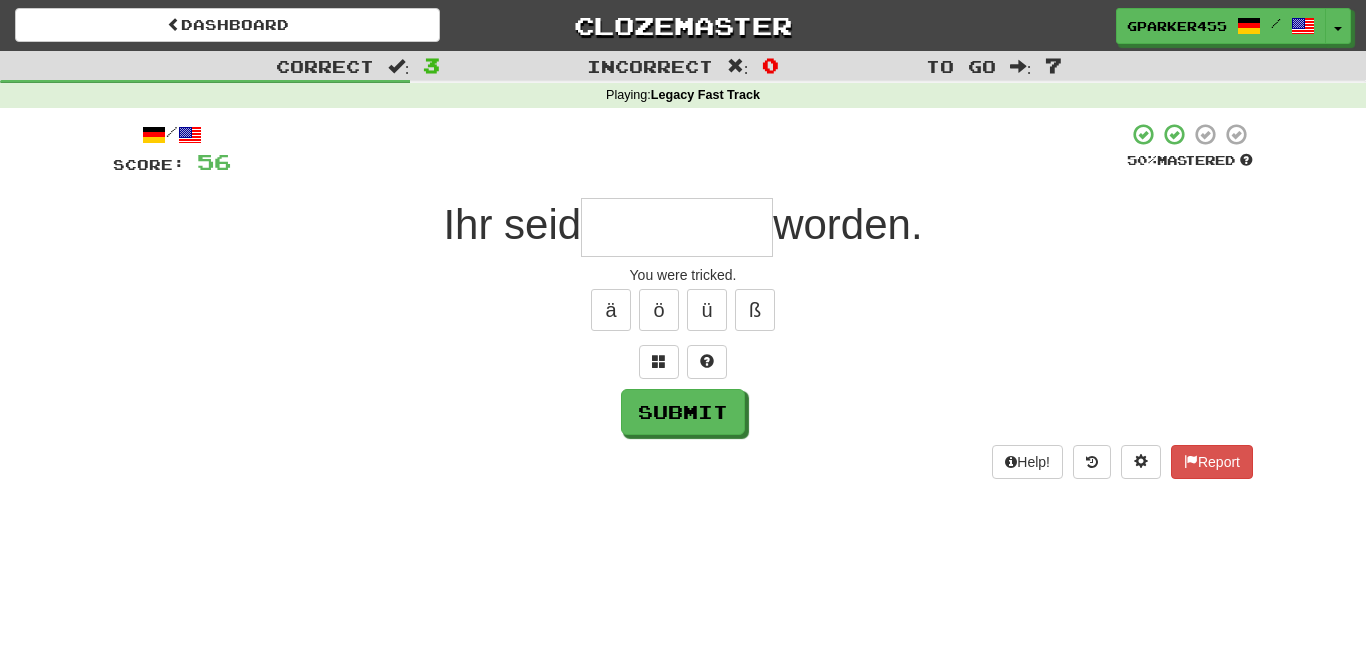 type on "*" 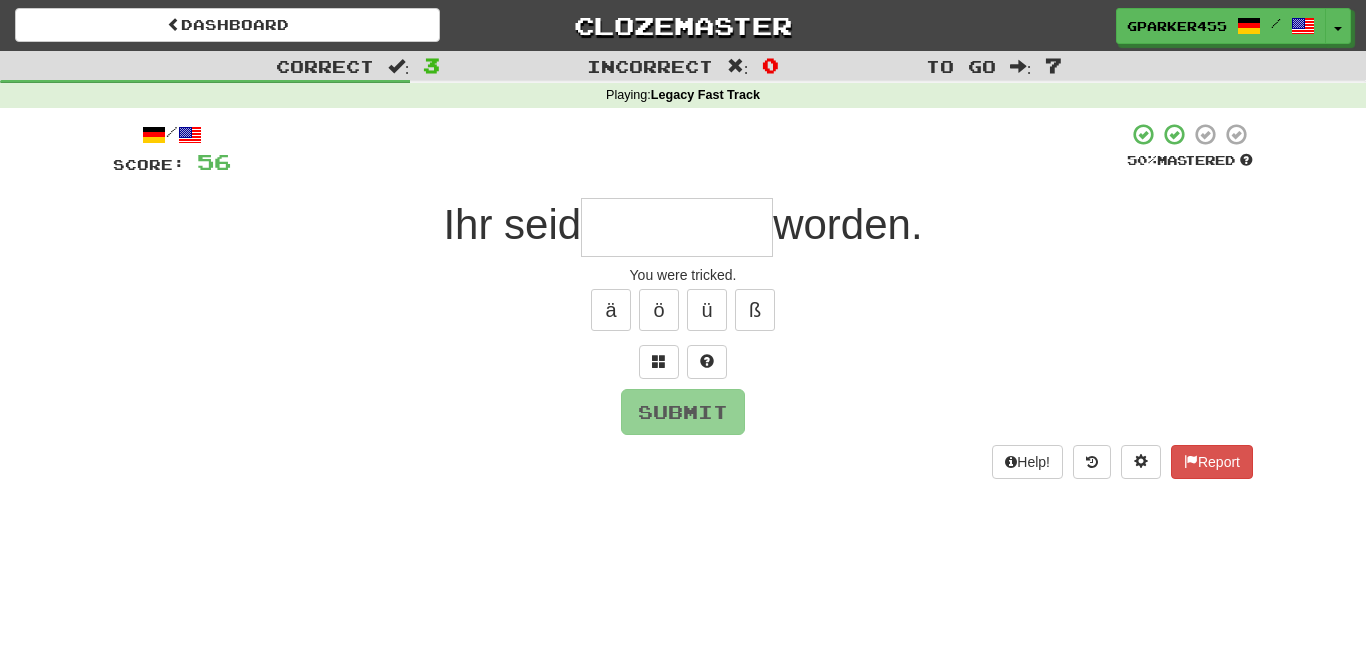 type on "*" 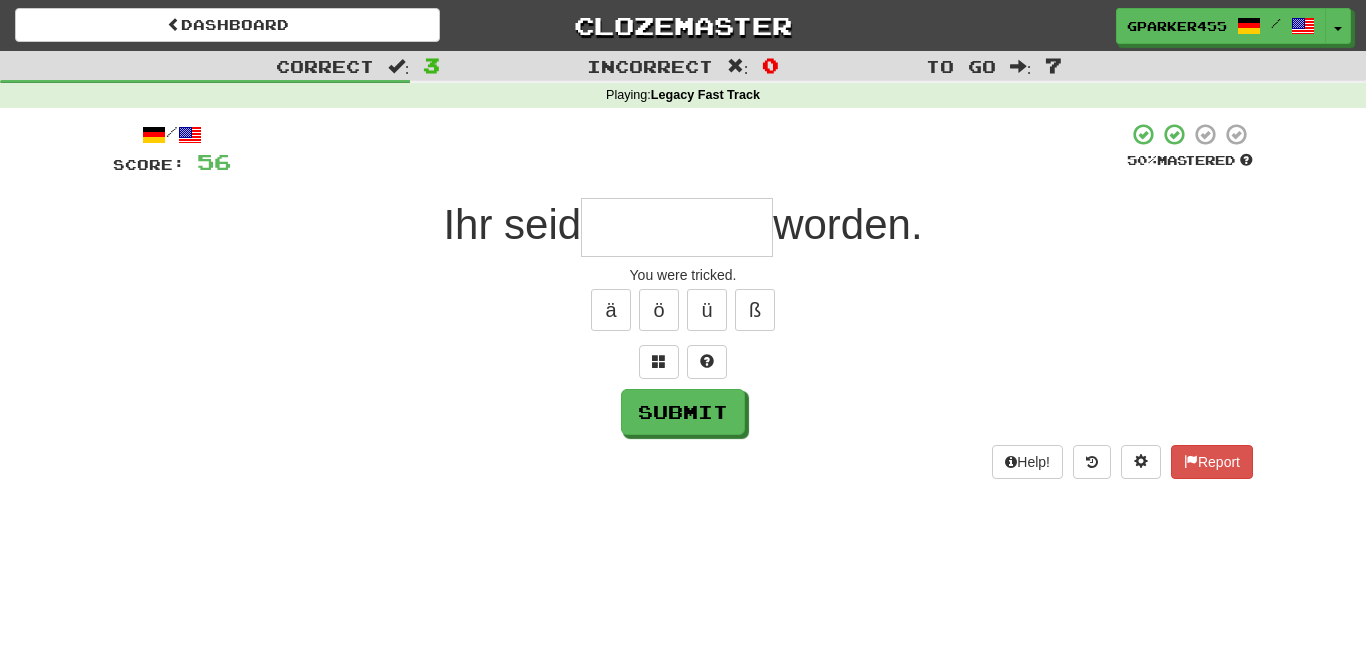 type on "*" 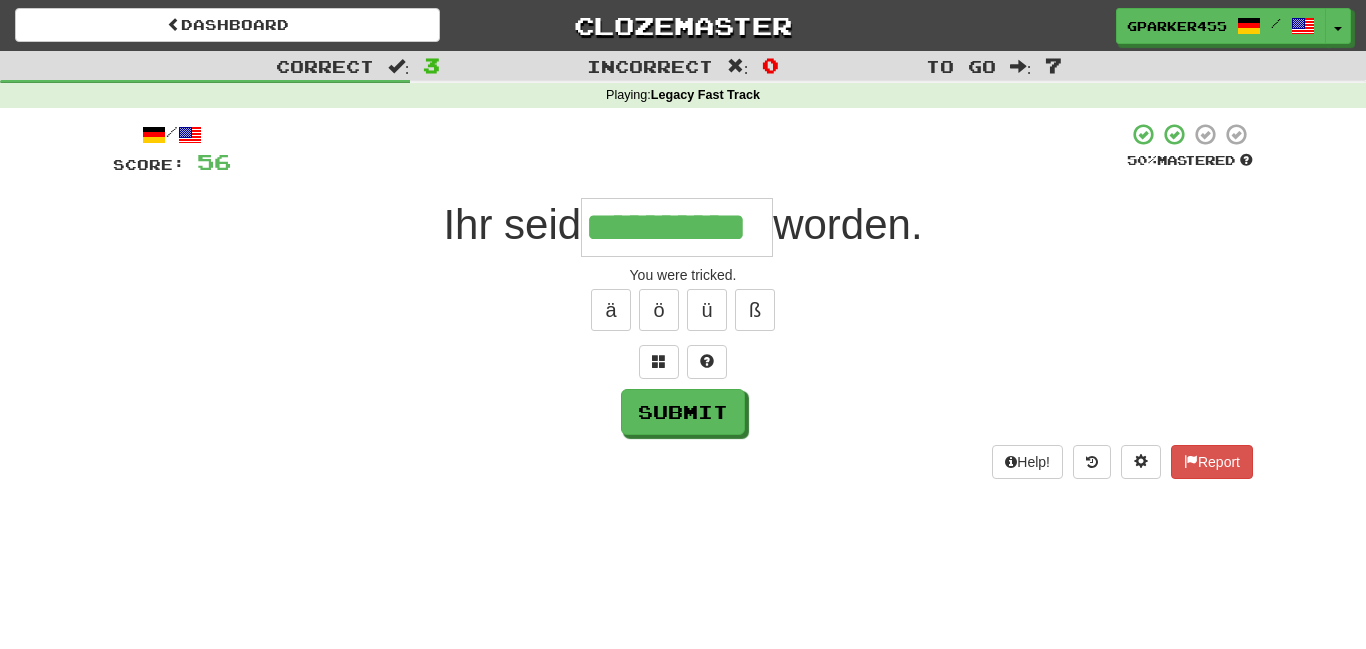 type on "**********" 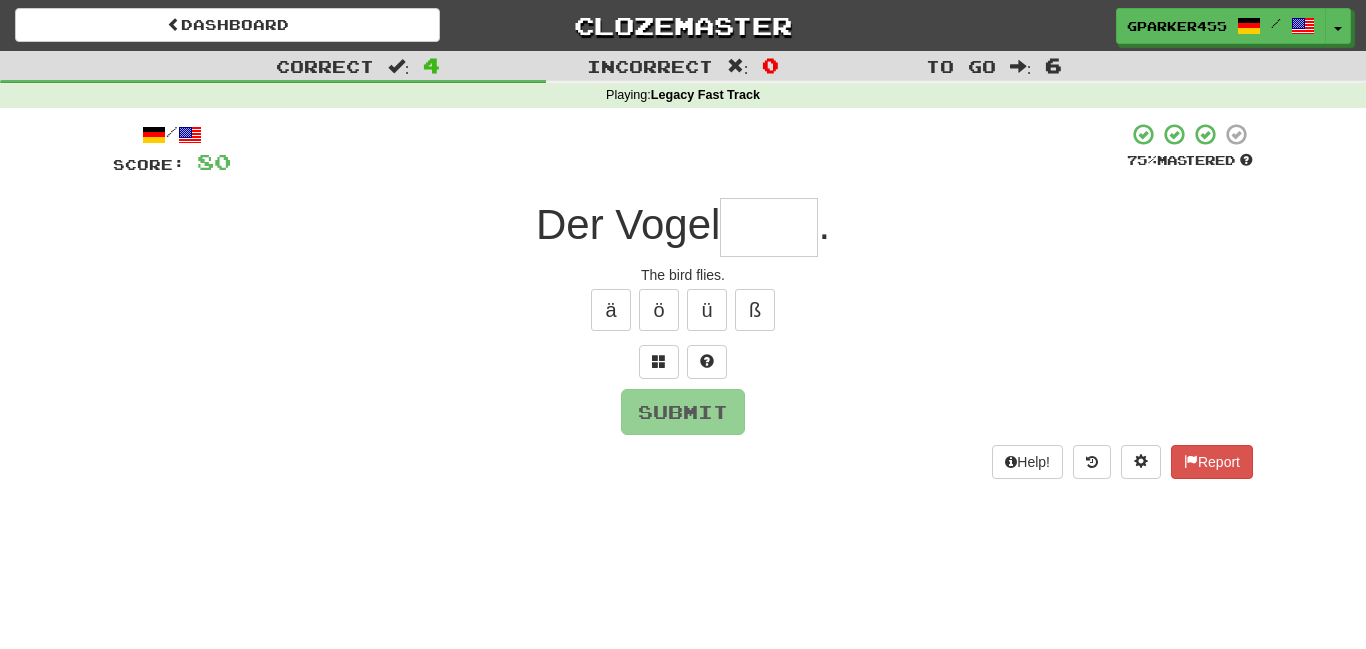 click on "Submit" at bounding box center (683, 412) 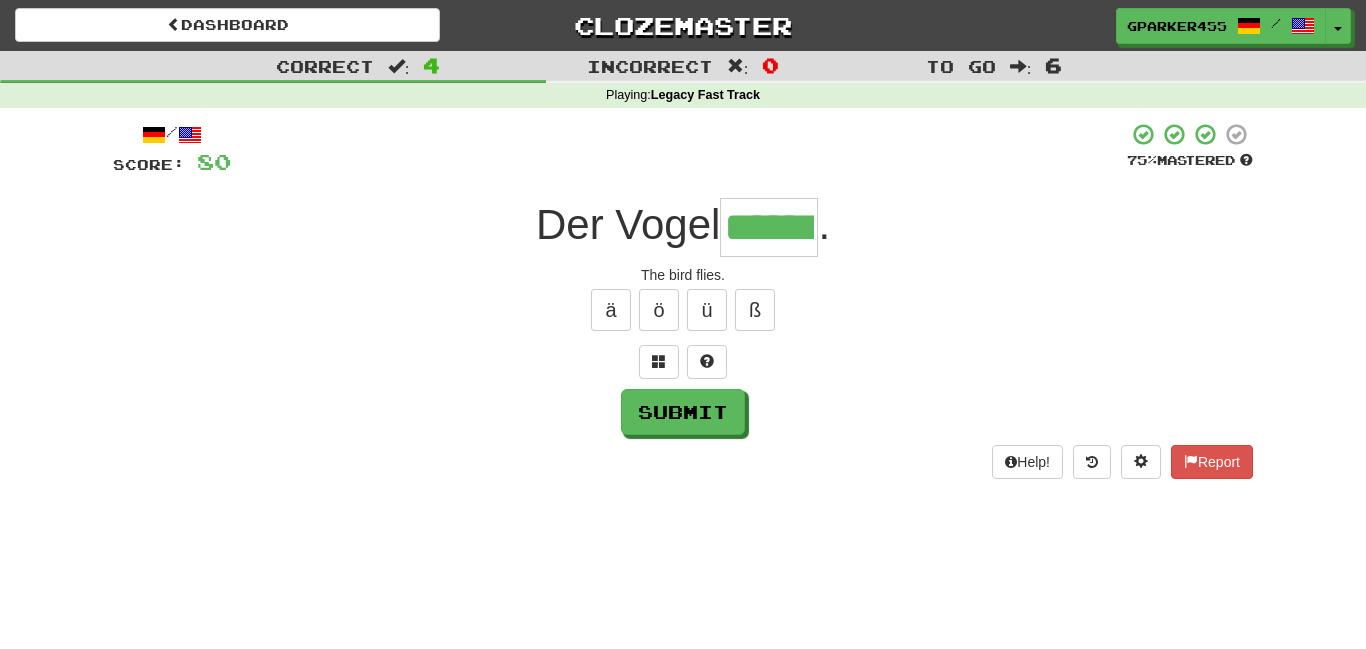 type on "******" 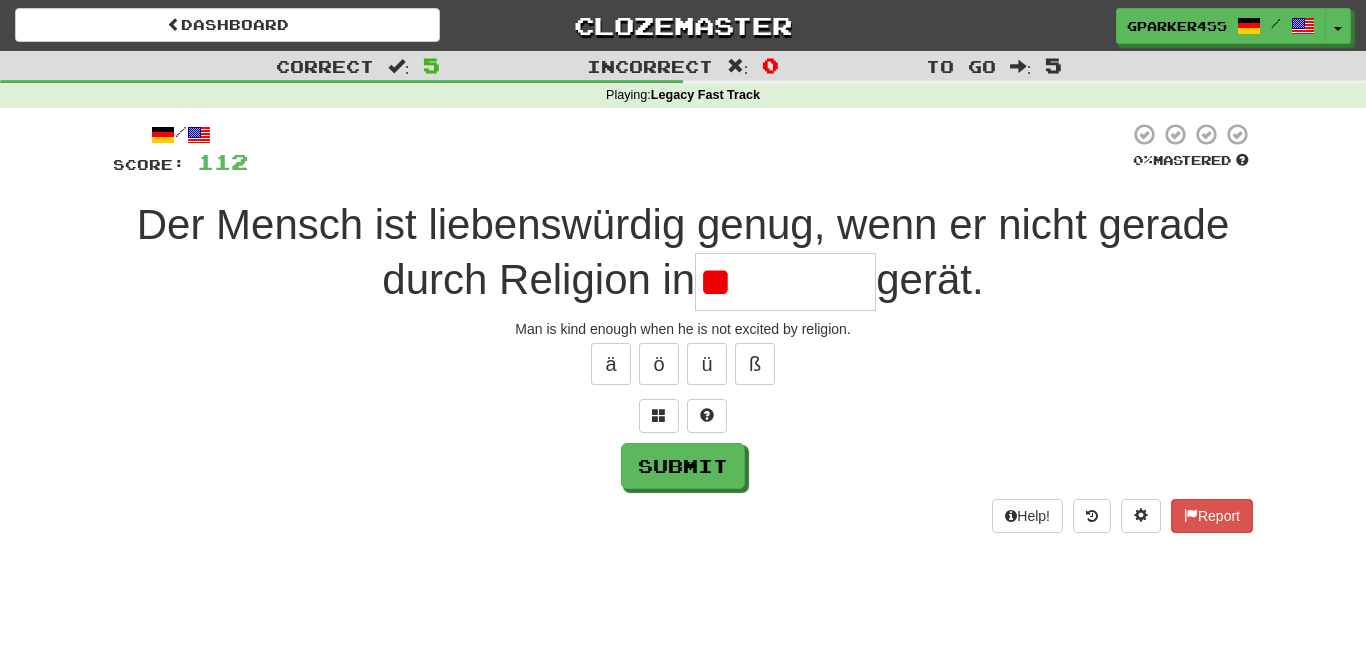 type on "*" 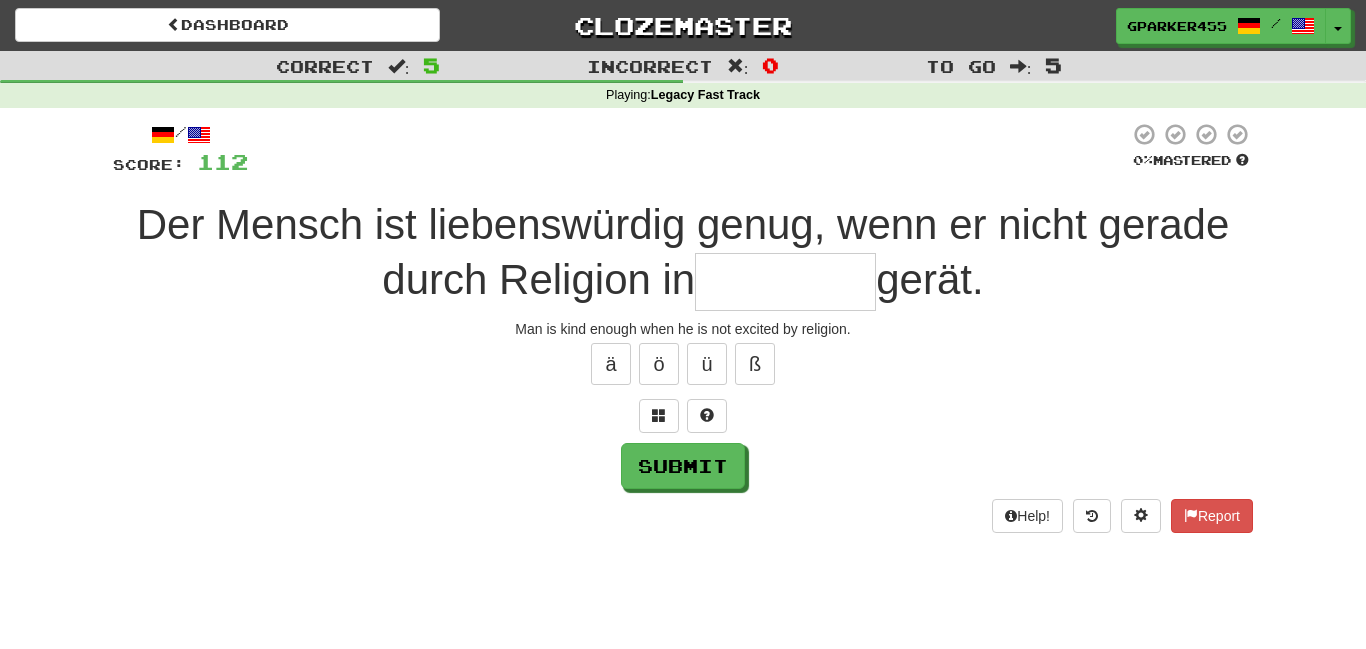 type on "*" 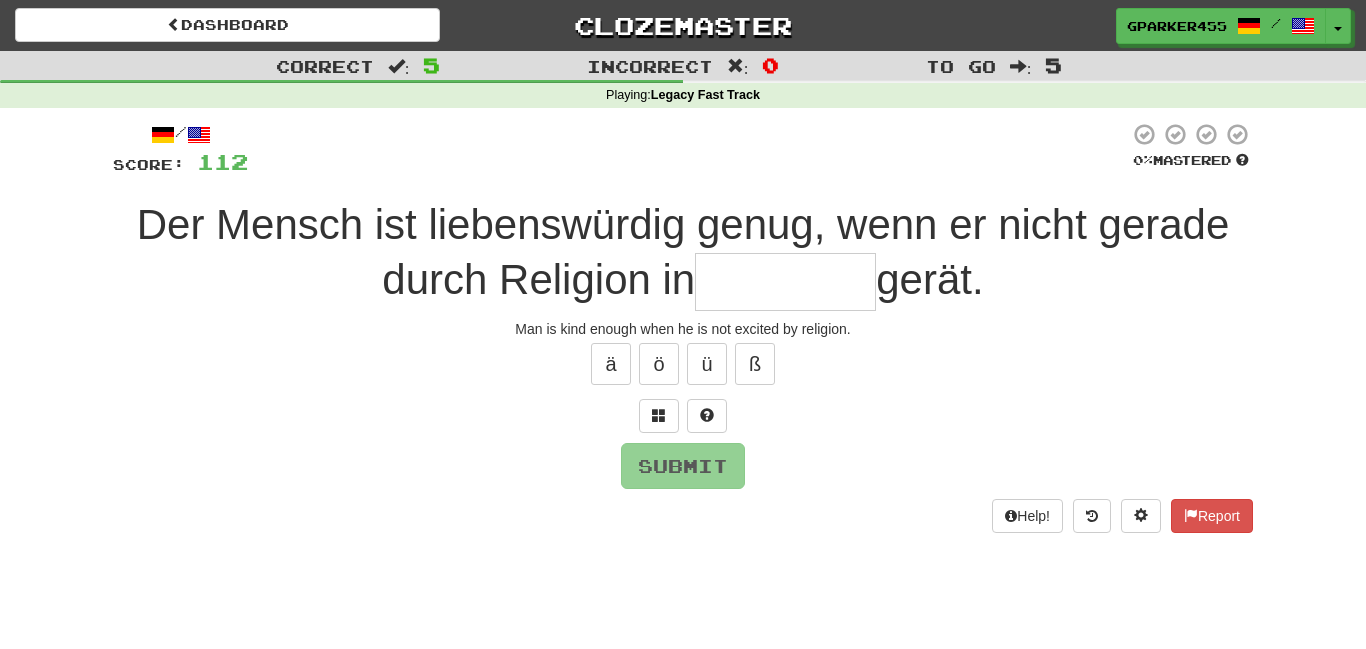 type on "*" 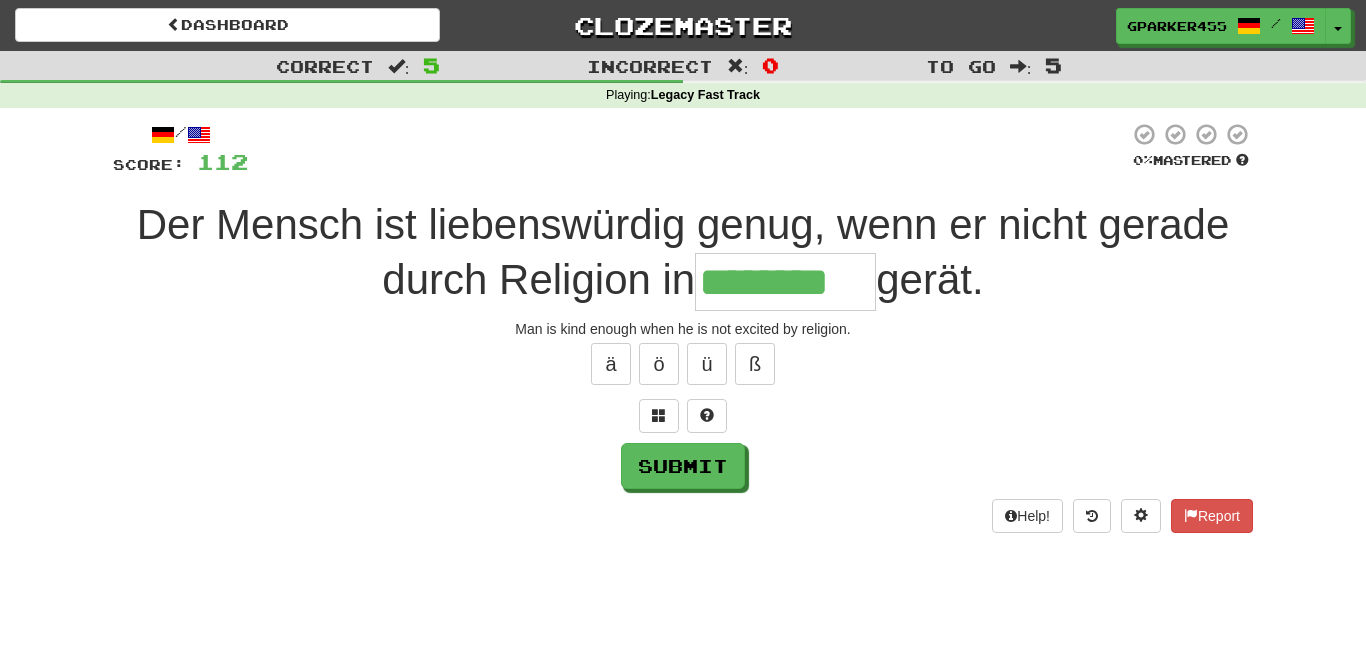 type on "********" 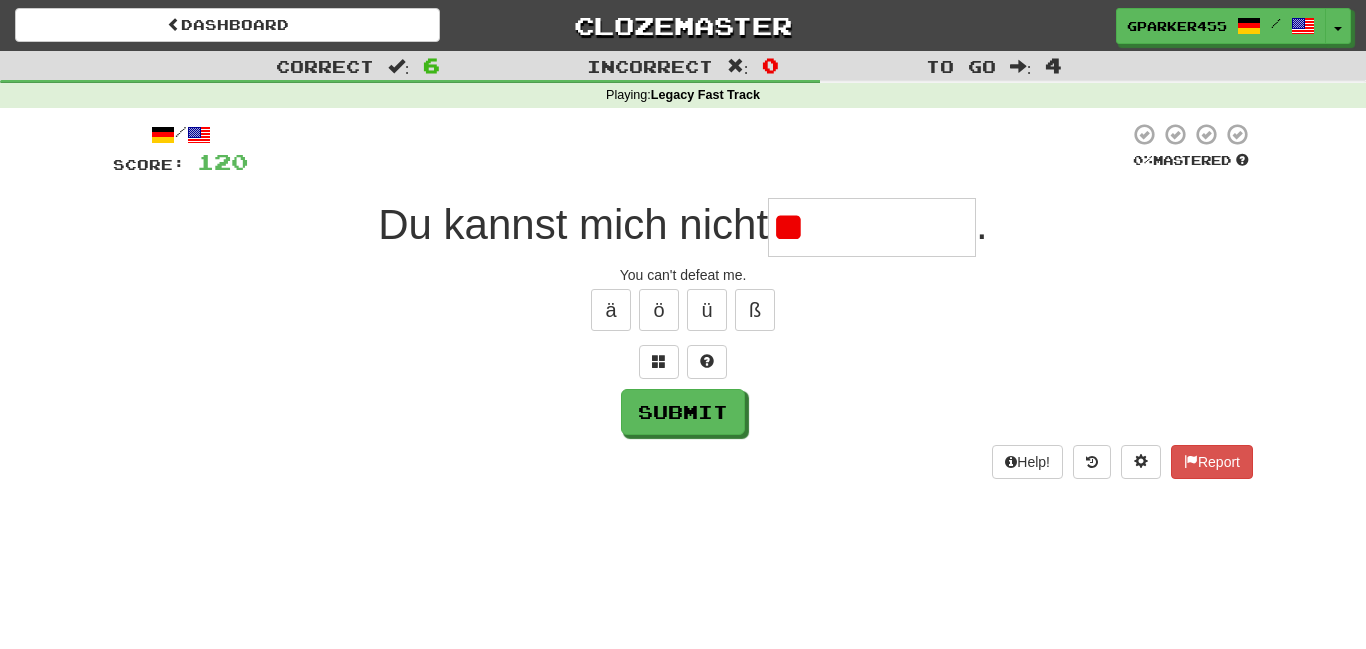 type on "*" 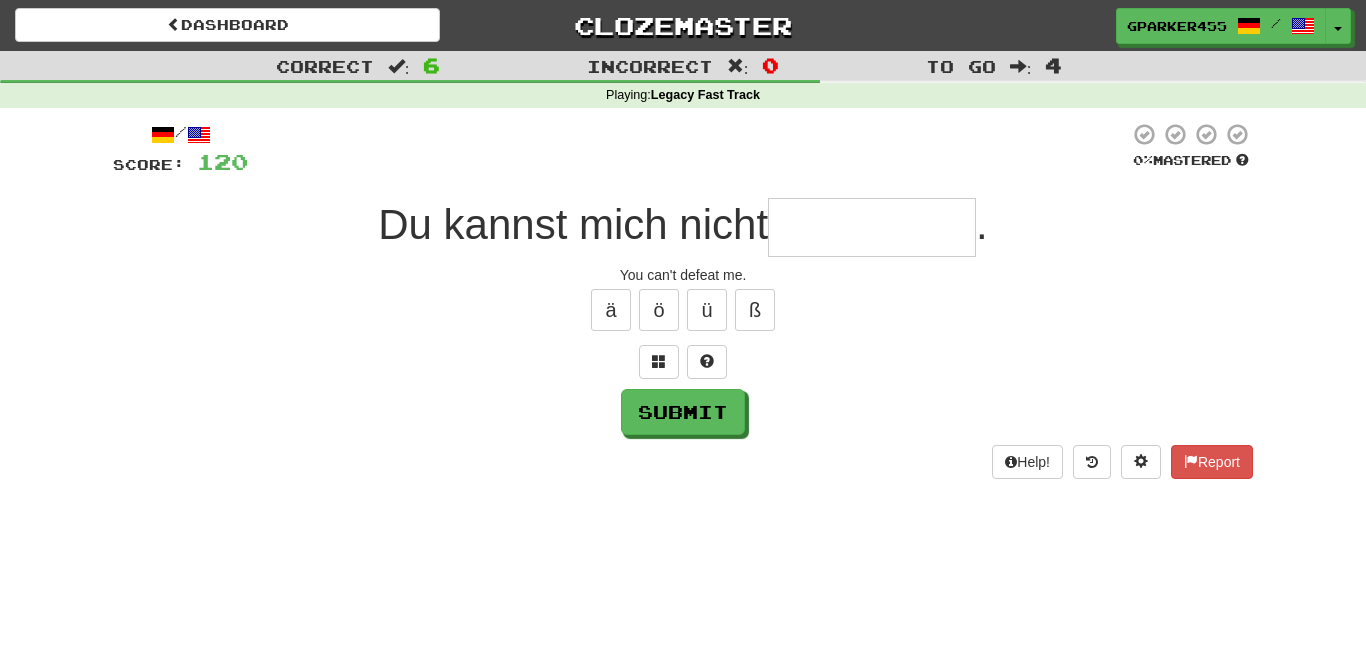 type on "*" 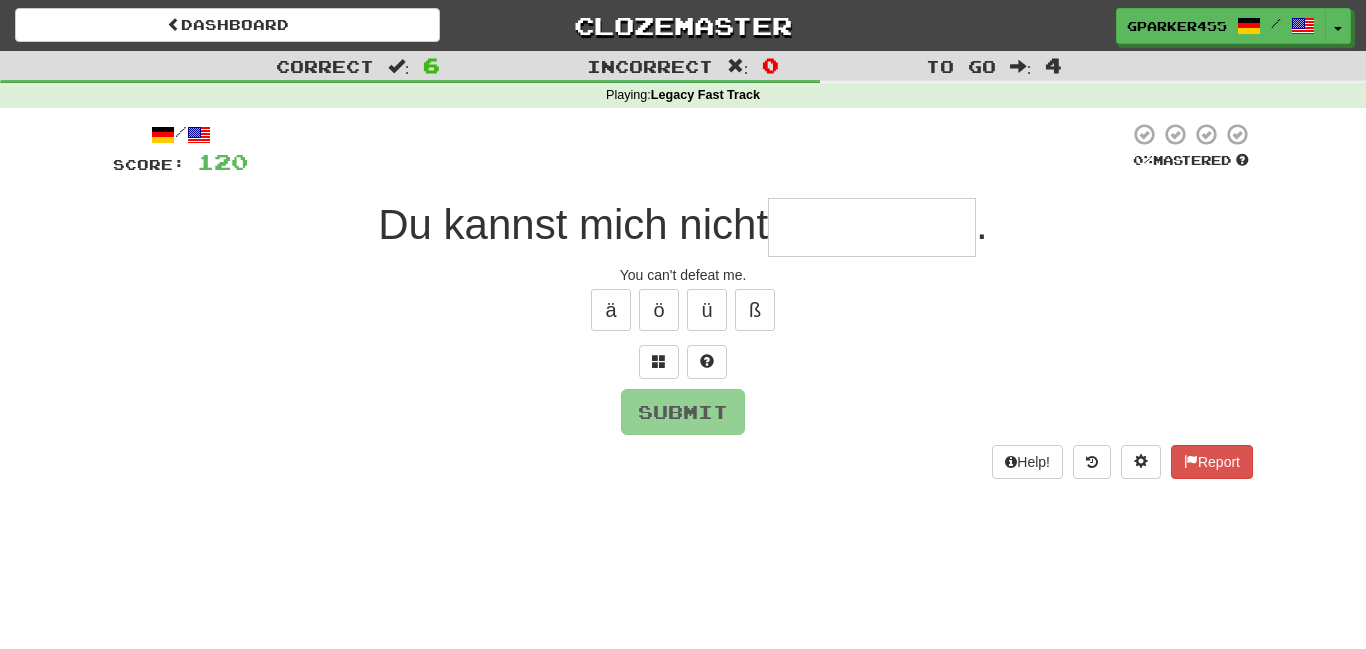 type on "*" 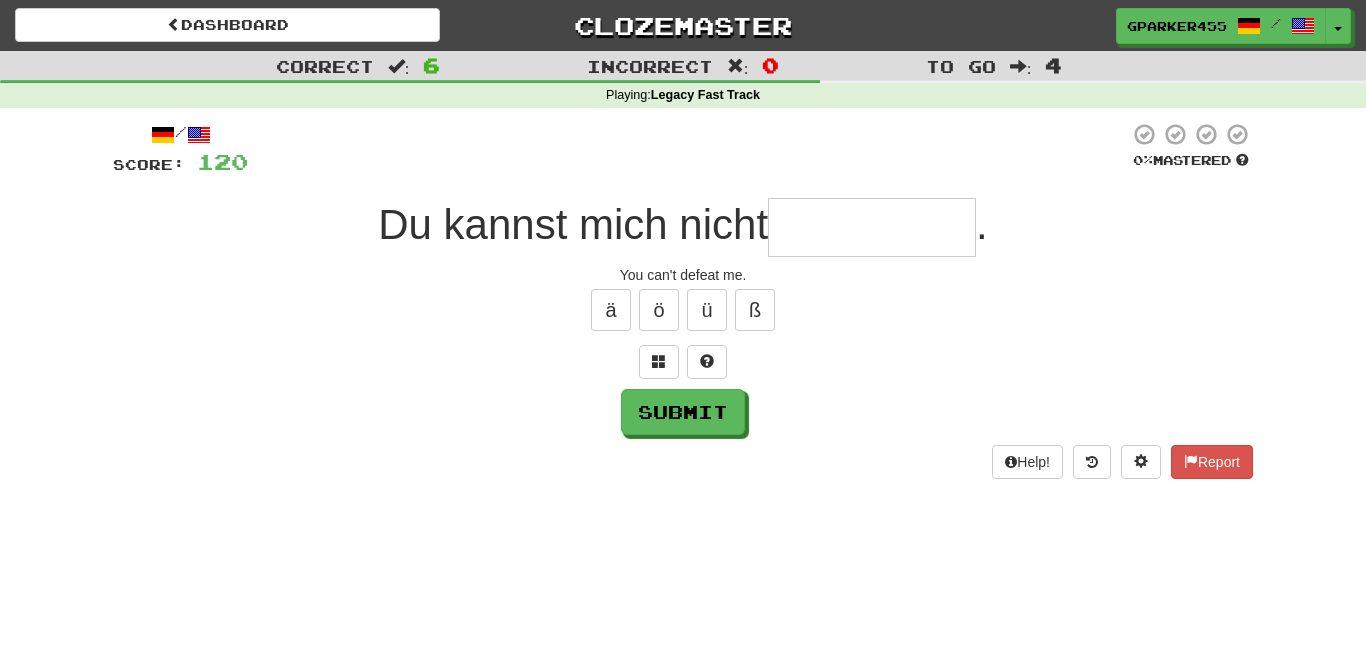 type on "*" 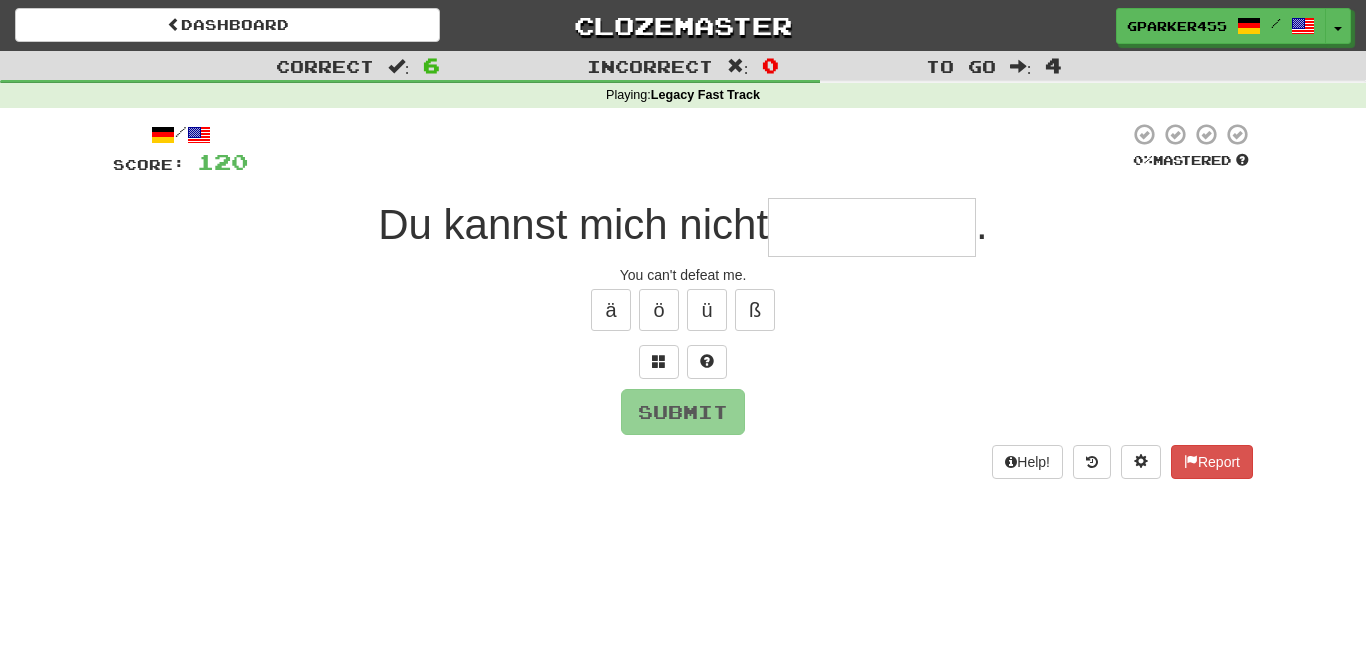 type on "*" 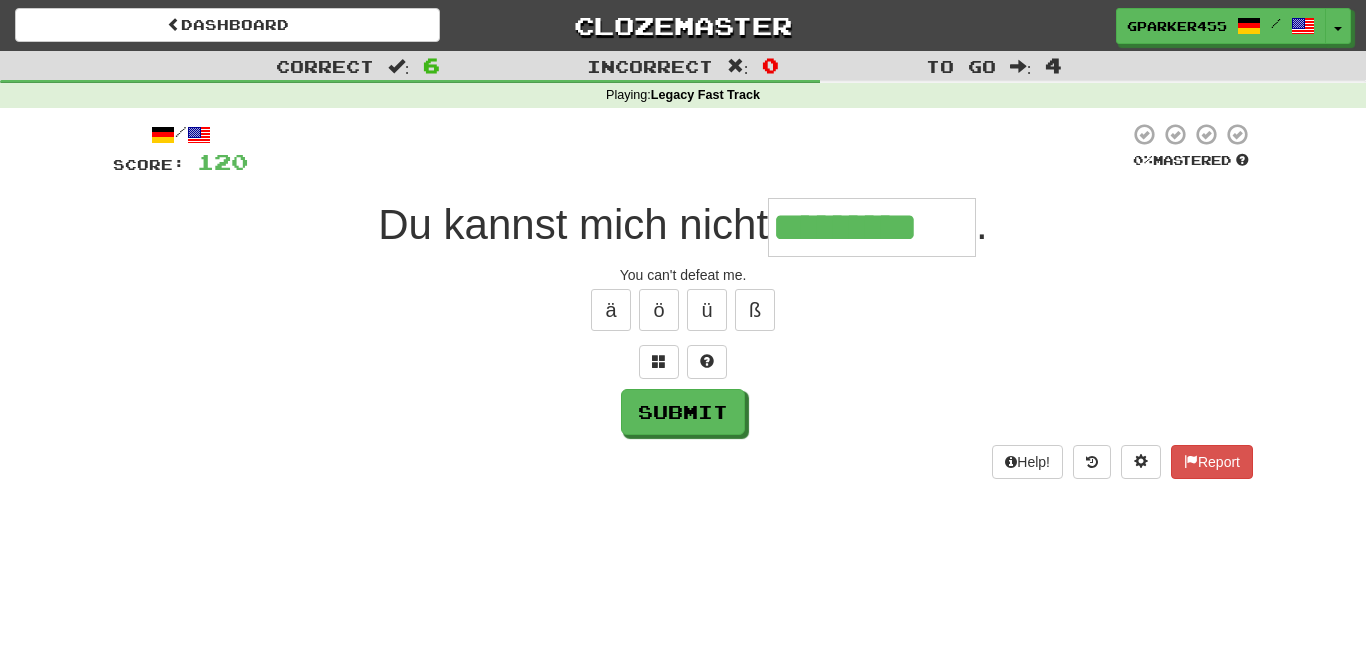 type on "*********" 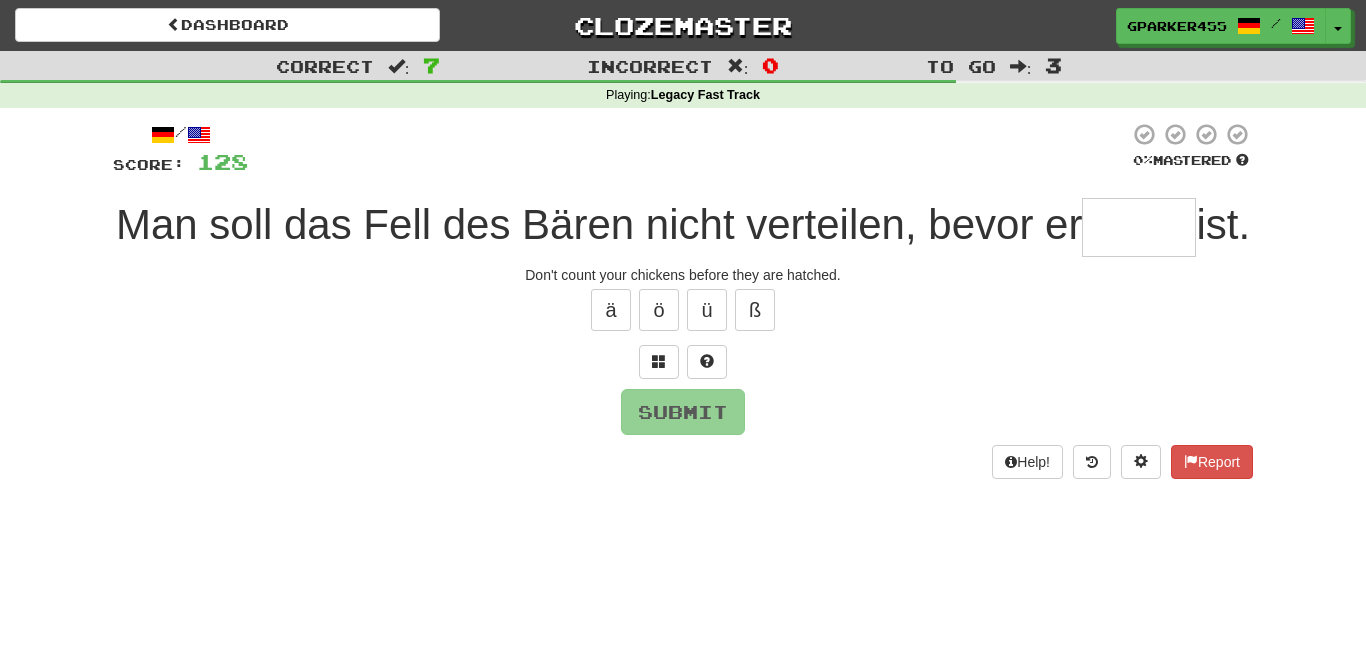 type on "*" 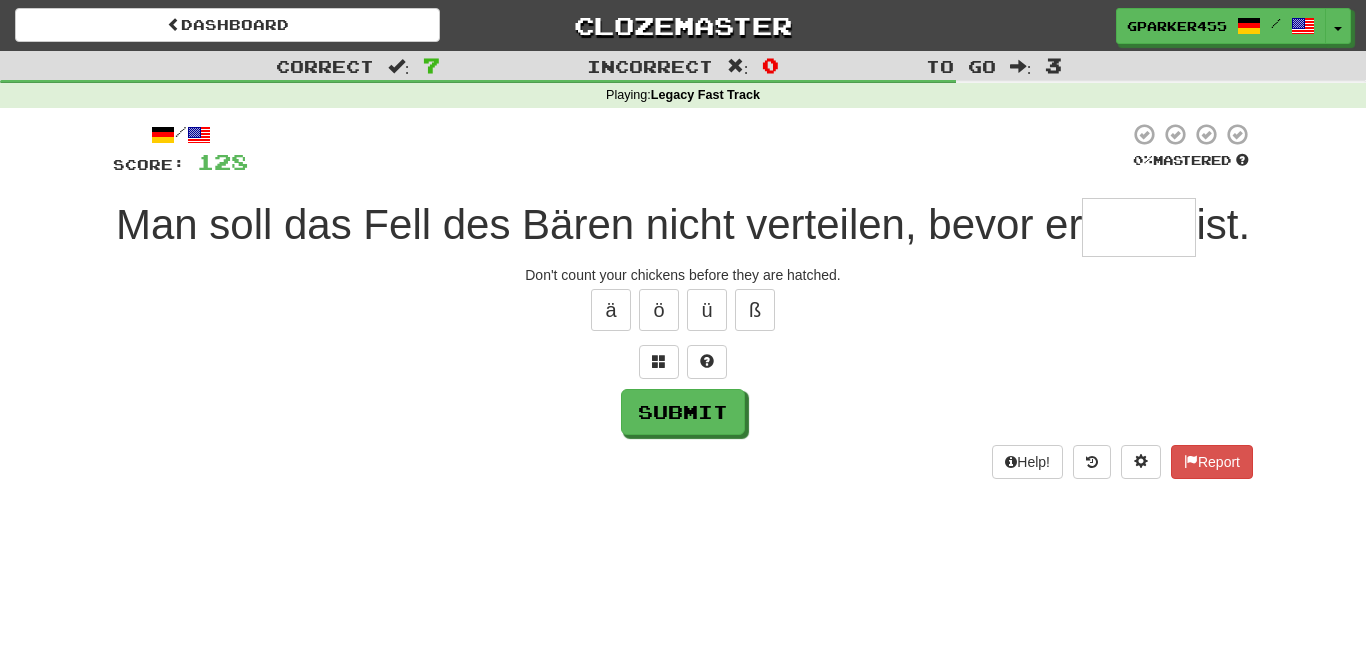 type on "*" 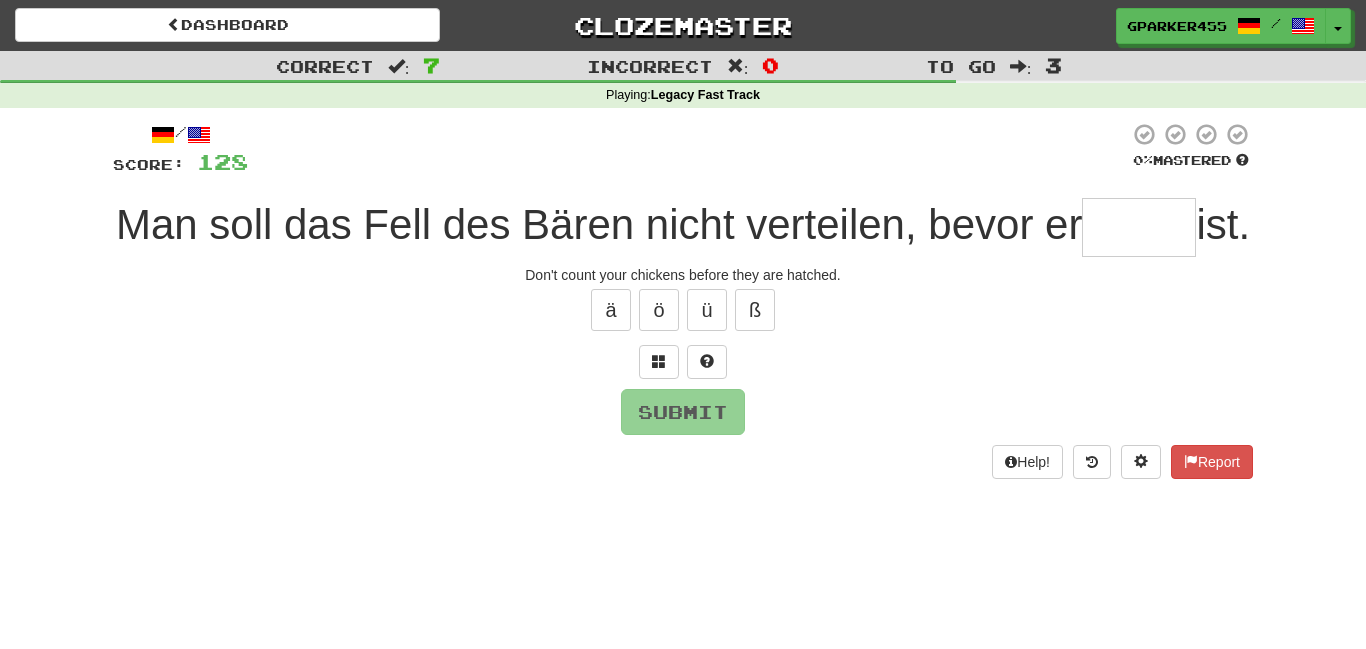 type on "*" 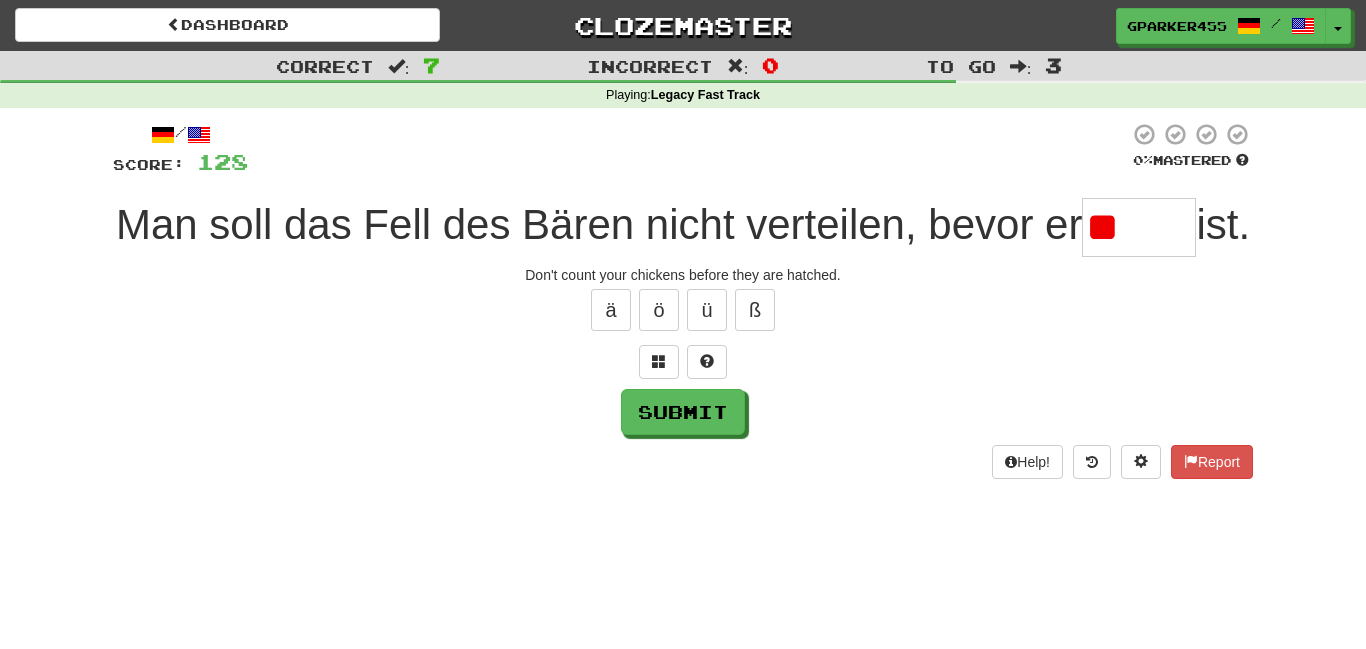 type on "*" 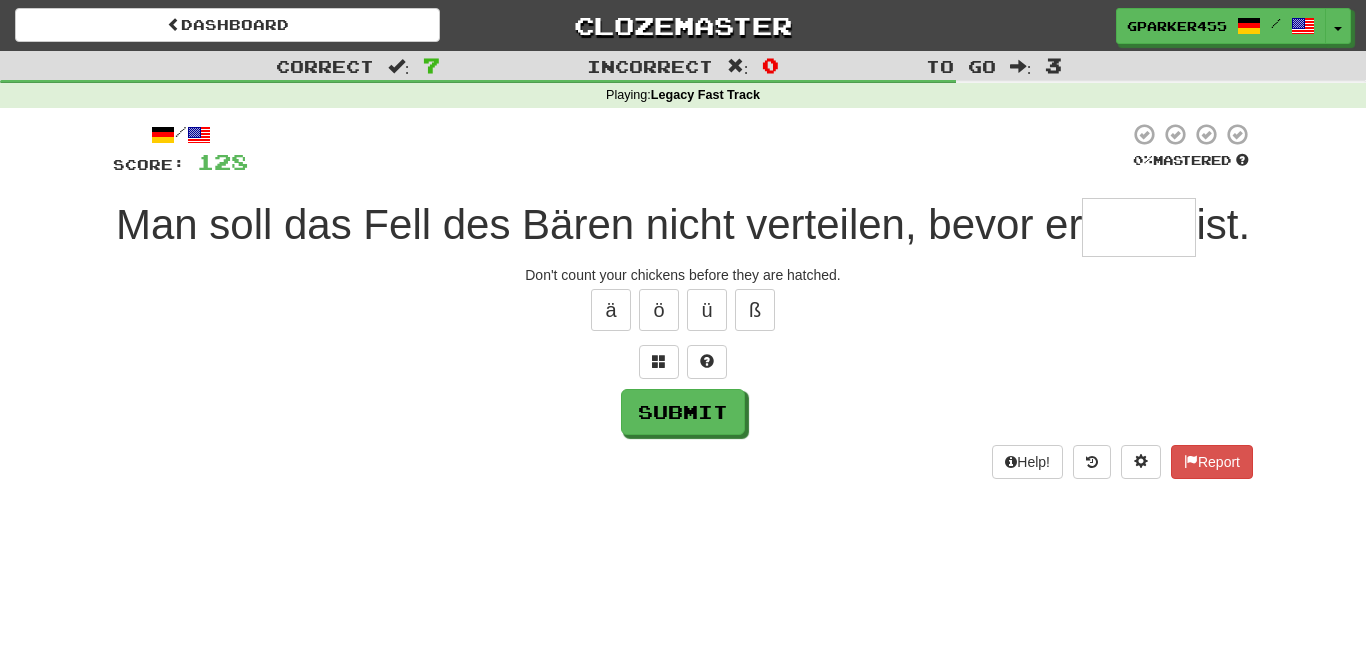 type on "*" 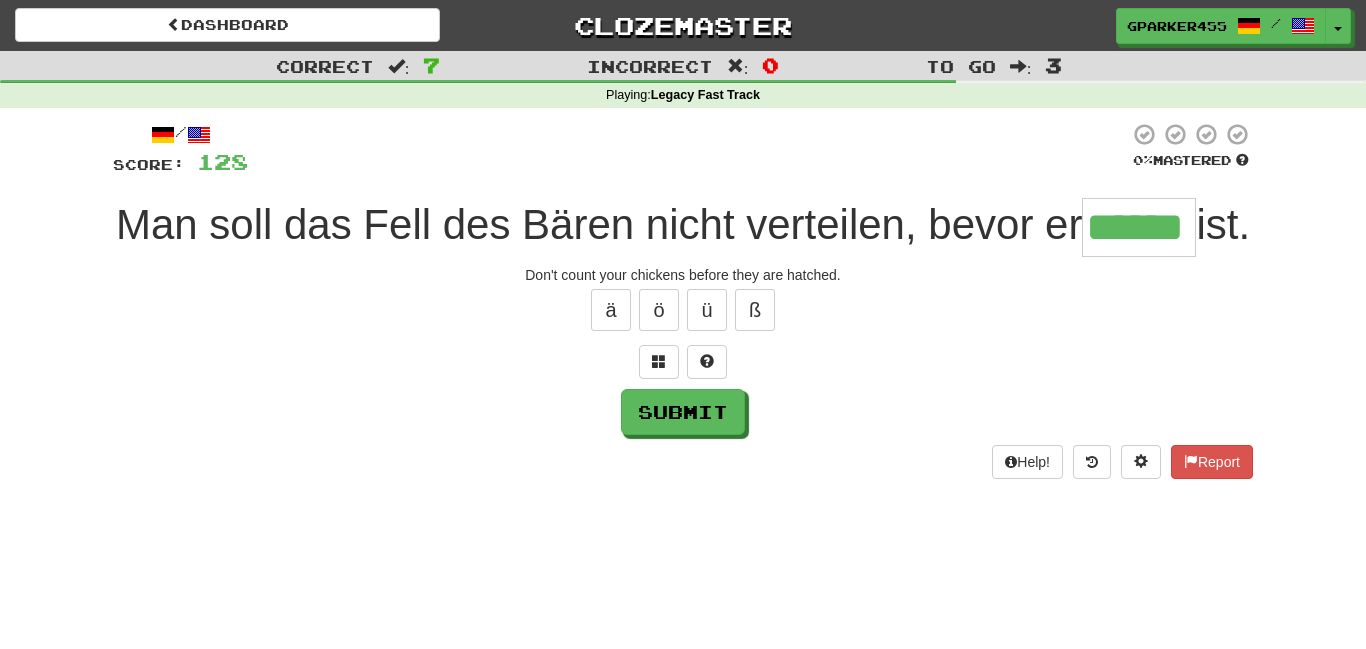 type on "******" 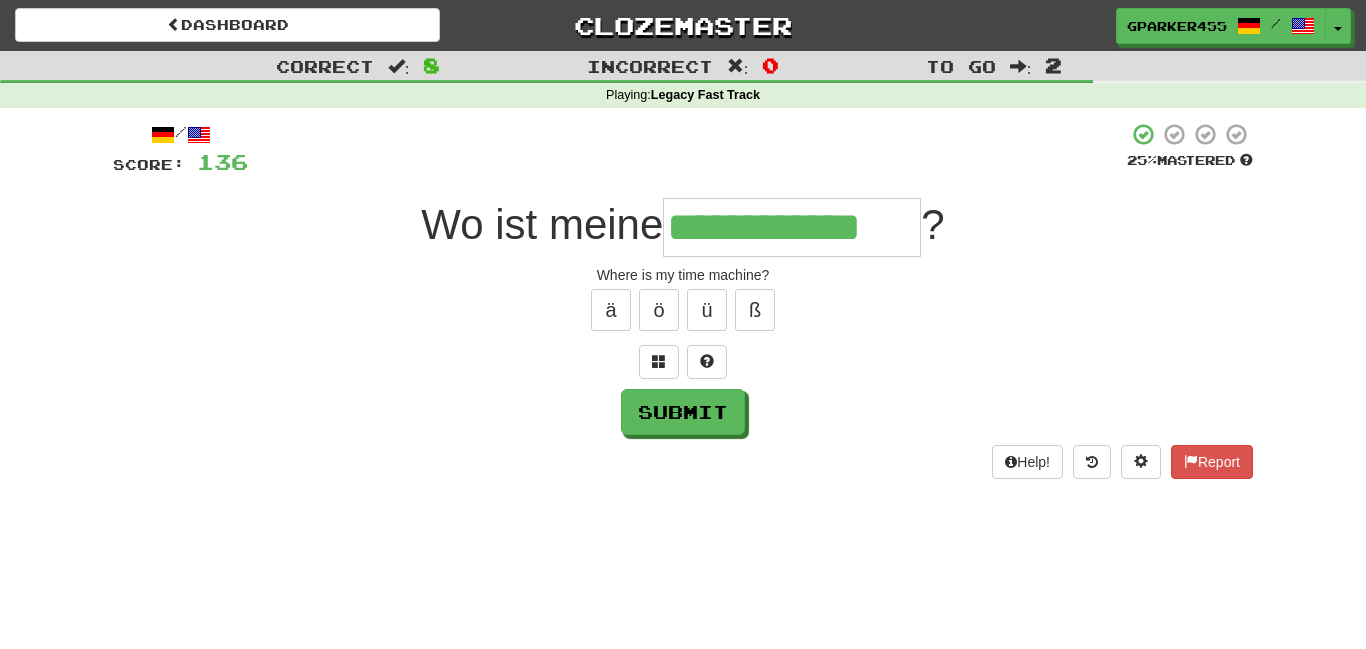 type on "**********" 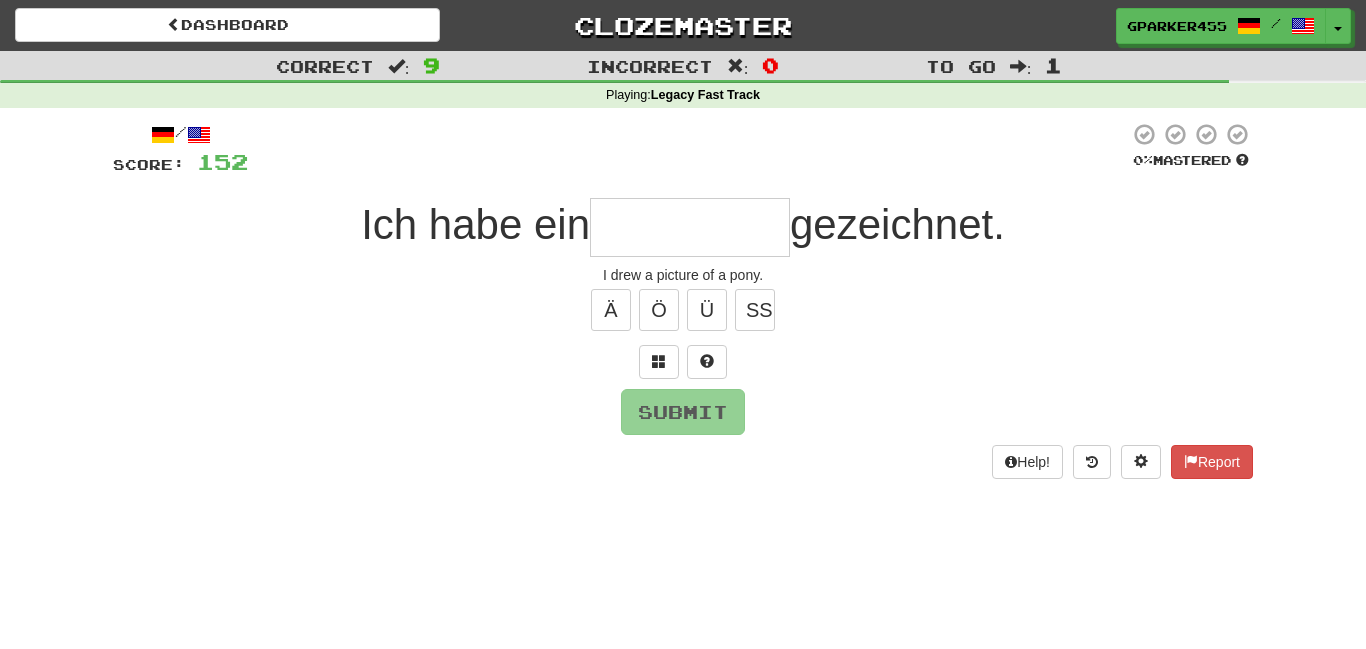 type on "*" 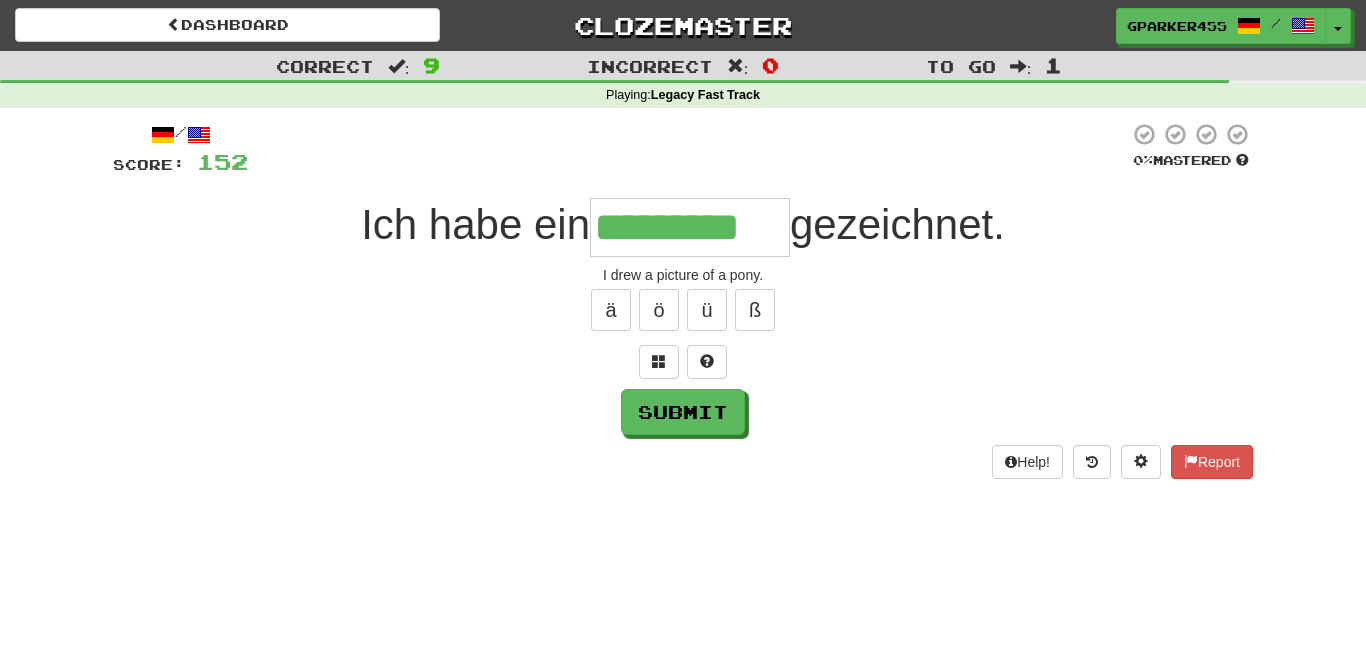 type on "*********" 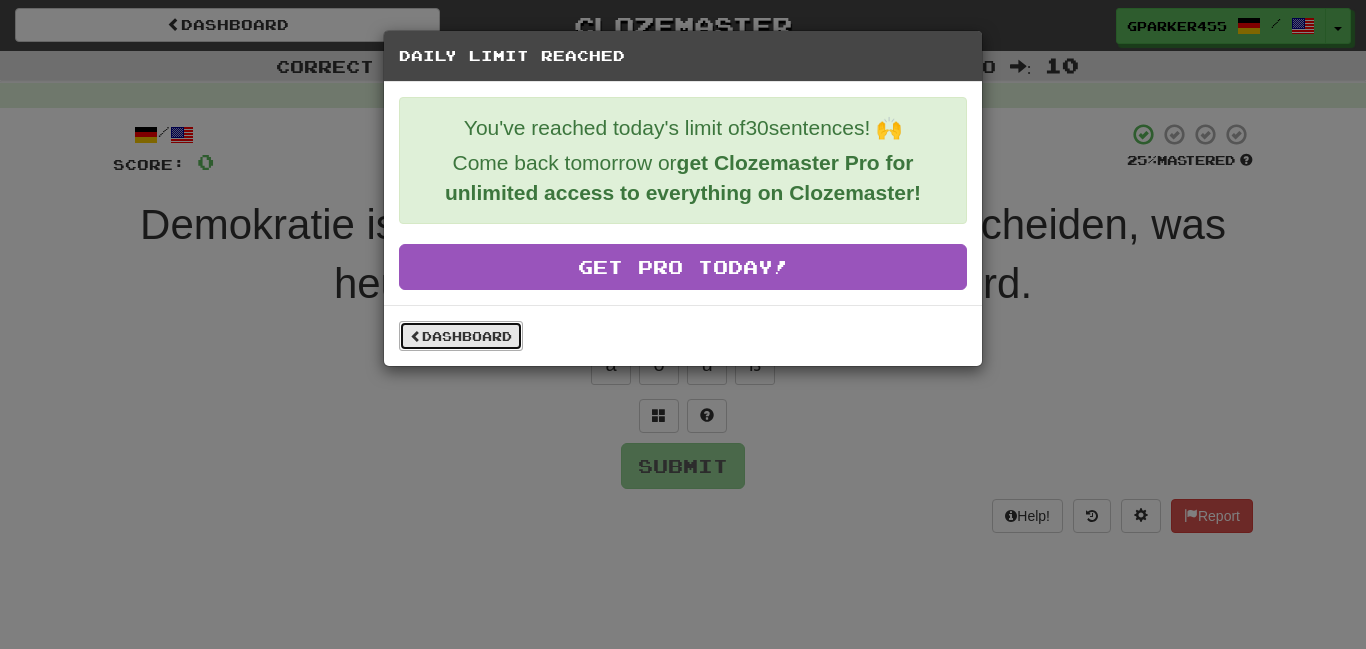 click on "Dashboard" at bounding box center (461, 336) 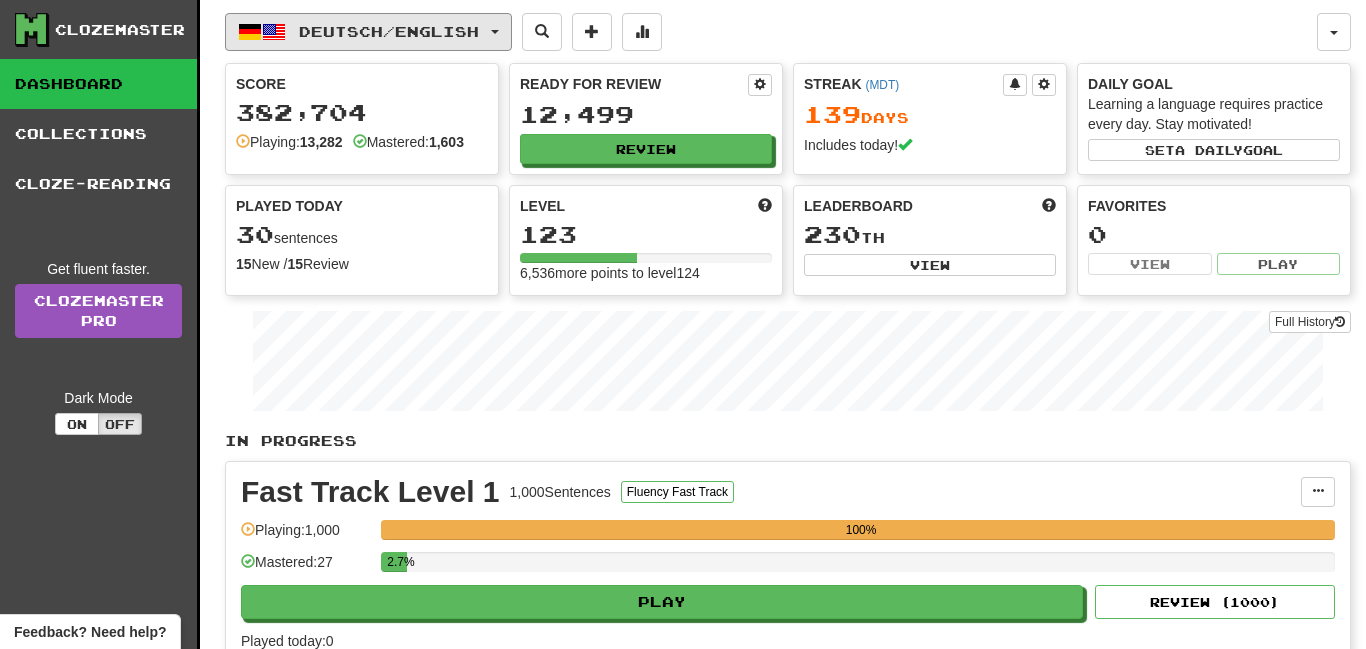 click on "Deutsch  /  English" at bounding box center (389, 31) 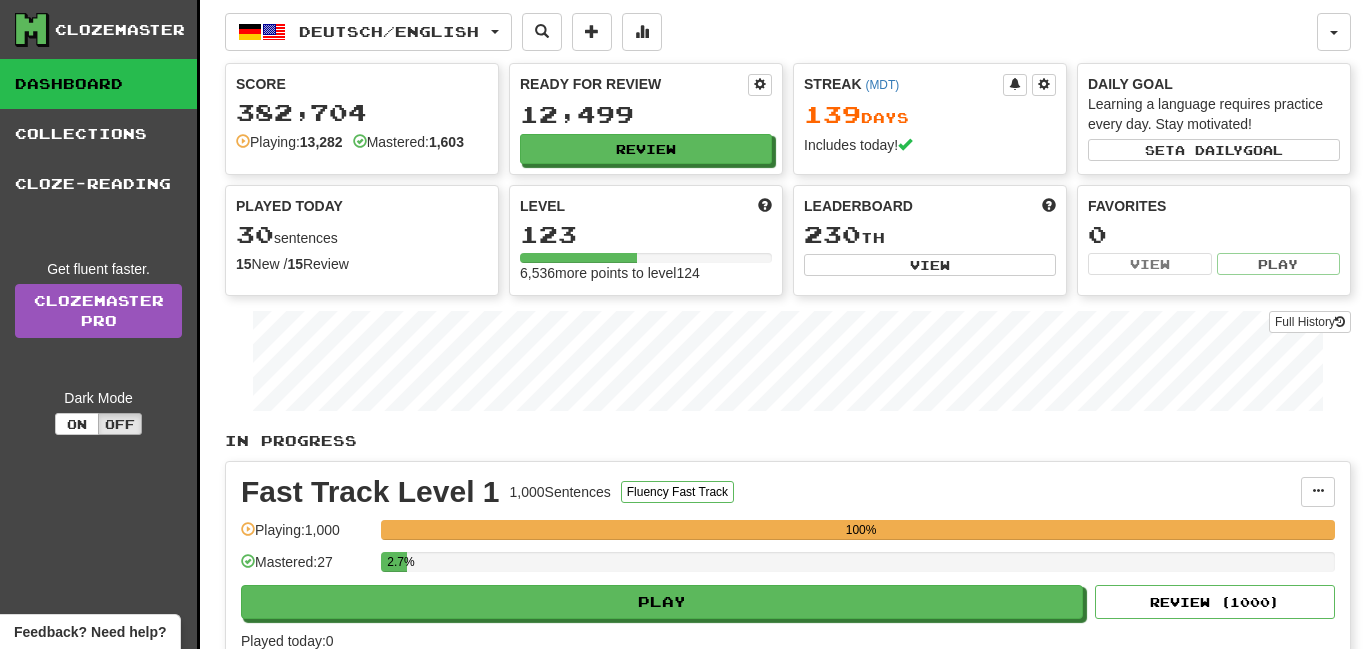 click on "Español  /  English Streak:  139   Review:  48,061 Points today:  0" at bounding box center (0, 0) 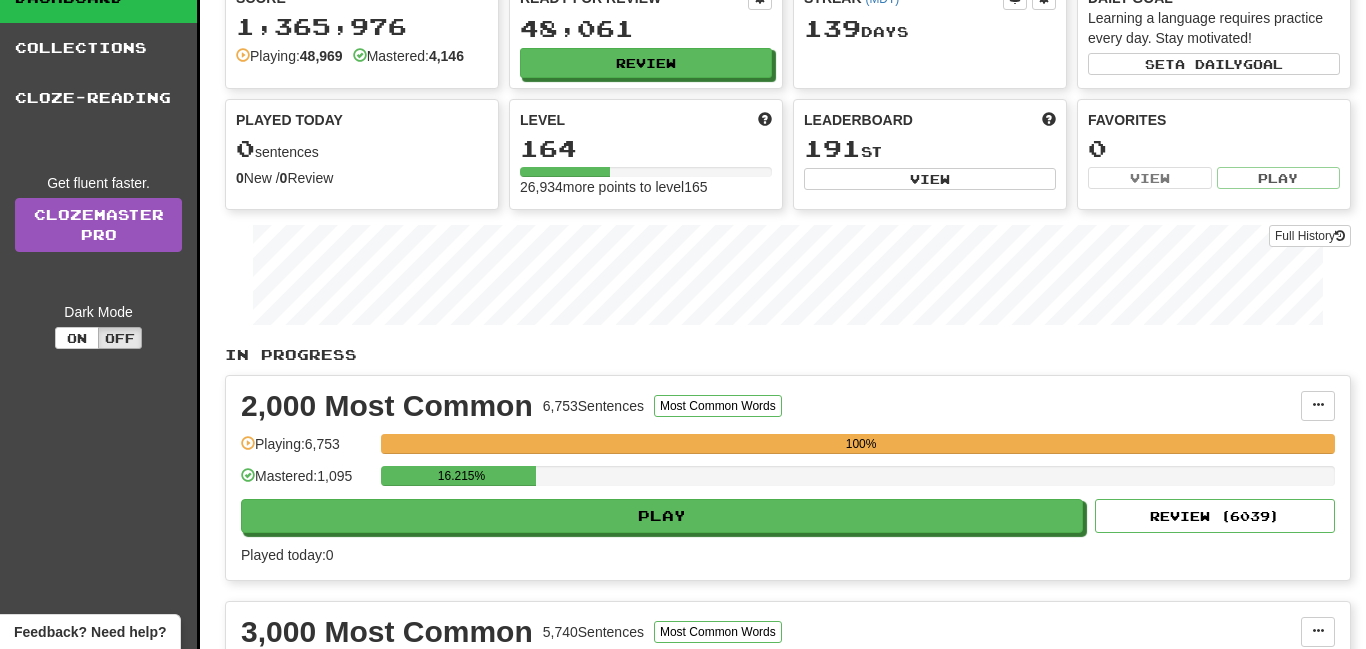 scroll, scrollTop: 0, scrollLeft: 0, axis: both 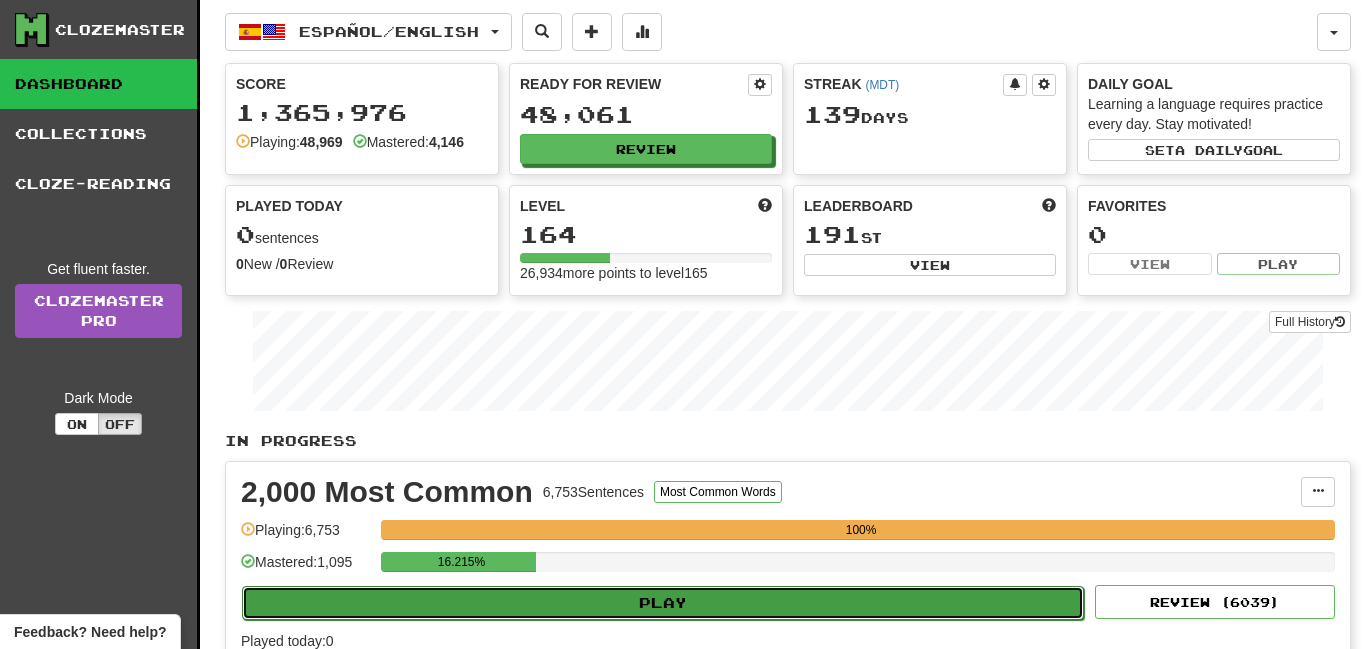click on "Play" at bounding box center [663, 603] 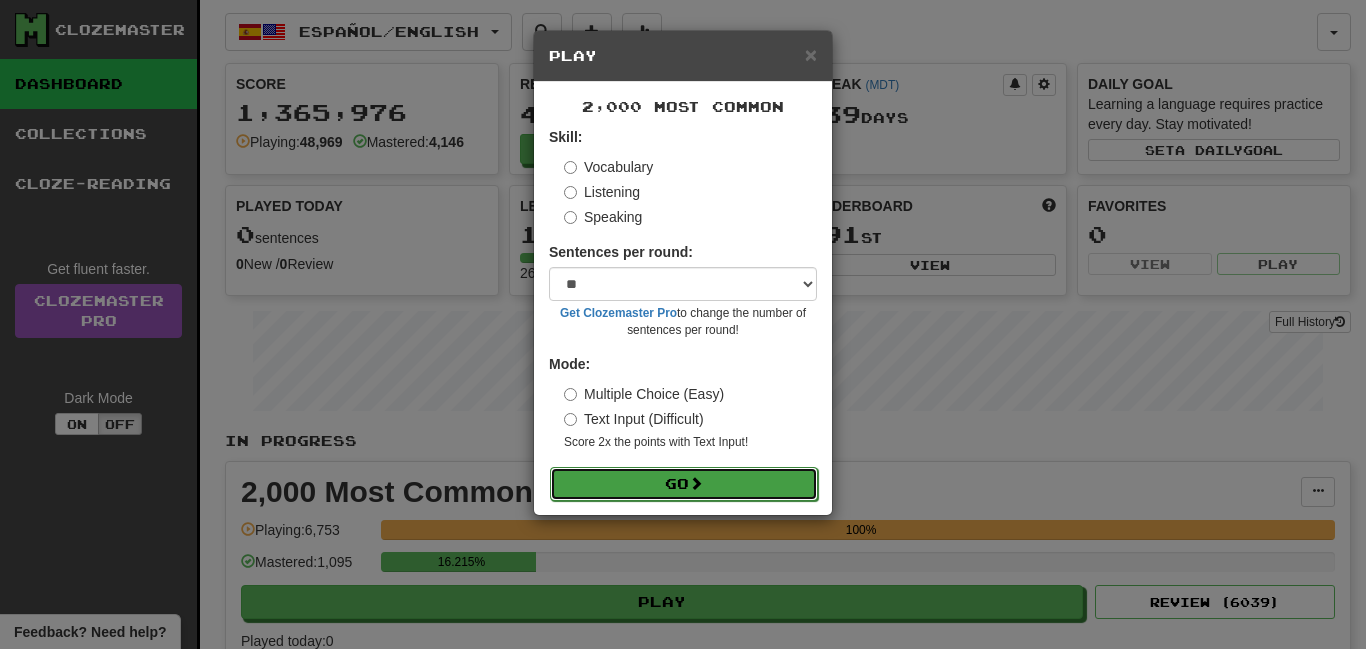 click at bounding box center (696, 483) 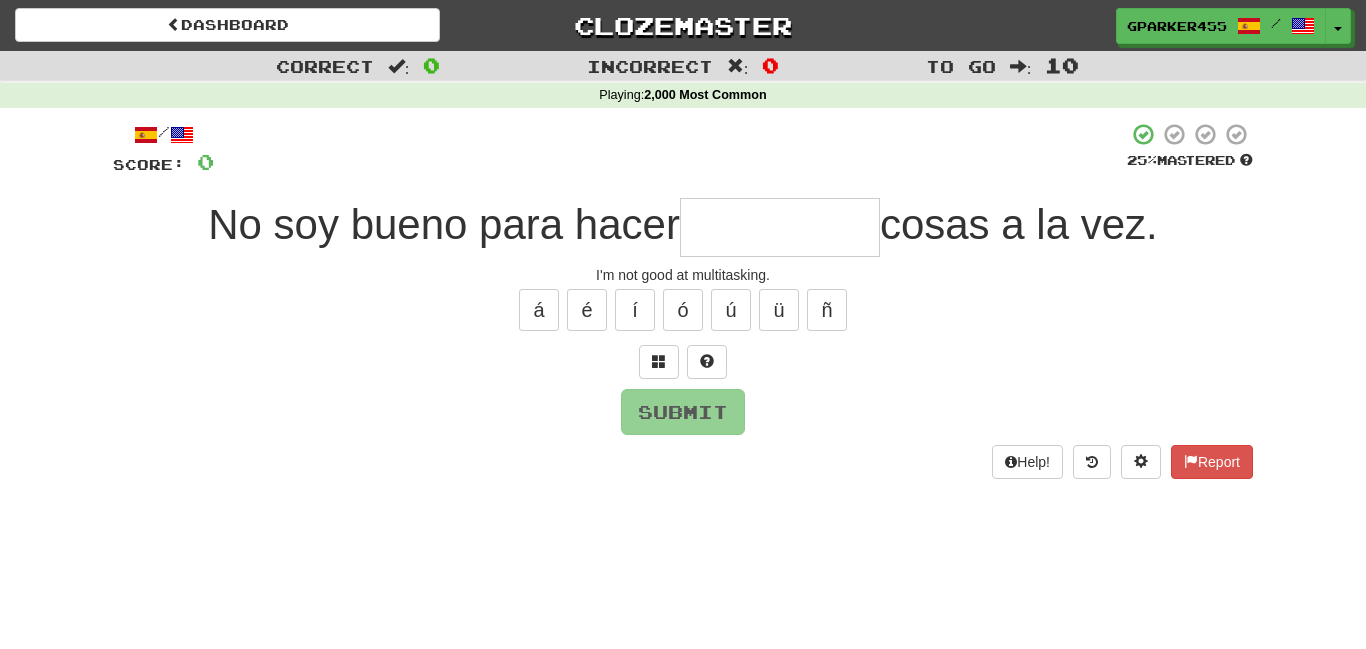 scroll, scrollTop: 0, scrollLeft: 0, axis: both 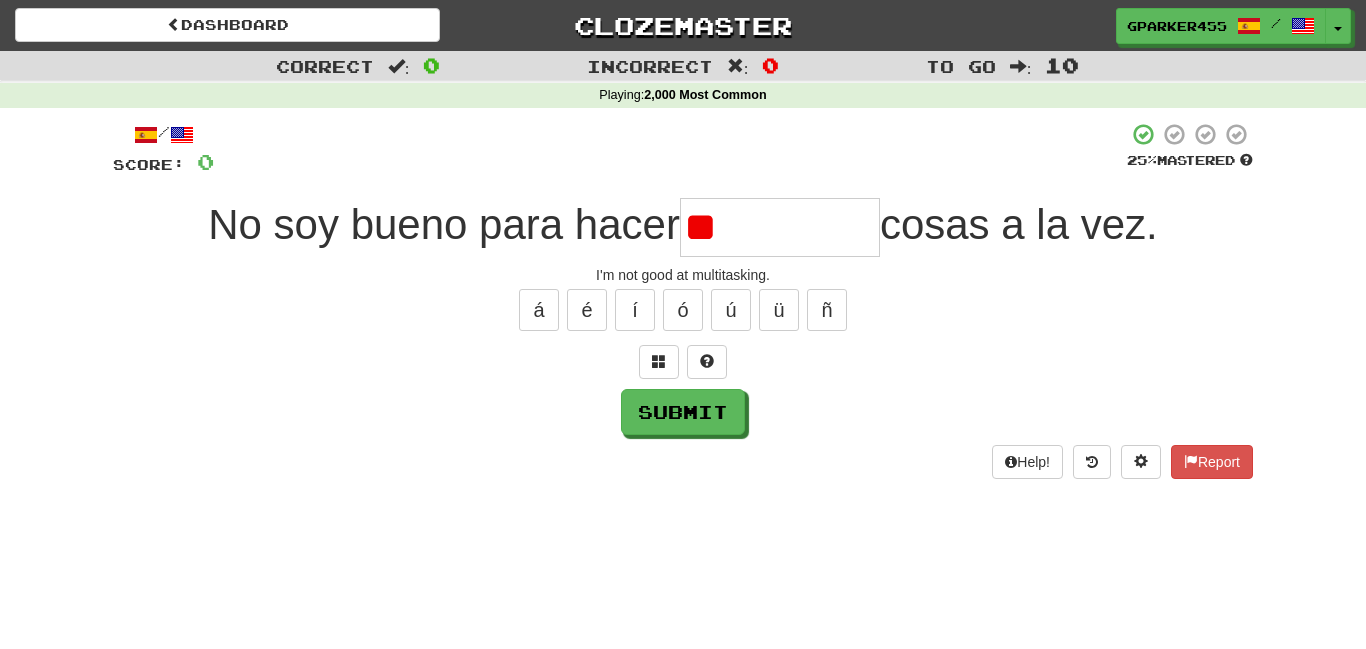 type on "*" 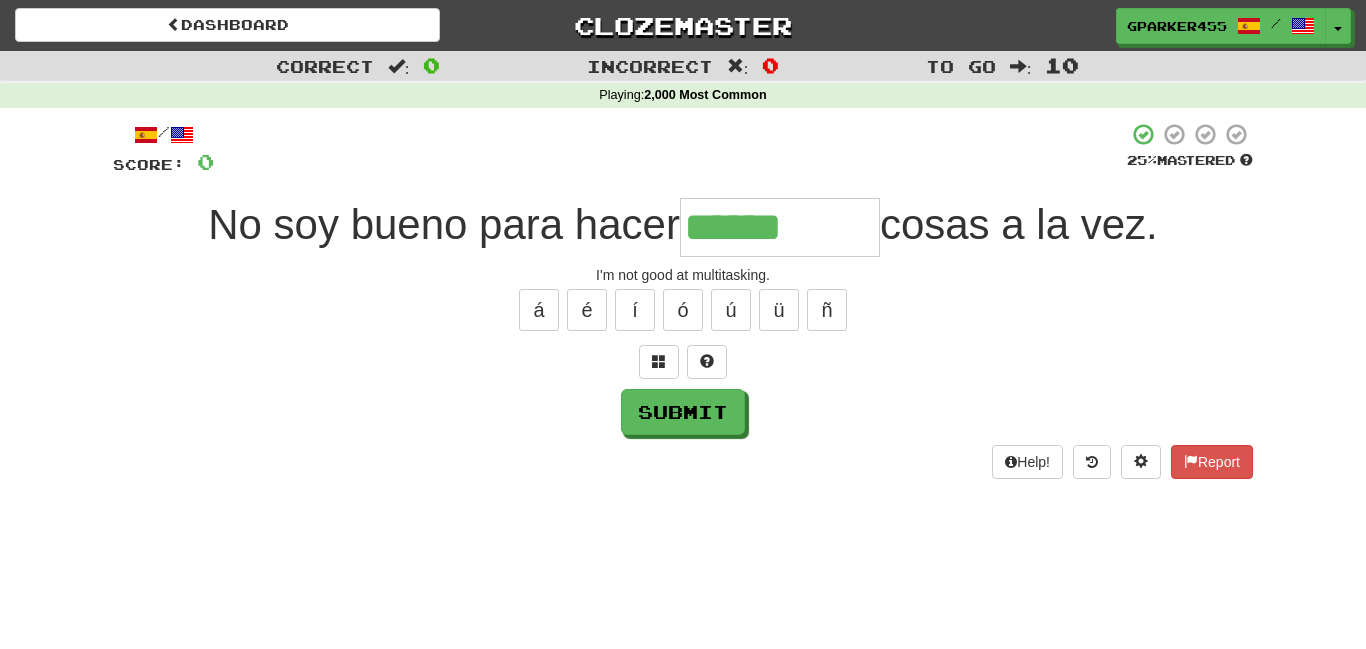 type on "******" 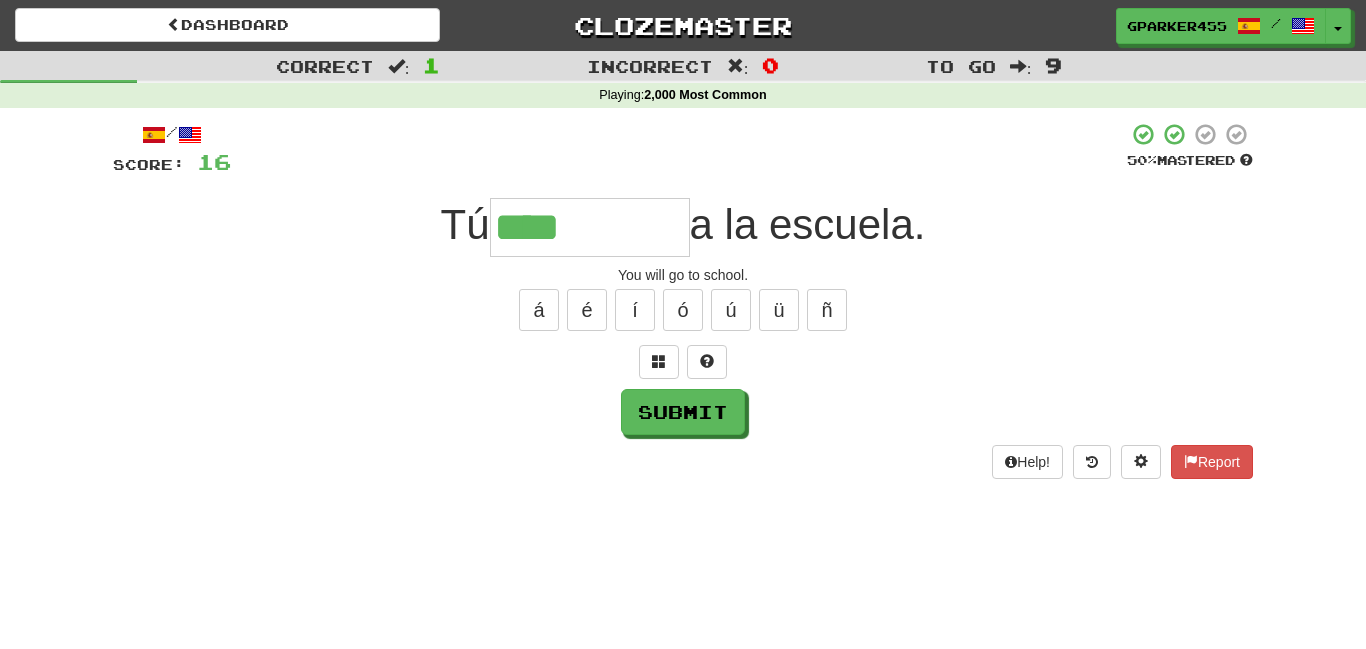 type on "****" 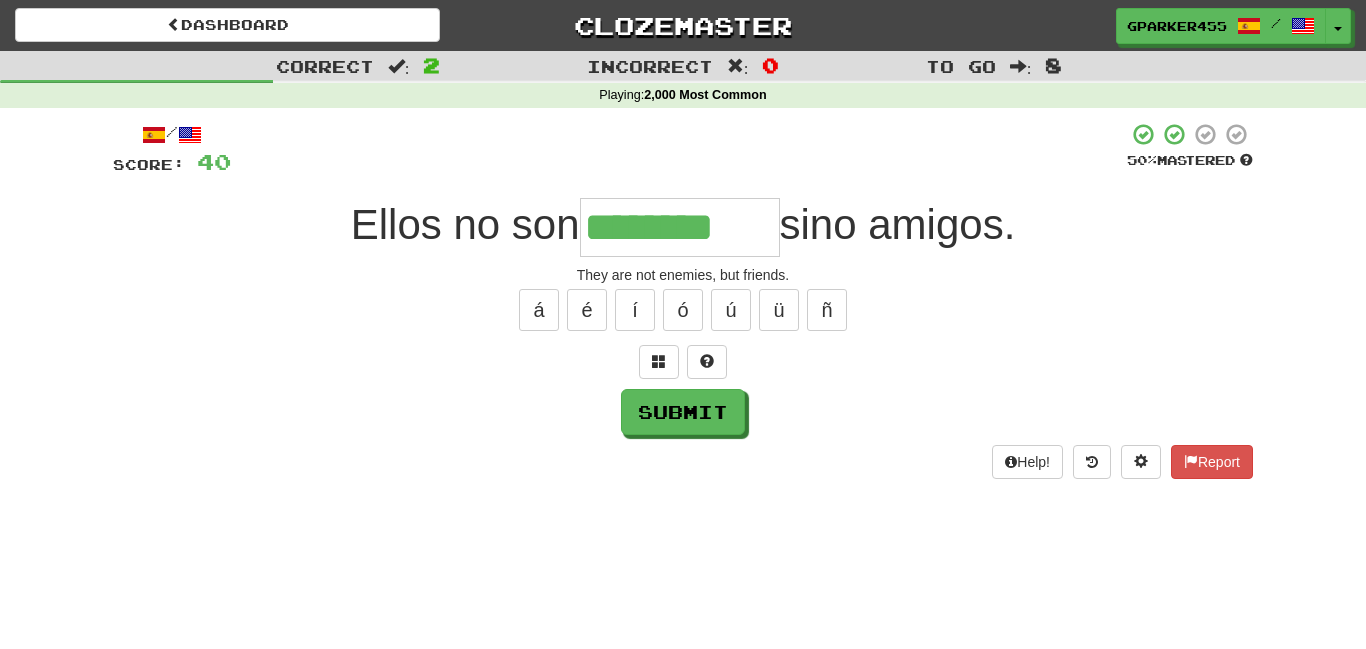 type on "********" 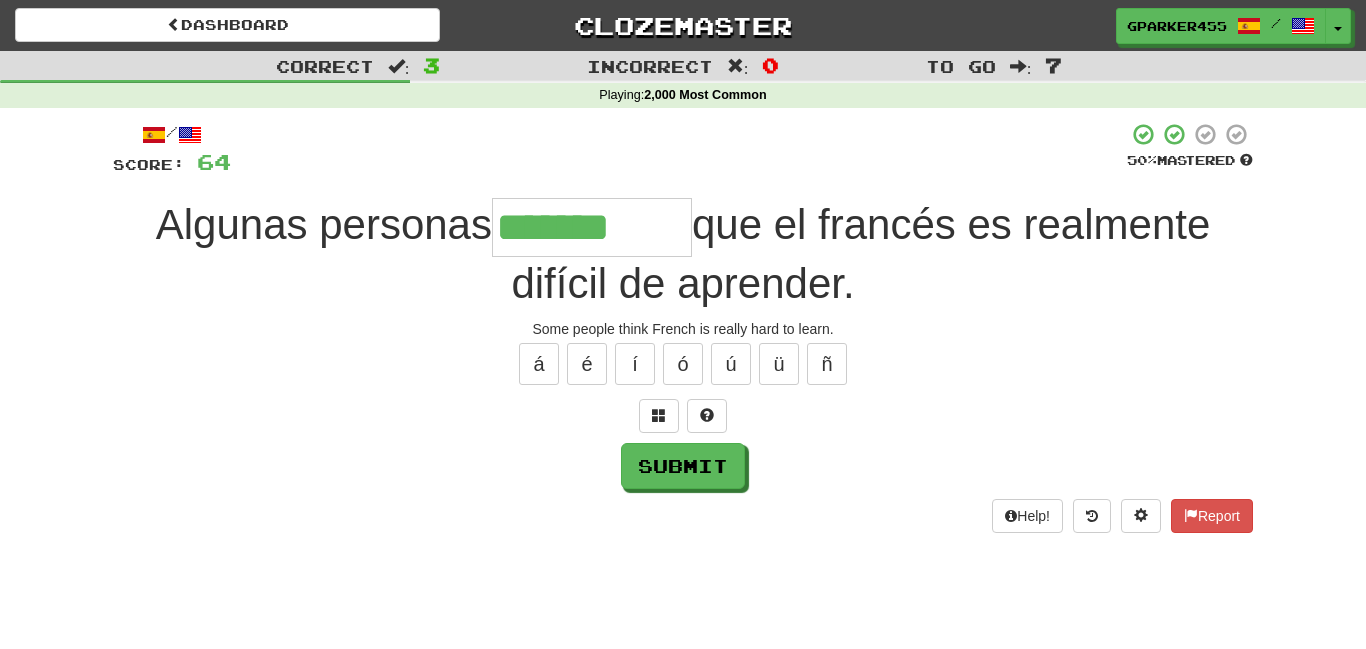 type on "*******" 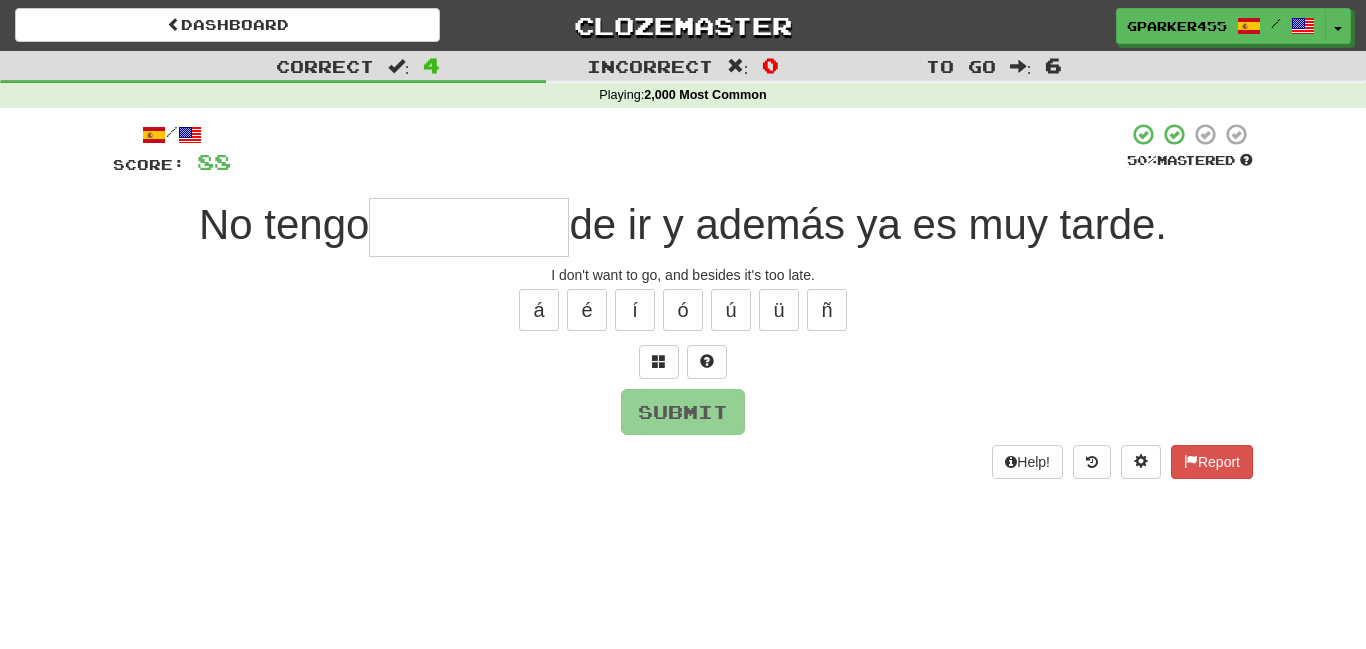 type on "*" 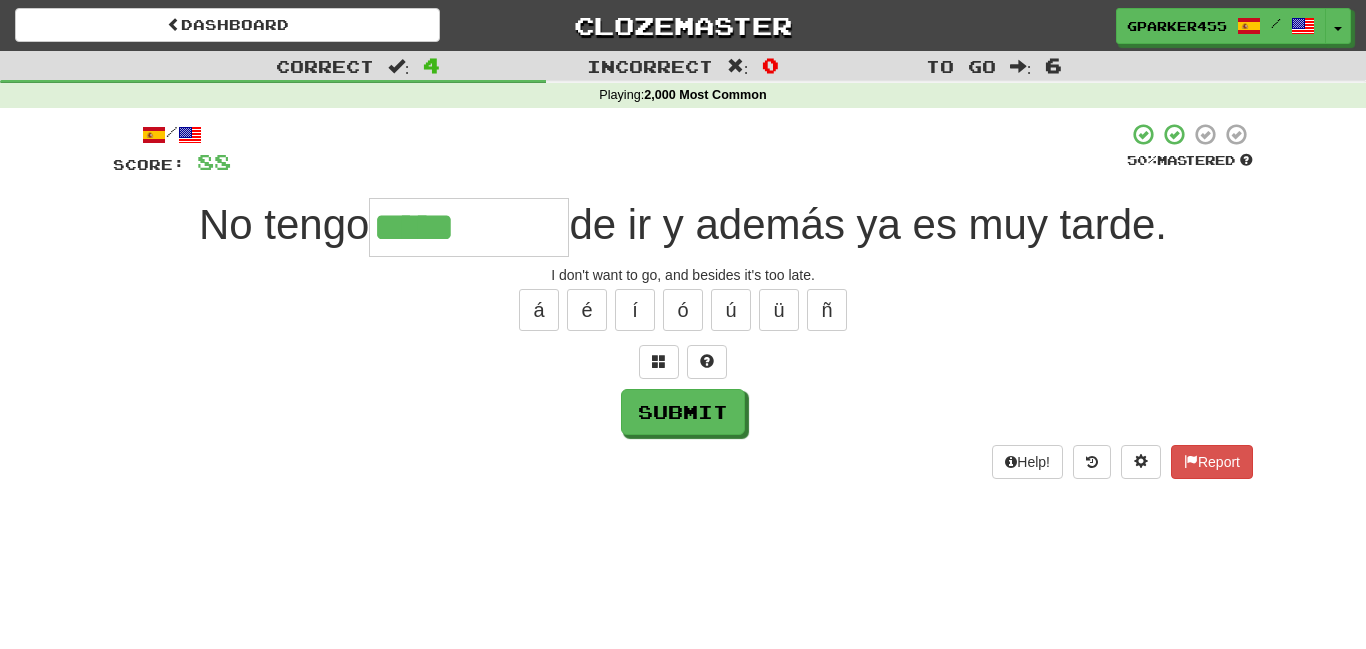 type on "*****" 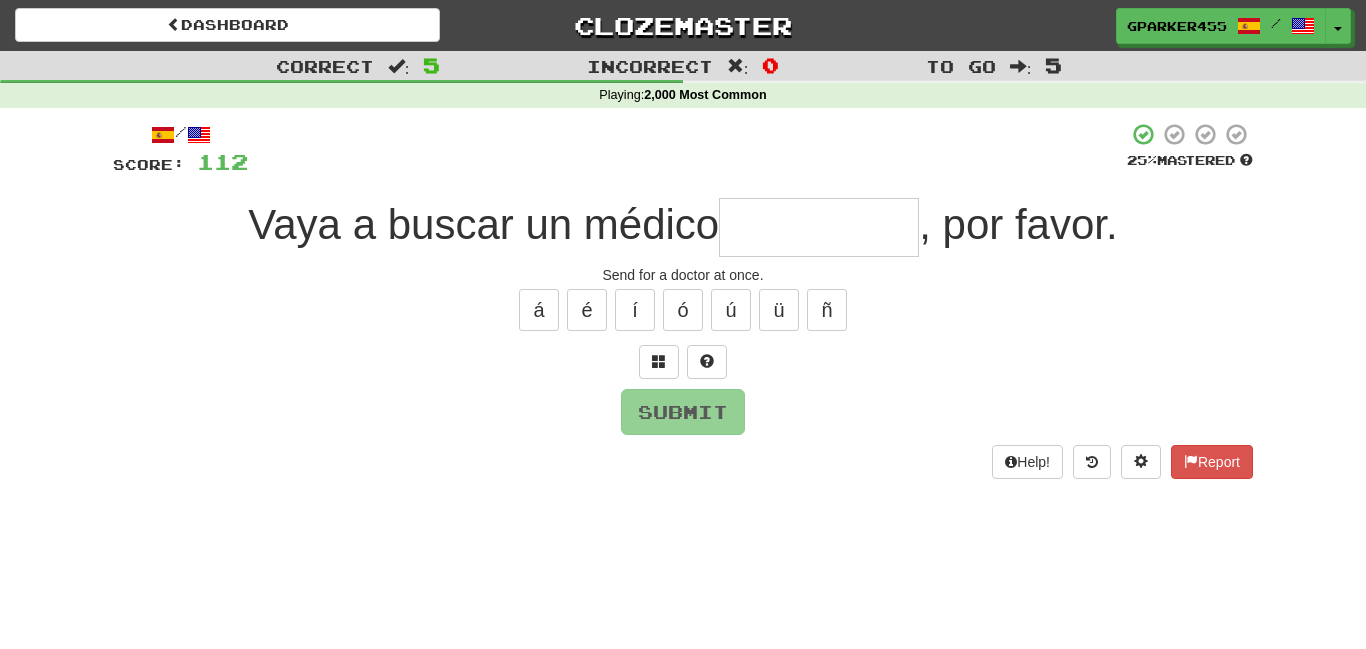 type on "*" 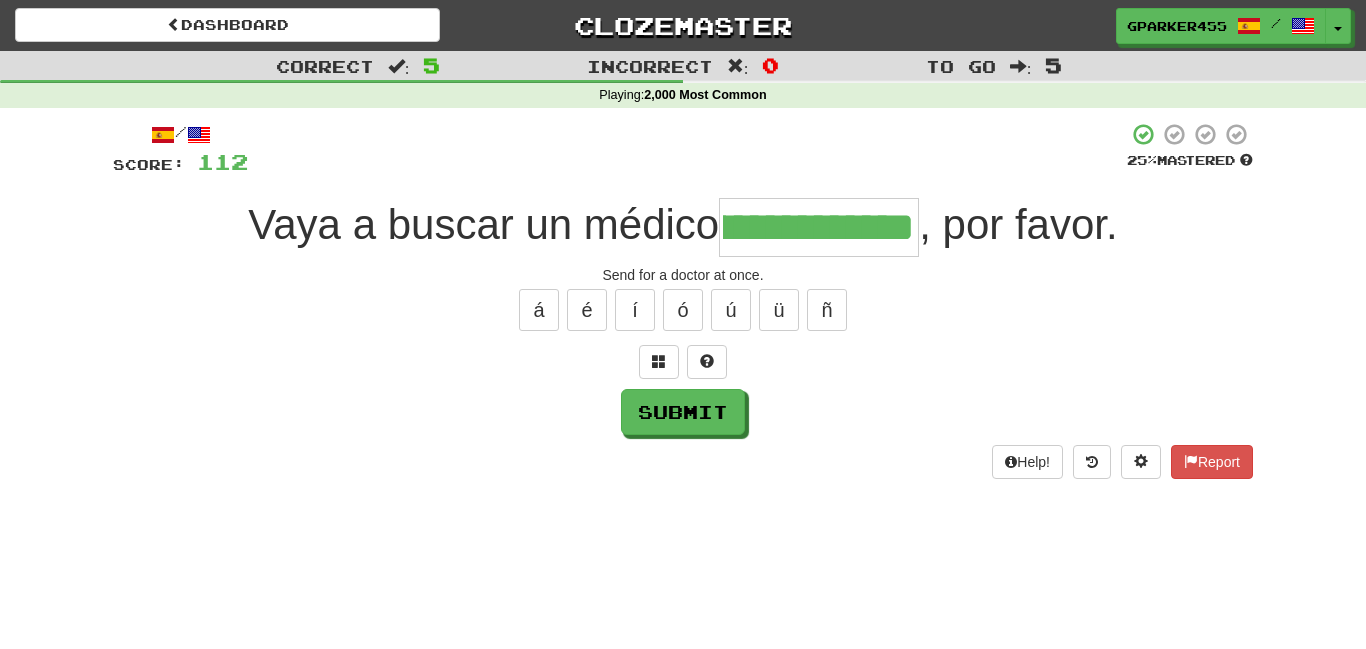 scroll, scrollTop: 0, scrollLeft: 104, axis: horizontal 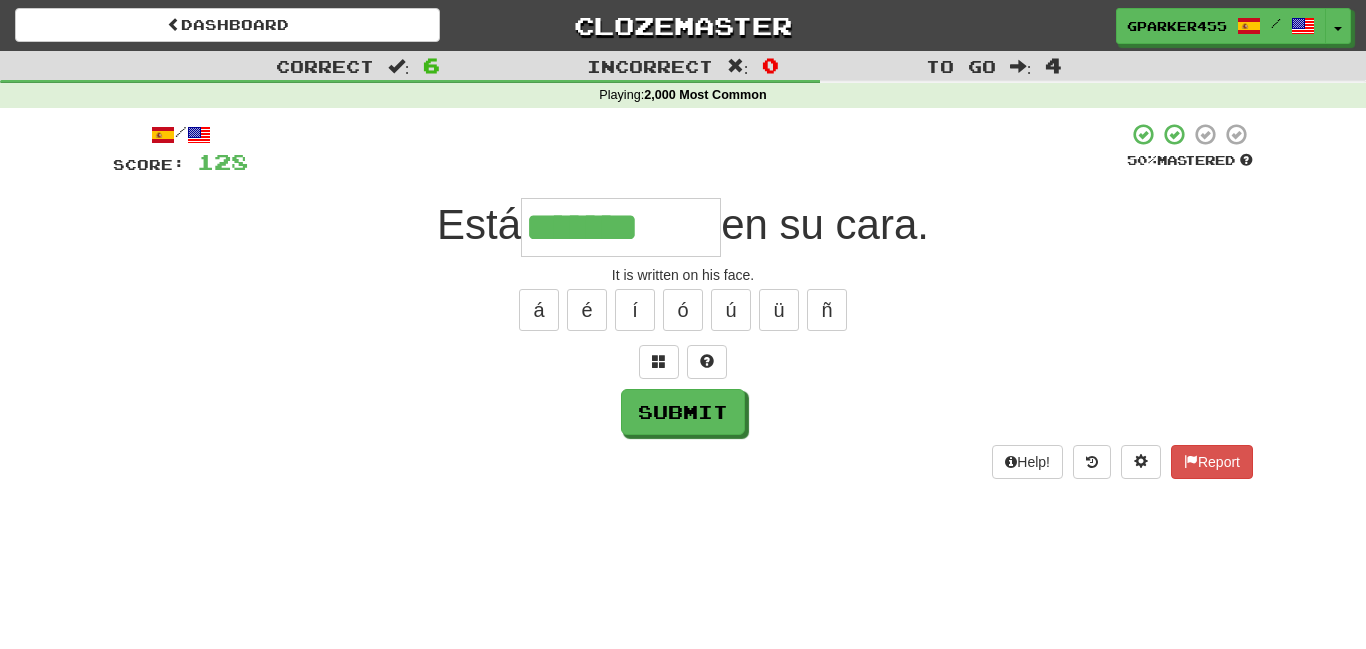 type on "*******" 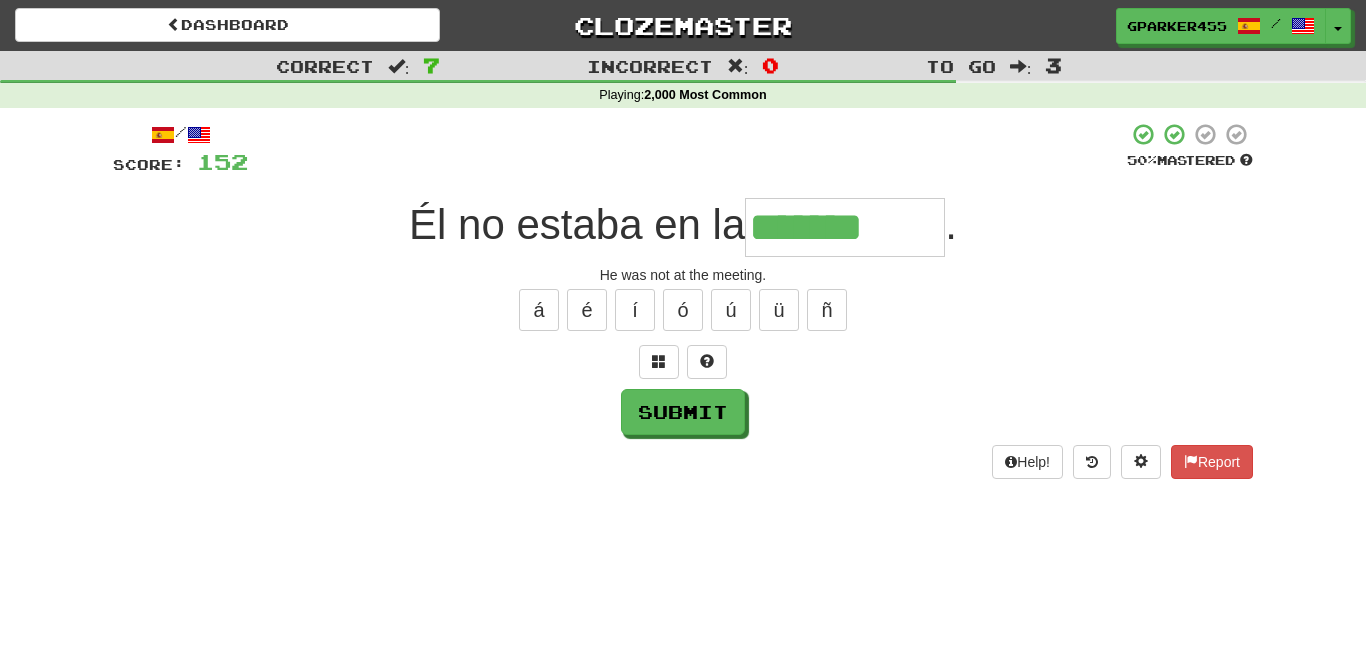 type on "*******" 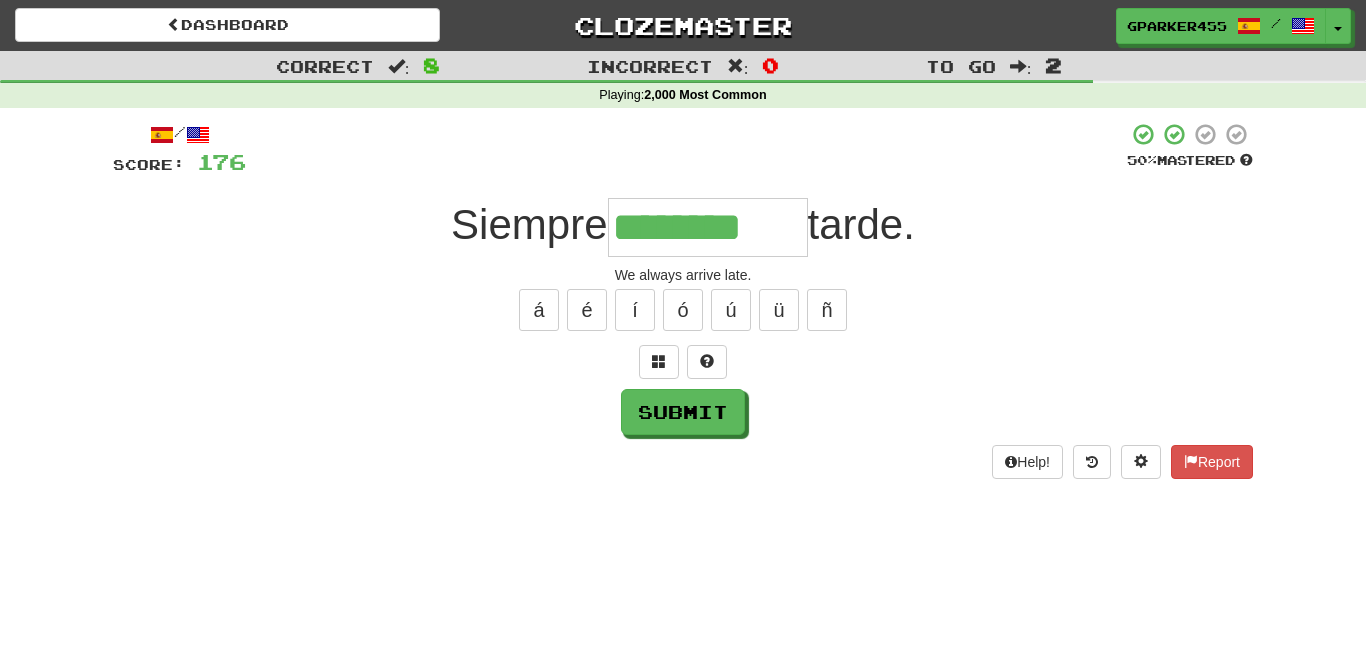 type on "********" 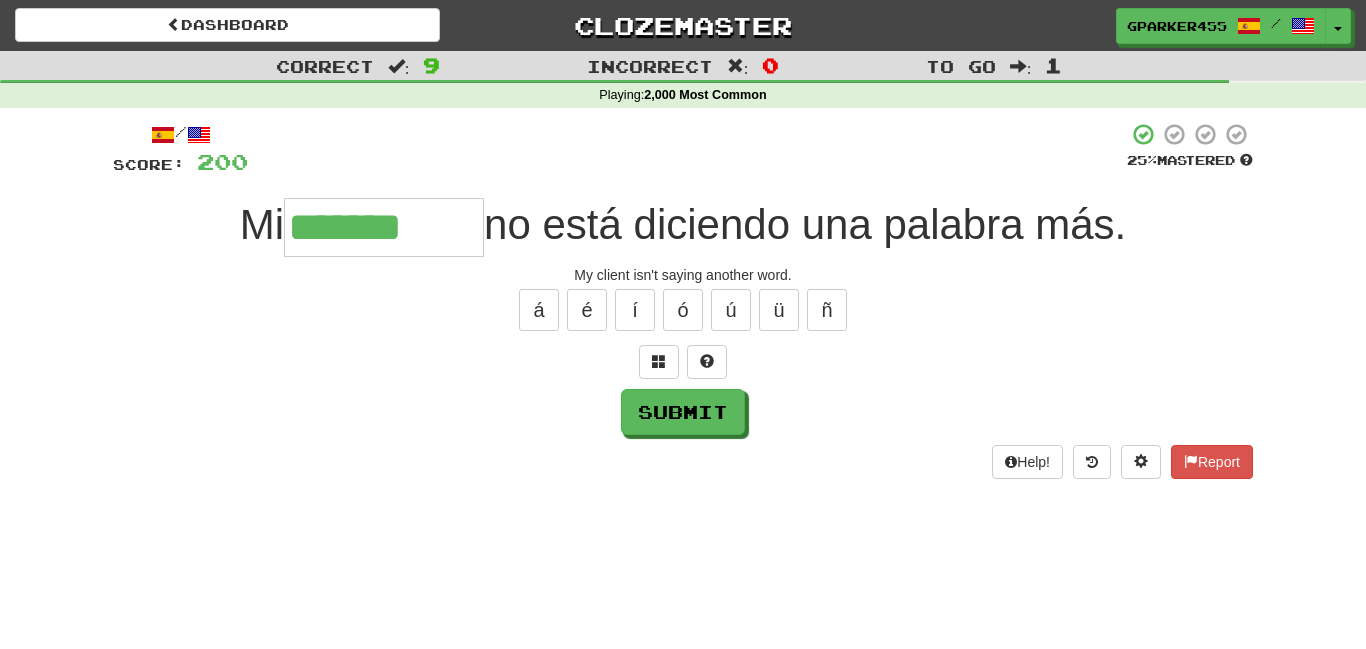 type on "*******" 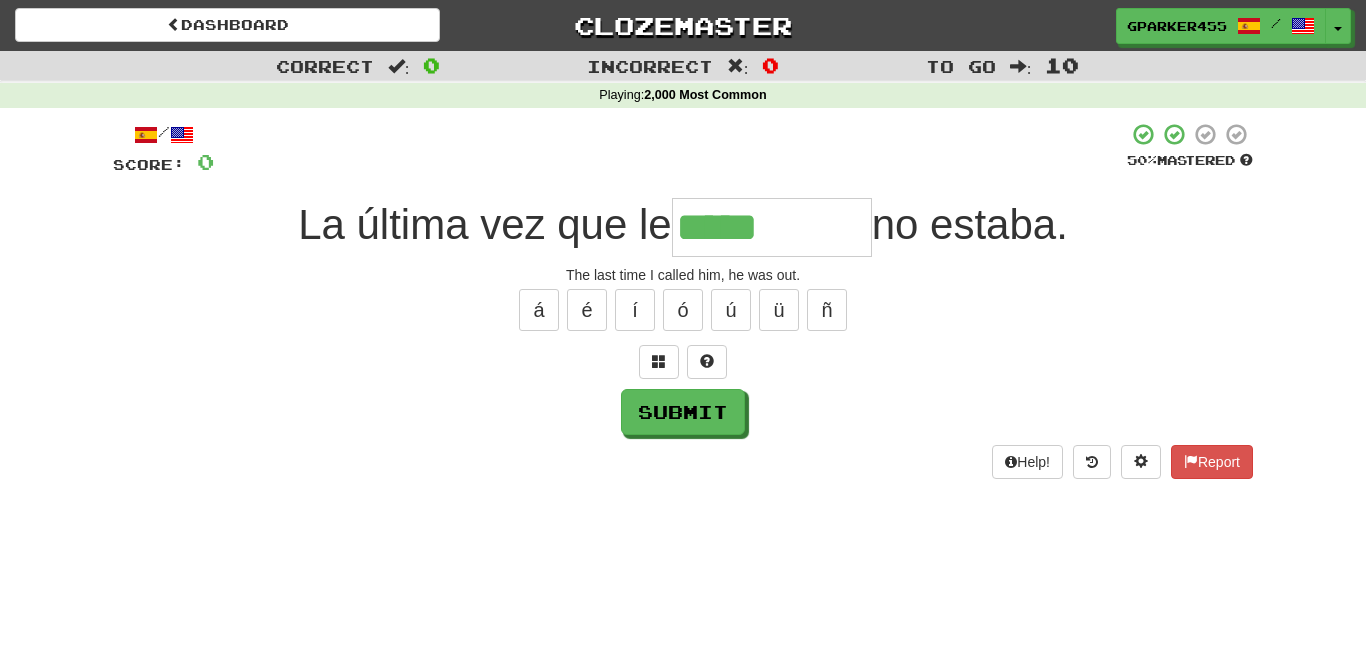 type on "*****" 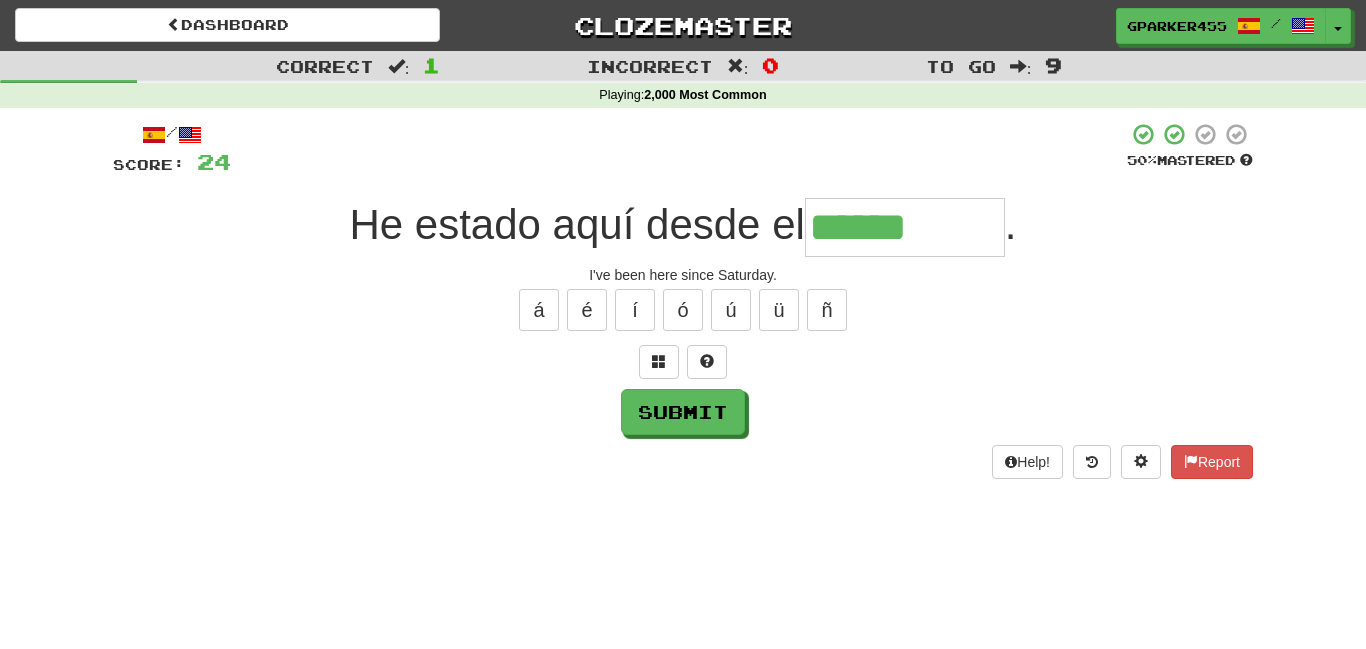 type on "******" 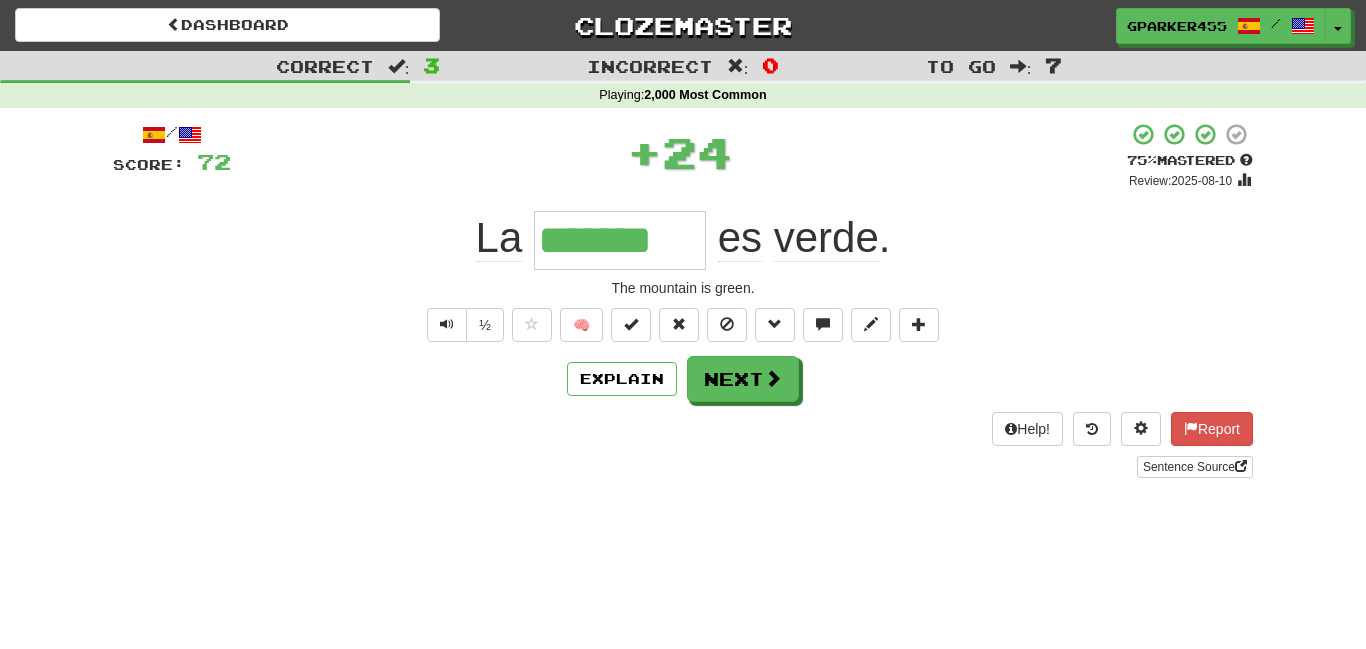 type on "*" 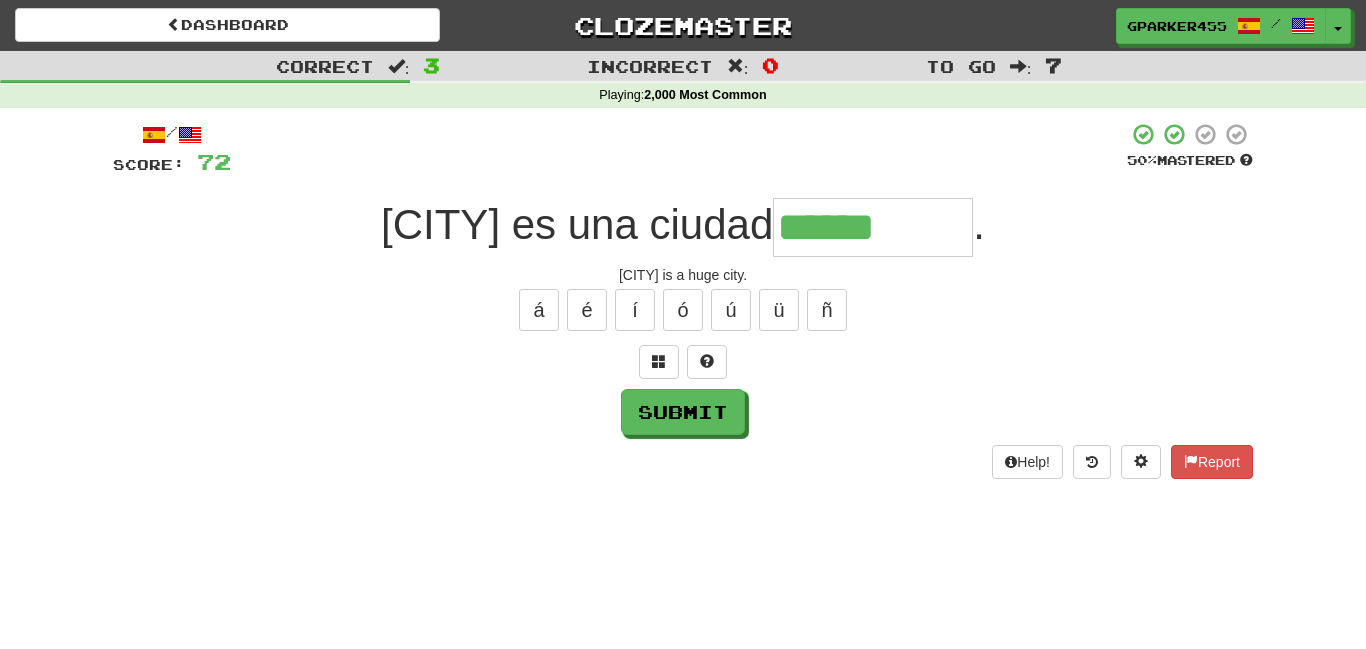 type on "******" 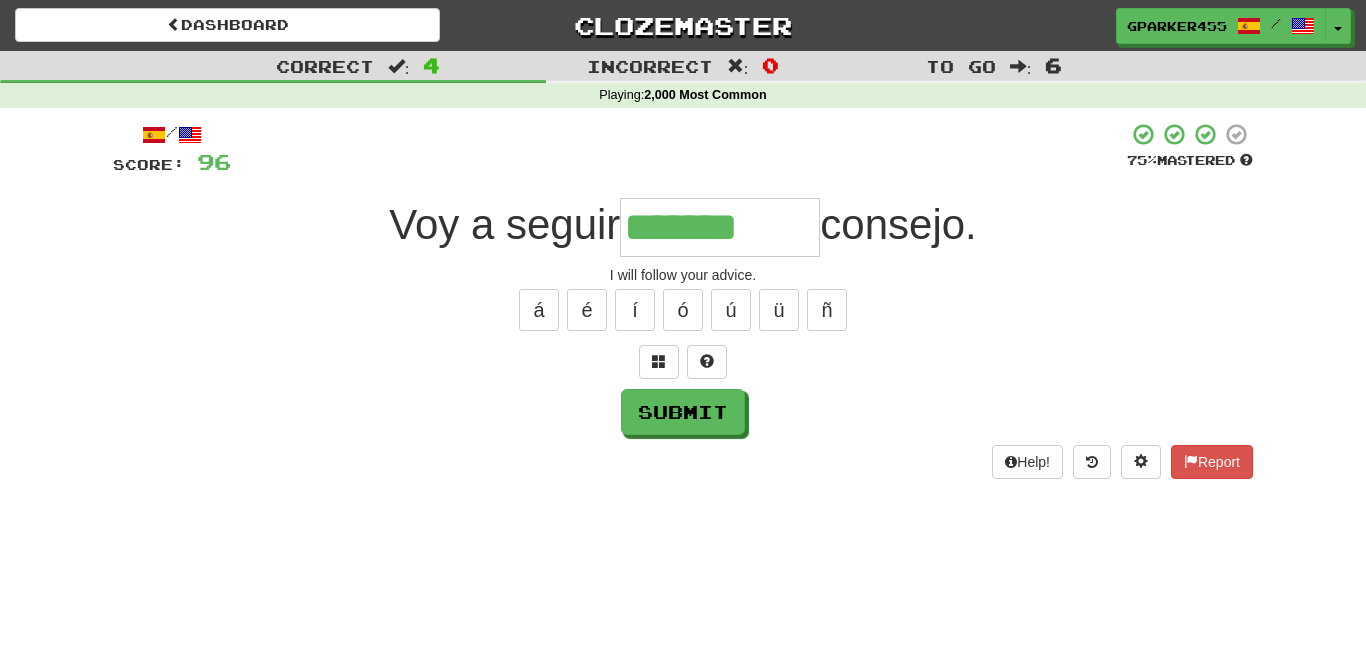 type on "*******" 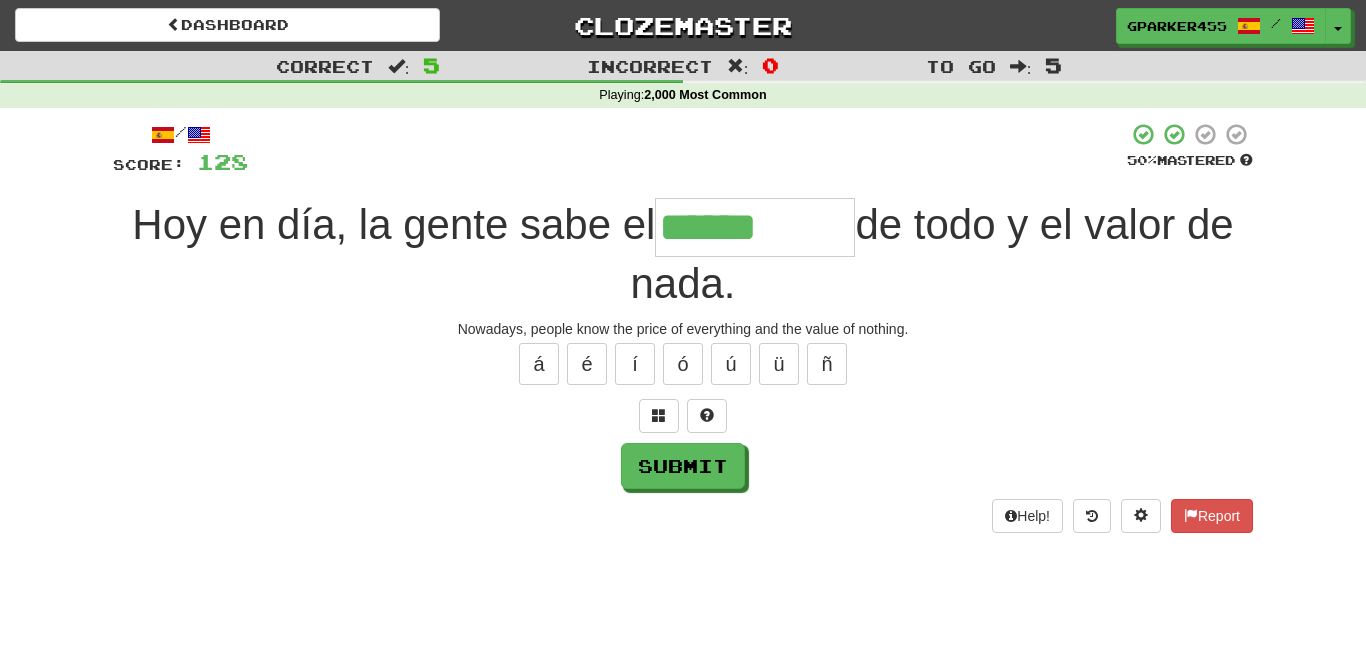 type on "******" 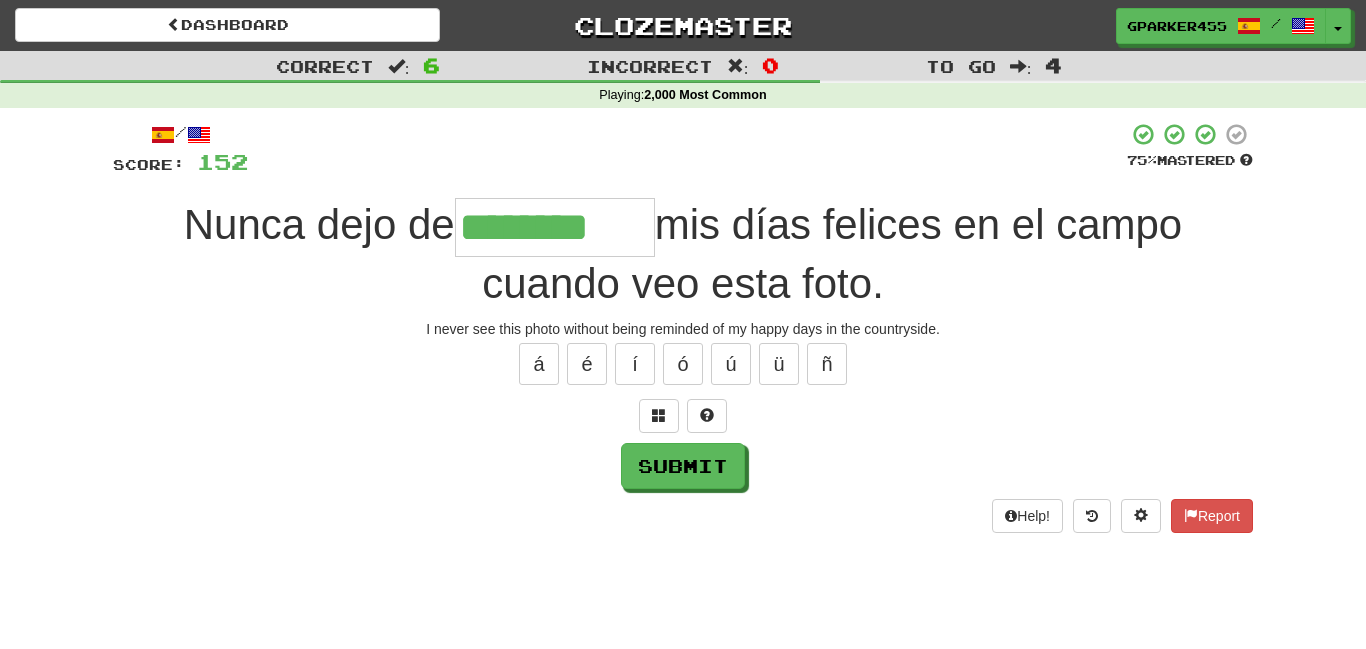 type on "********" 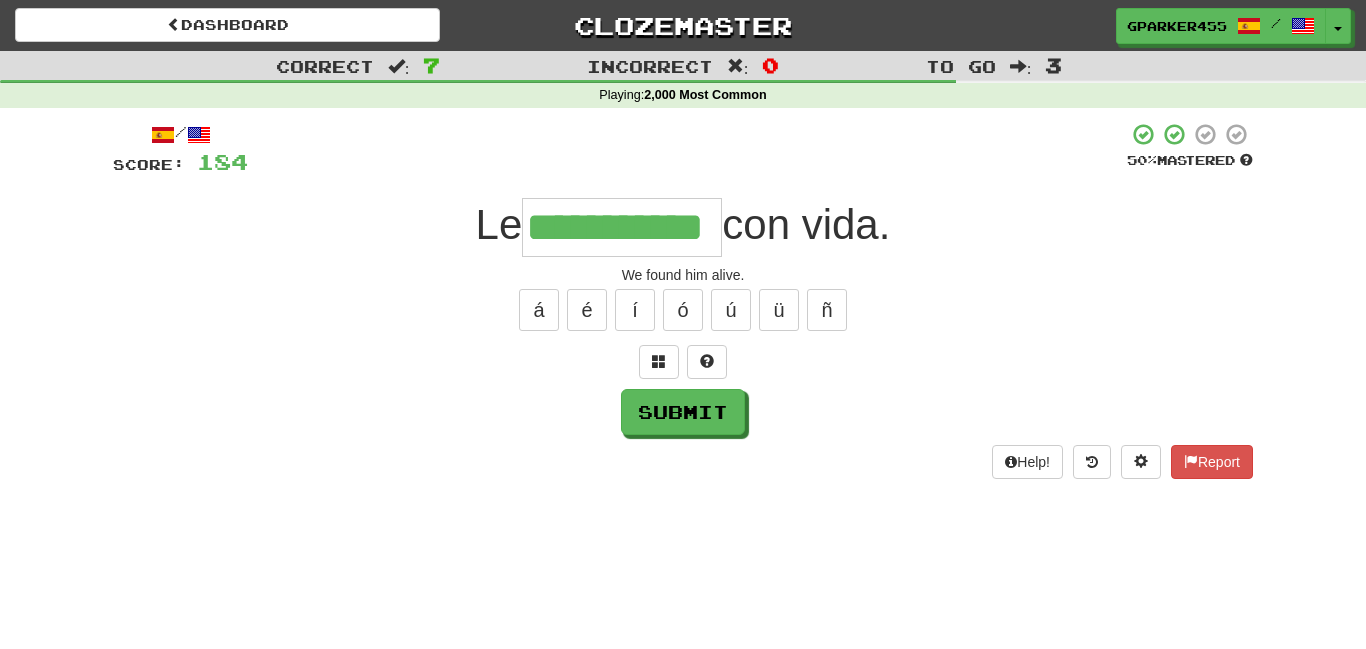 scroll, scrollTop: 0, scrollLeft: 49, axis: horizontal 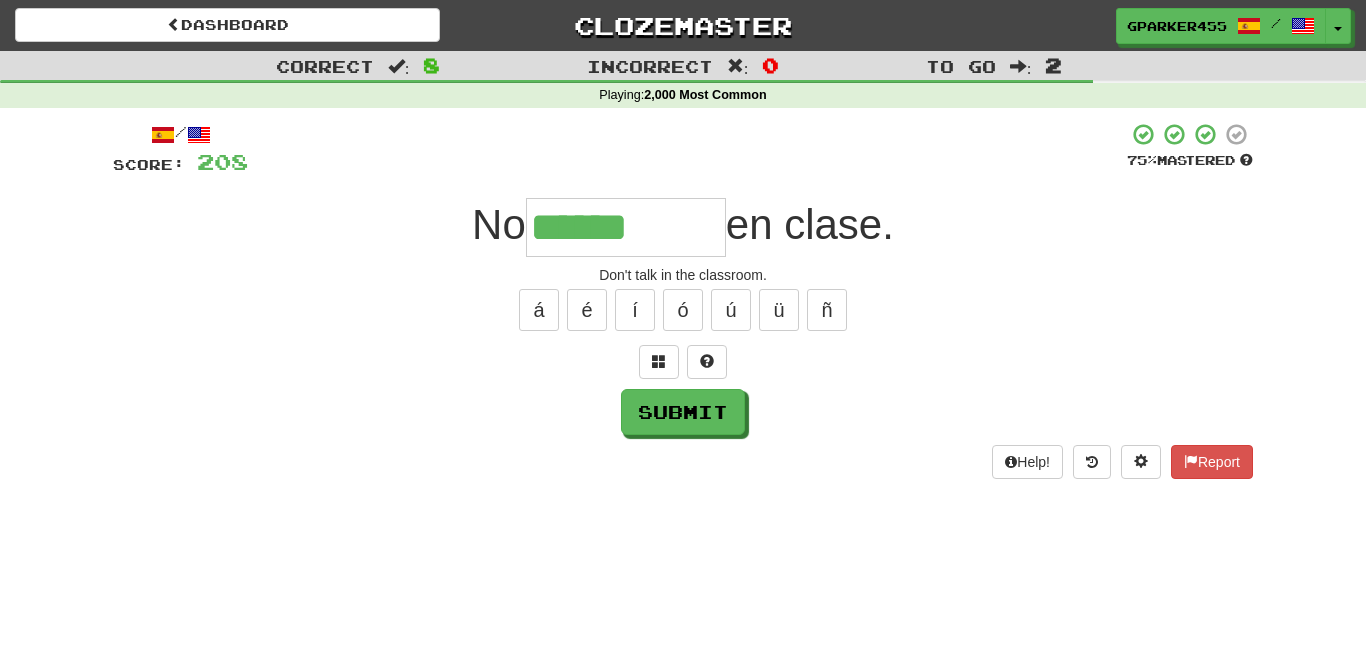 type on "******" 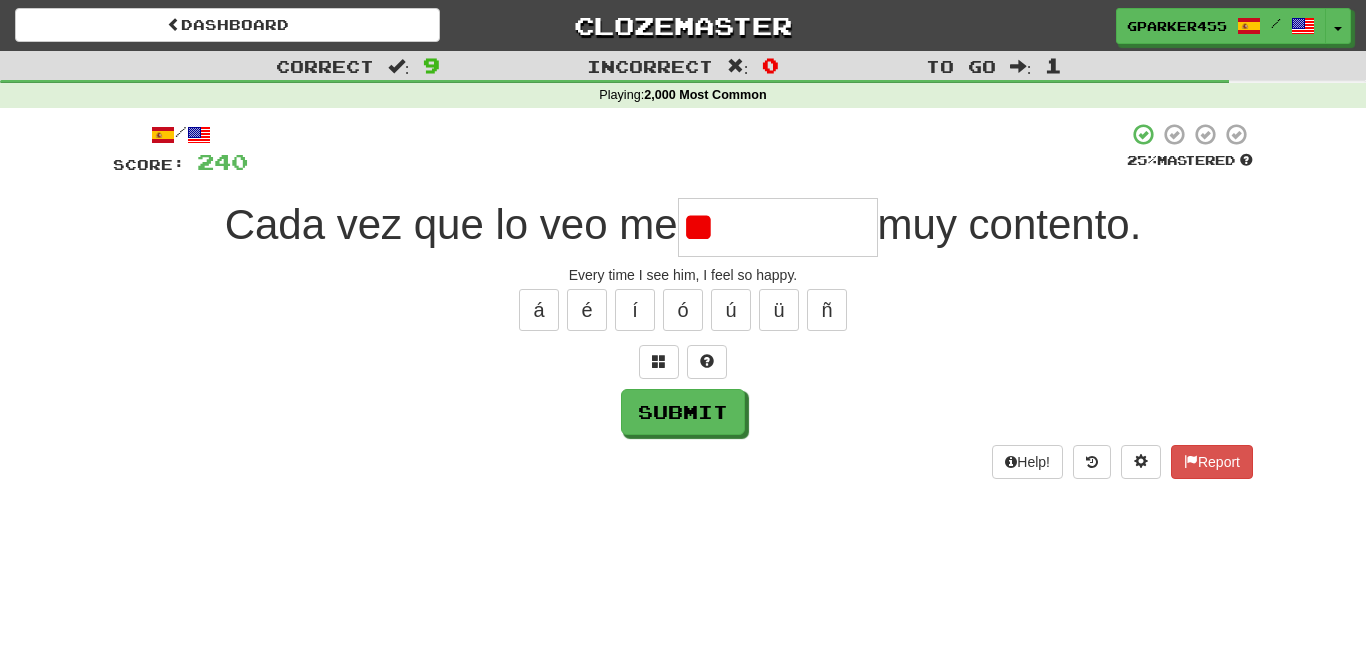 type on "*" 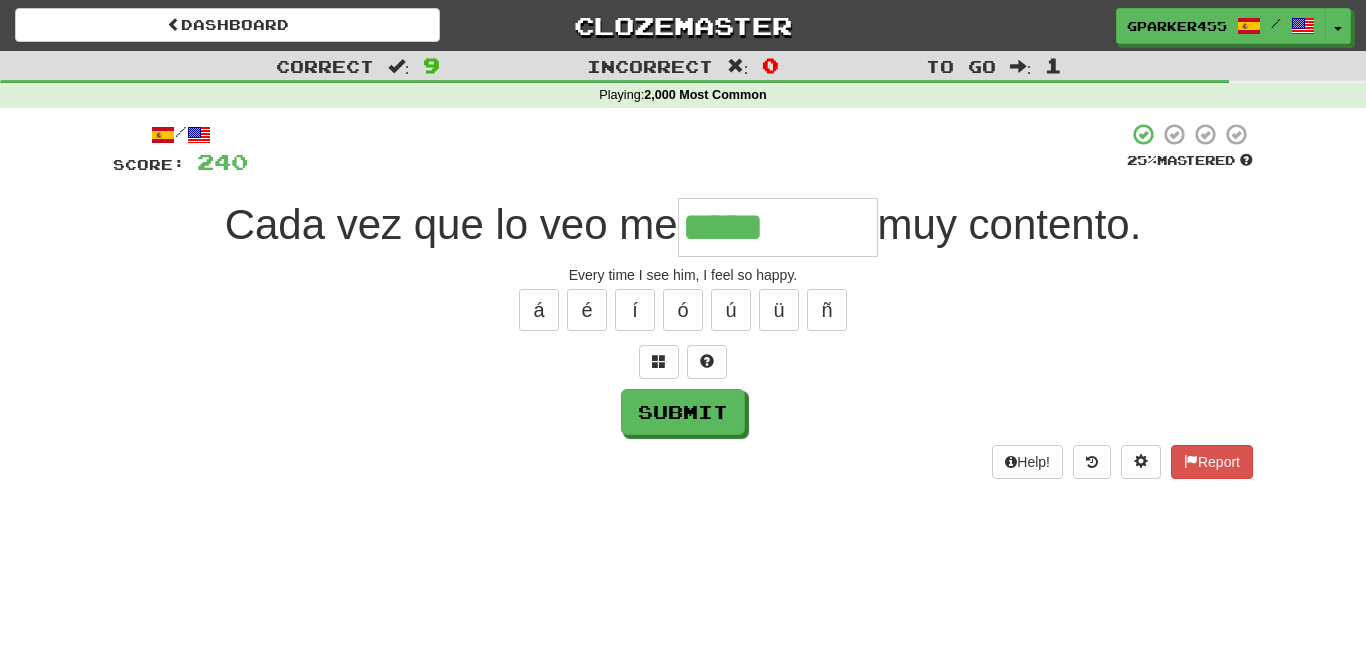 type on "*****" 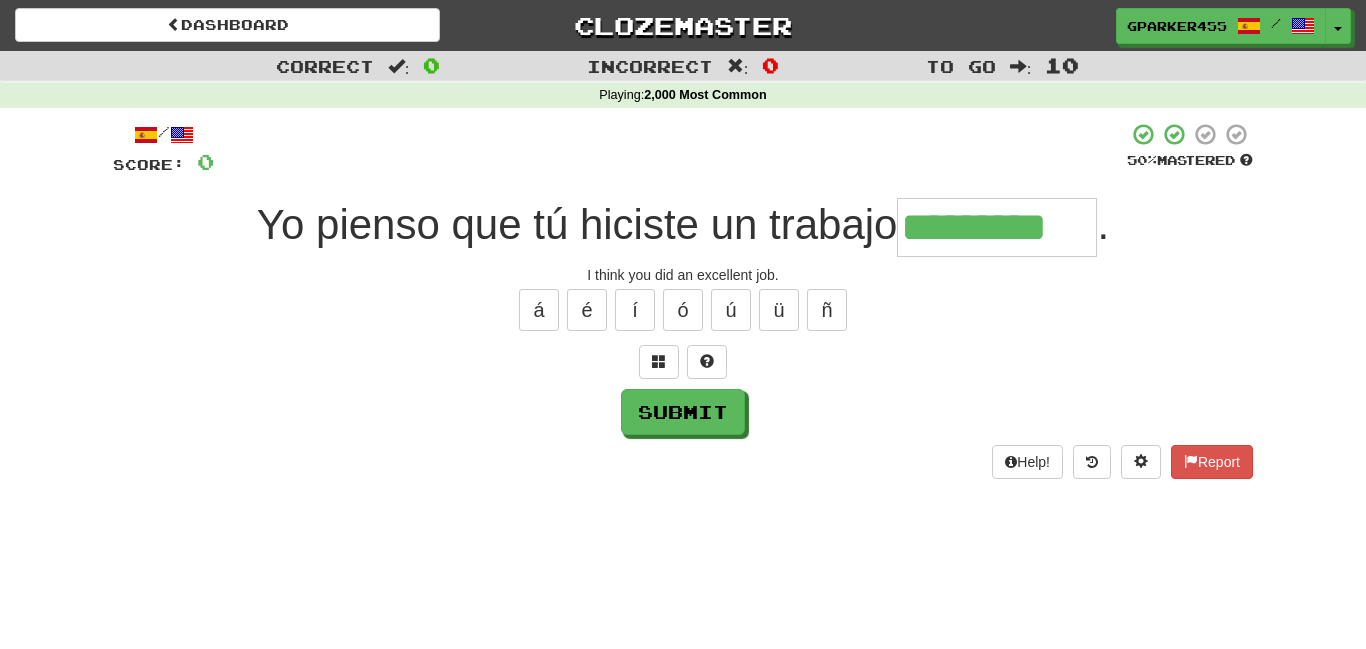 type on "*********" 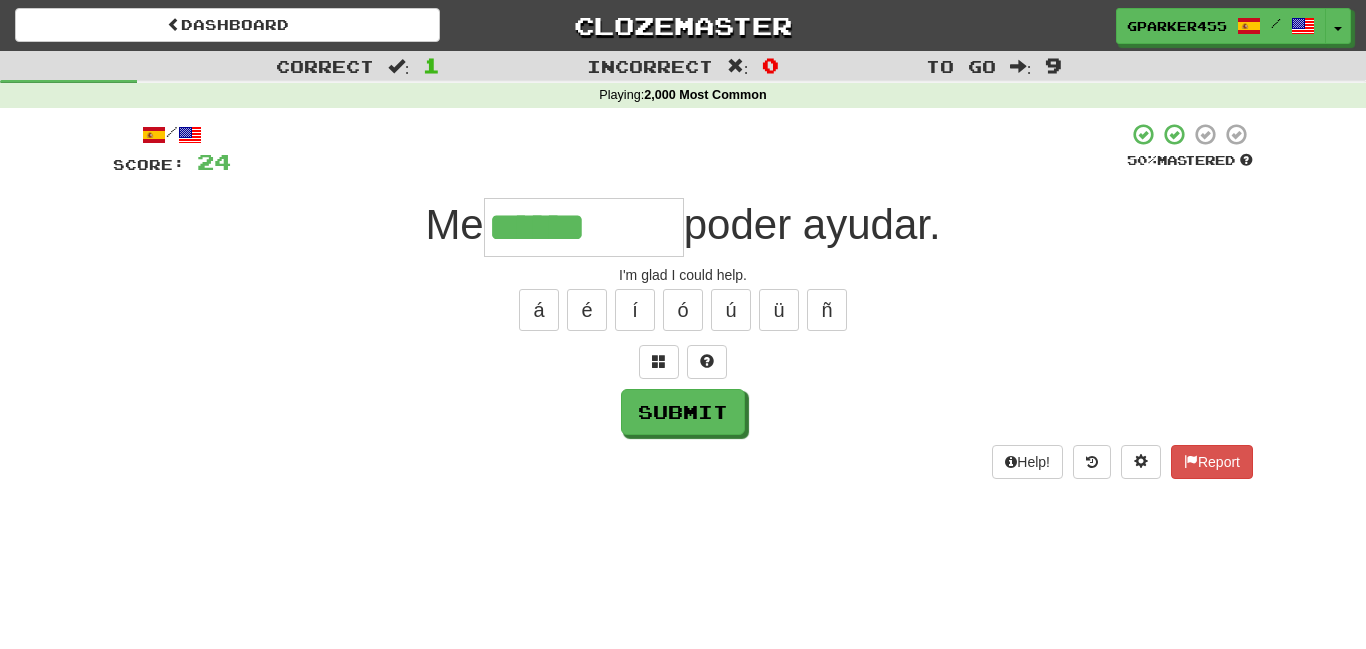 type on "******" 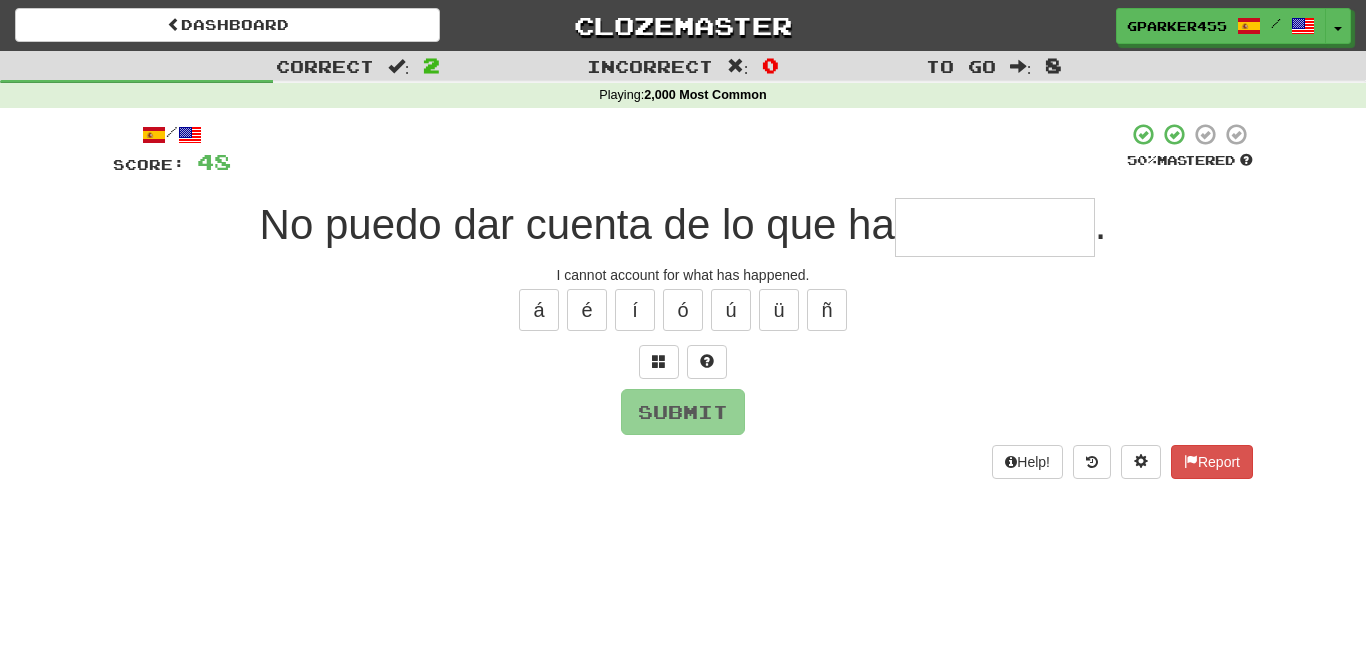 type on "*" 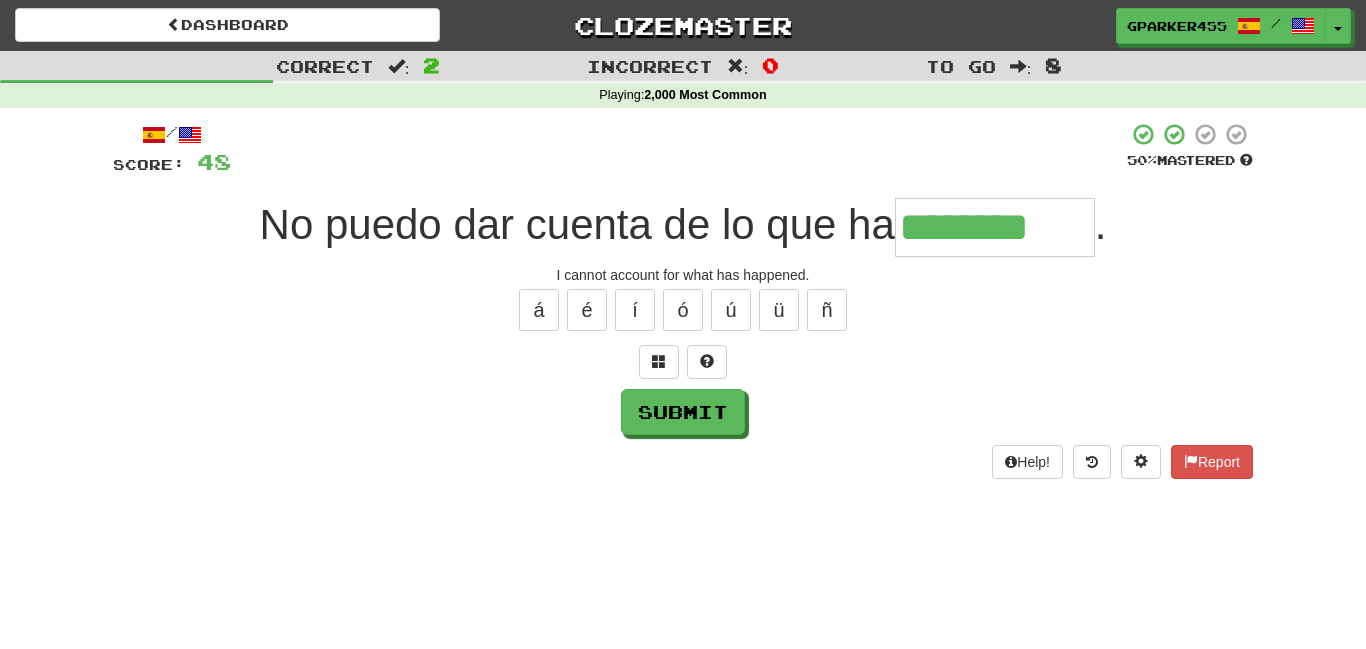 type on "********" 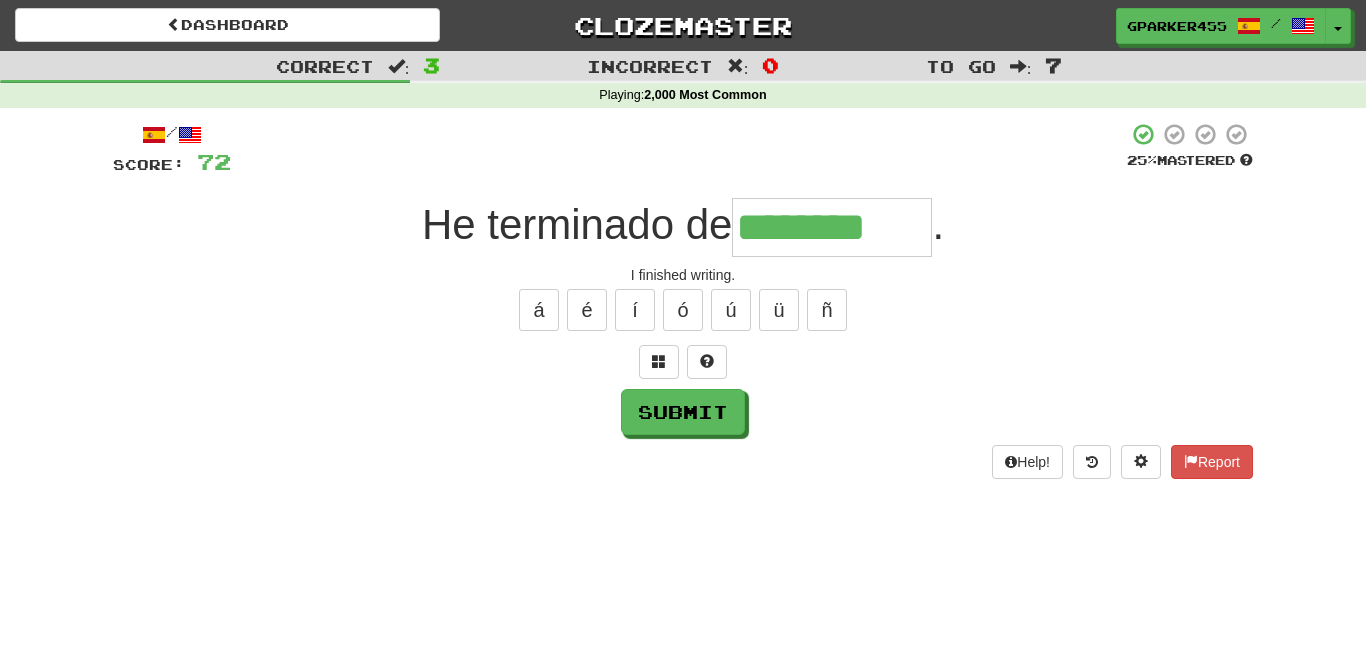type on "********" 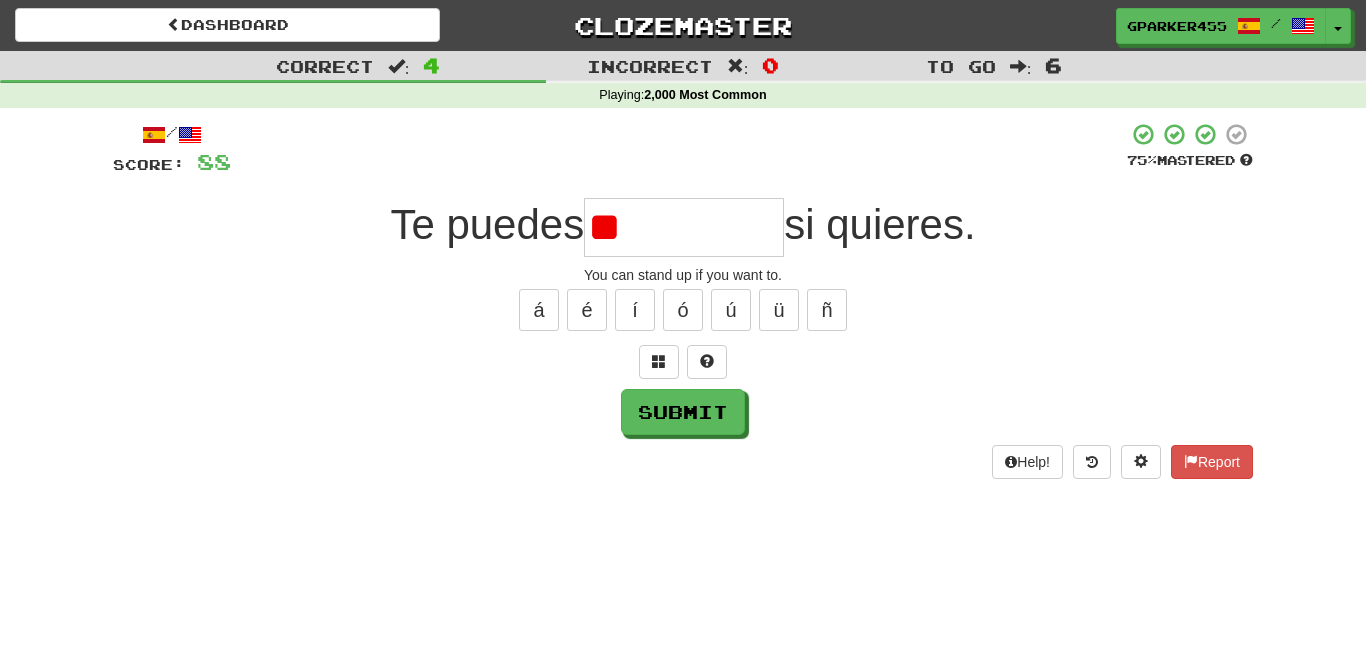 type on "*" 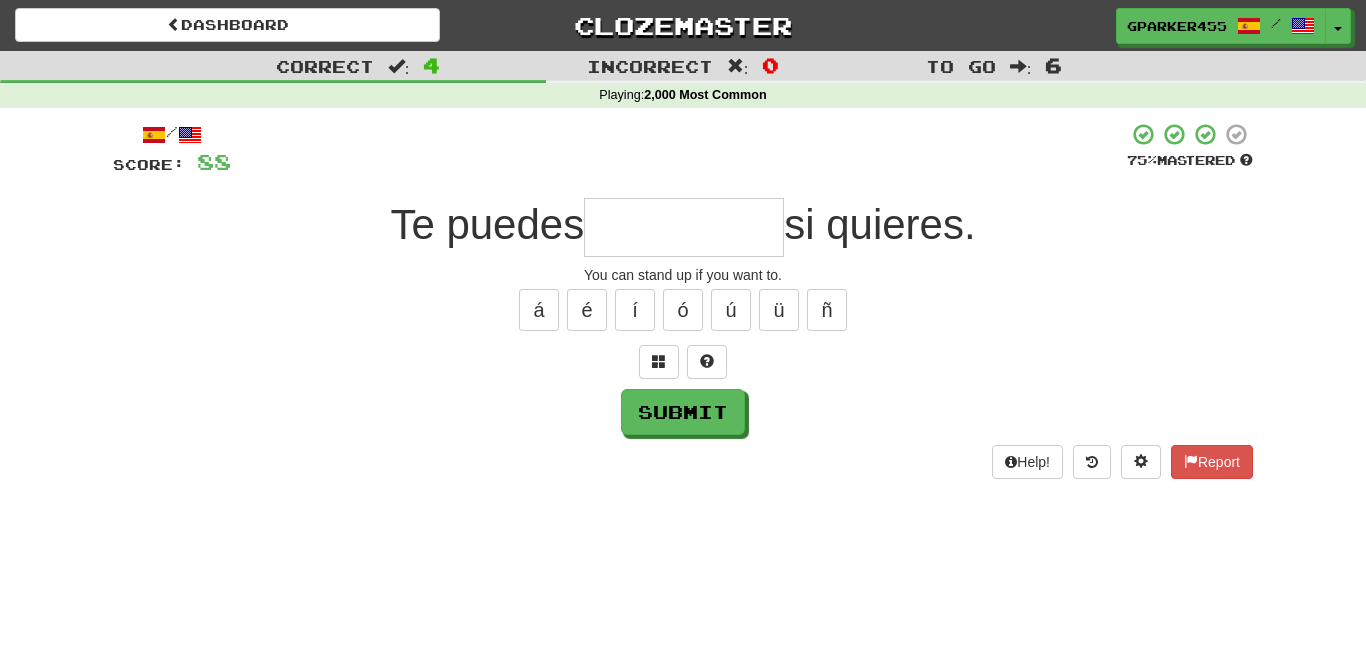 type on "*" 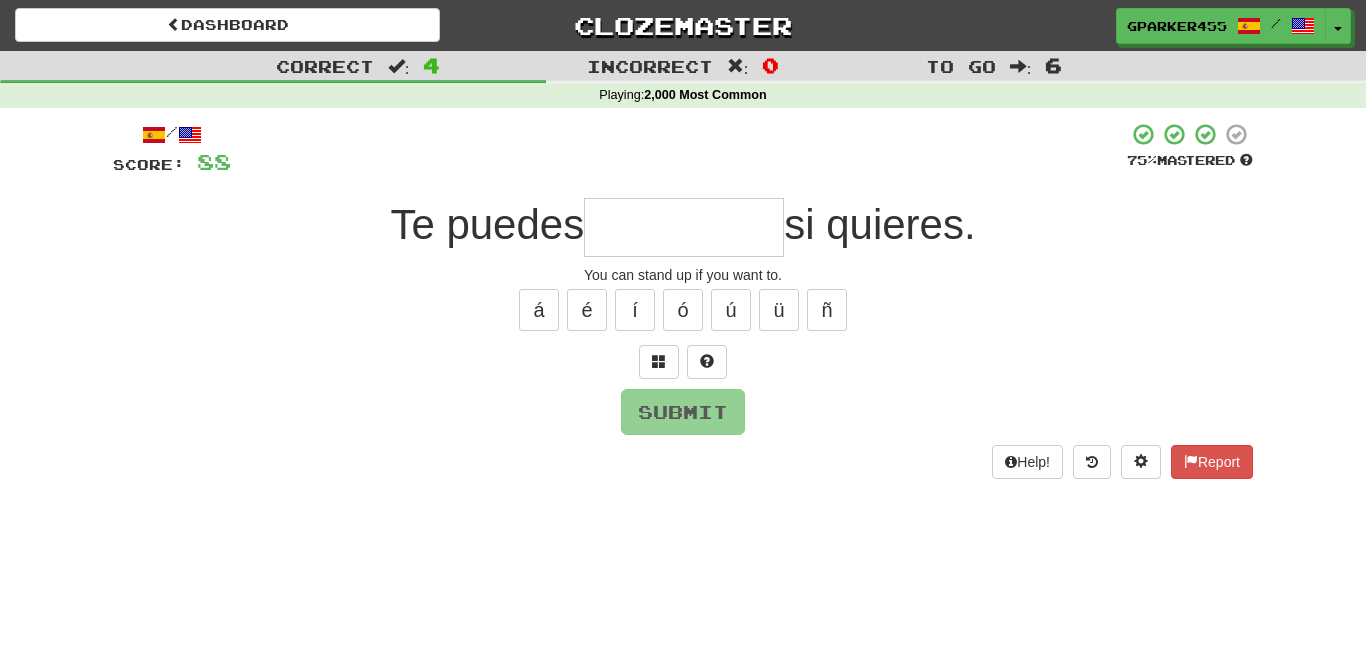 type on "*" 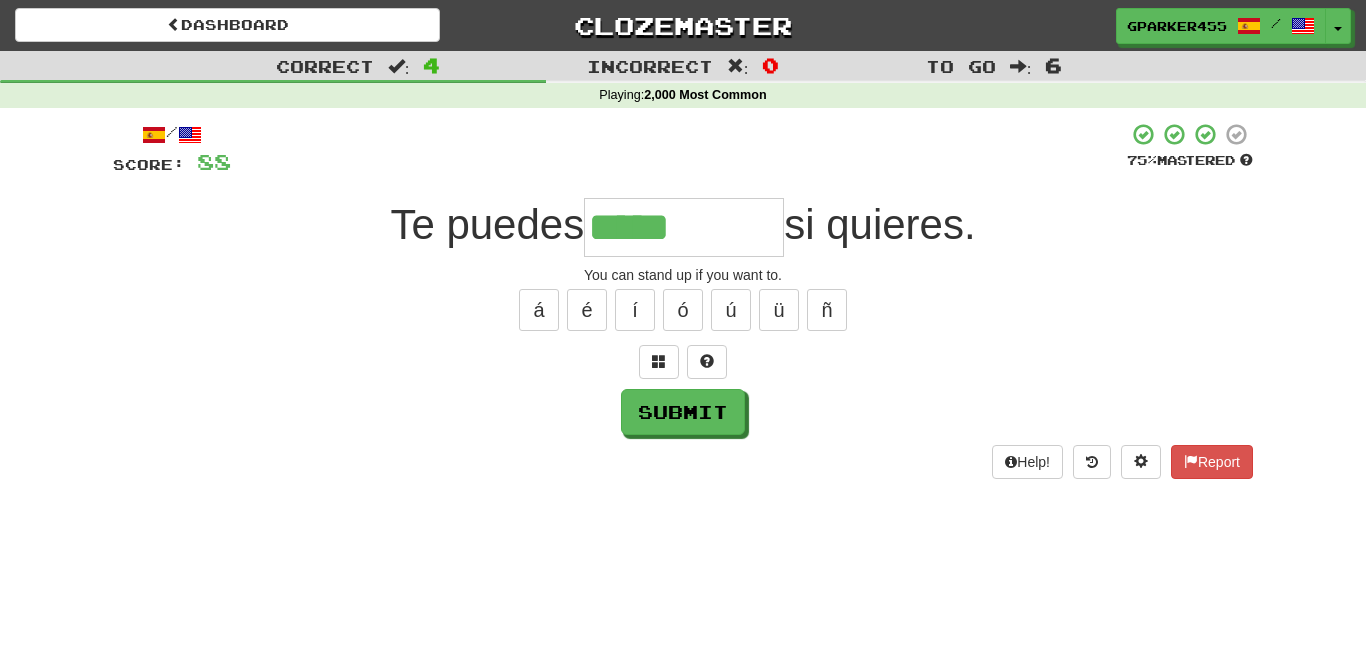 type on "*****" 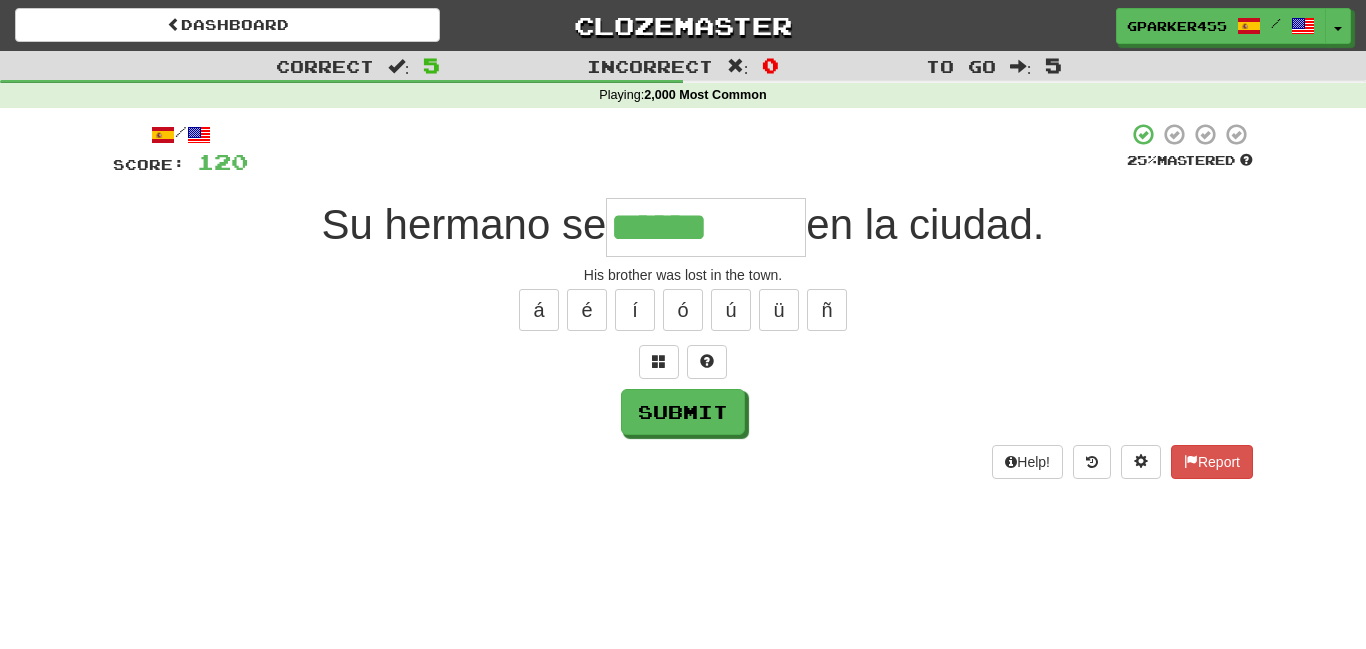 type on "******" 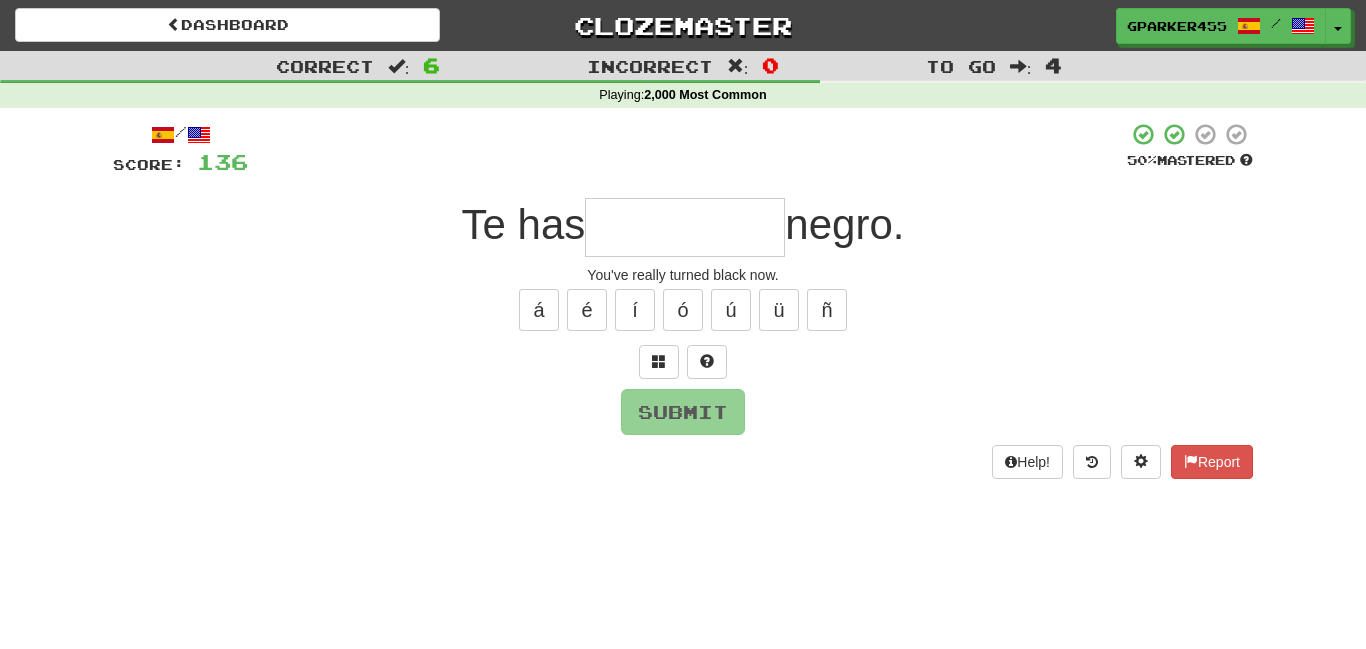 type on "*" 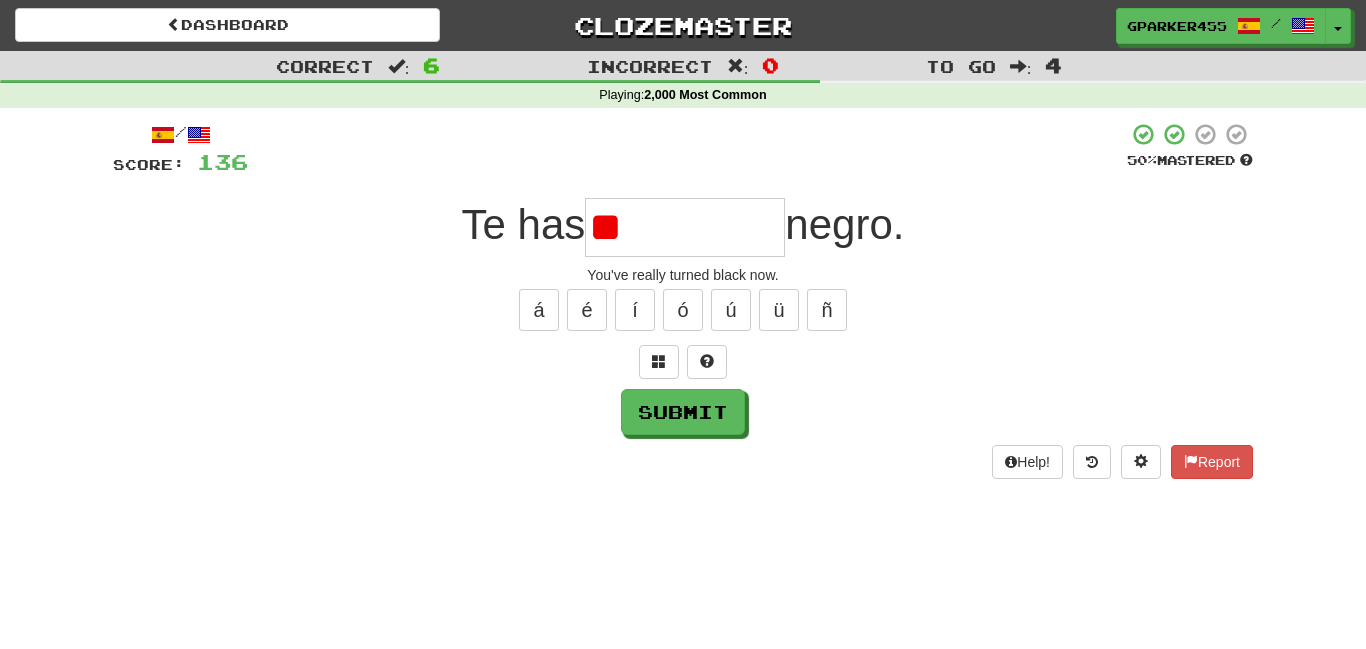 type on "*" 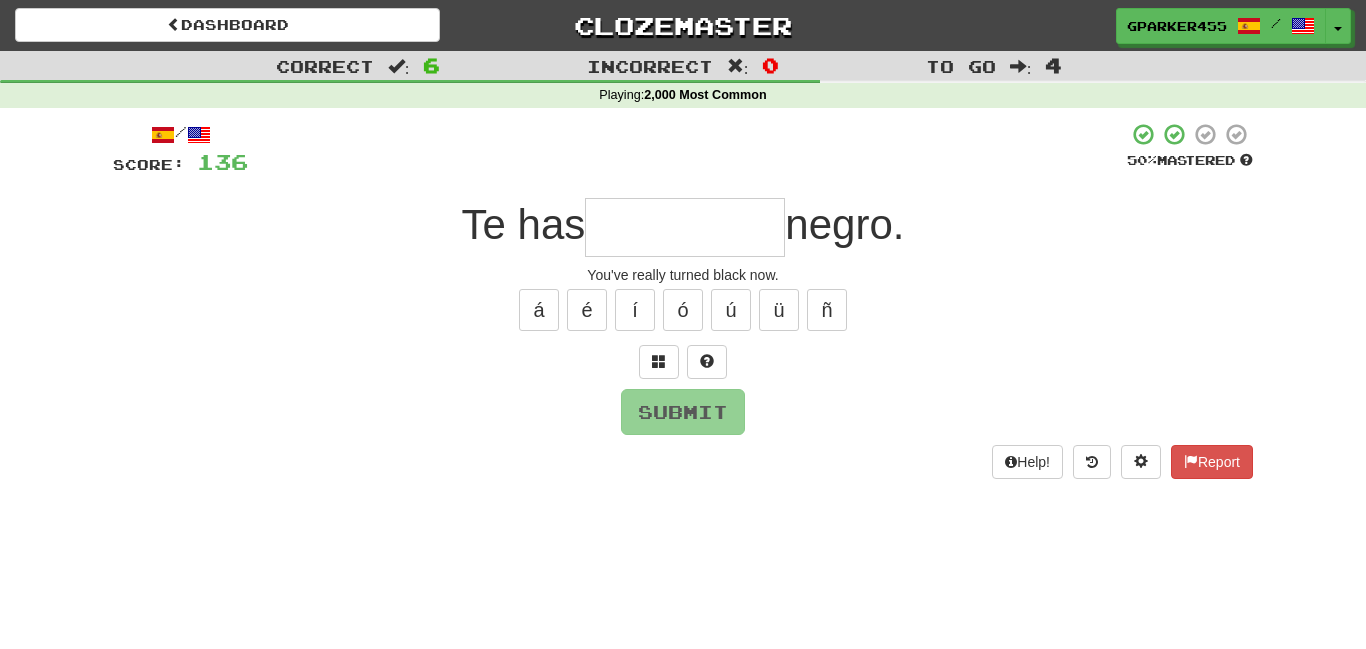 type on "*" 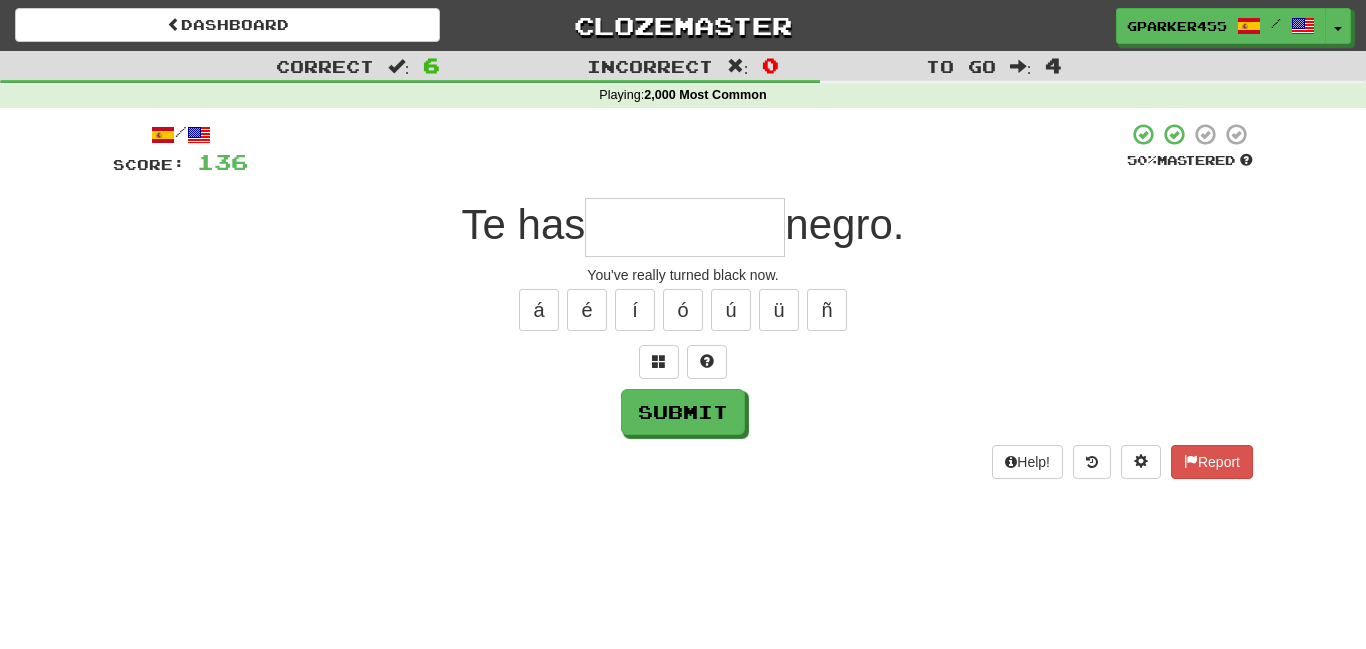 type on "*" 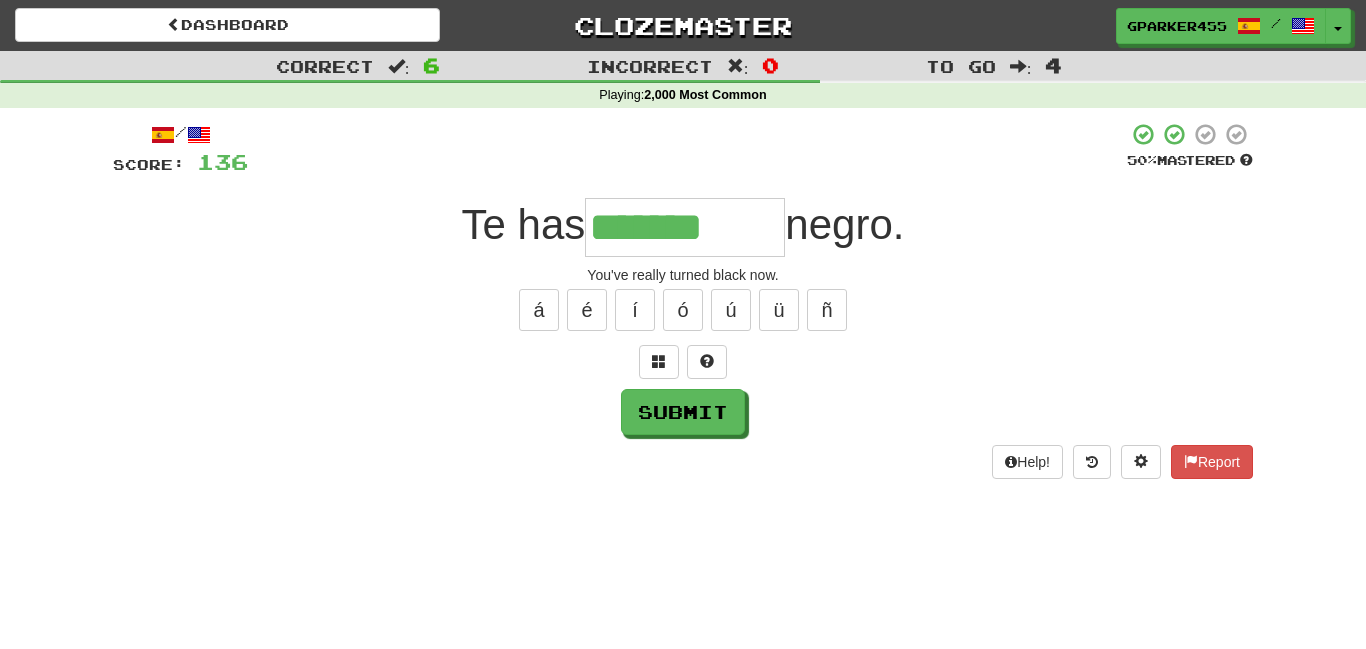 type on "*******" 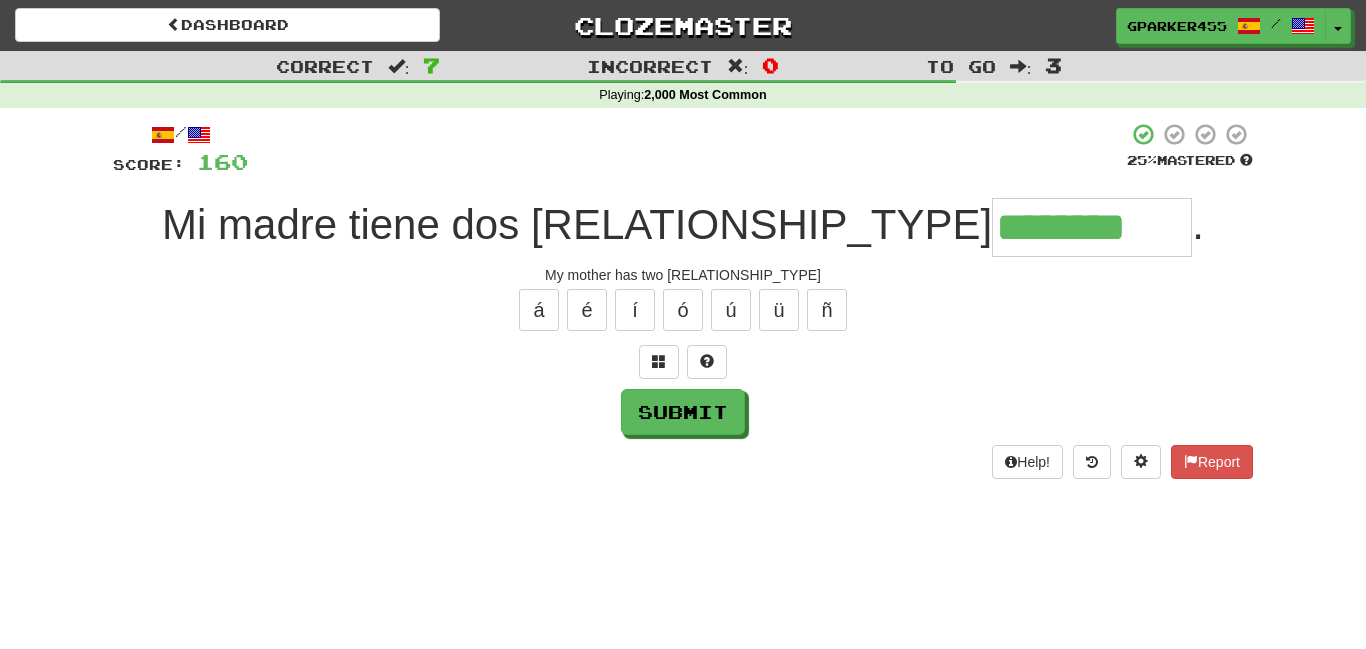 type on "********" 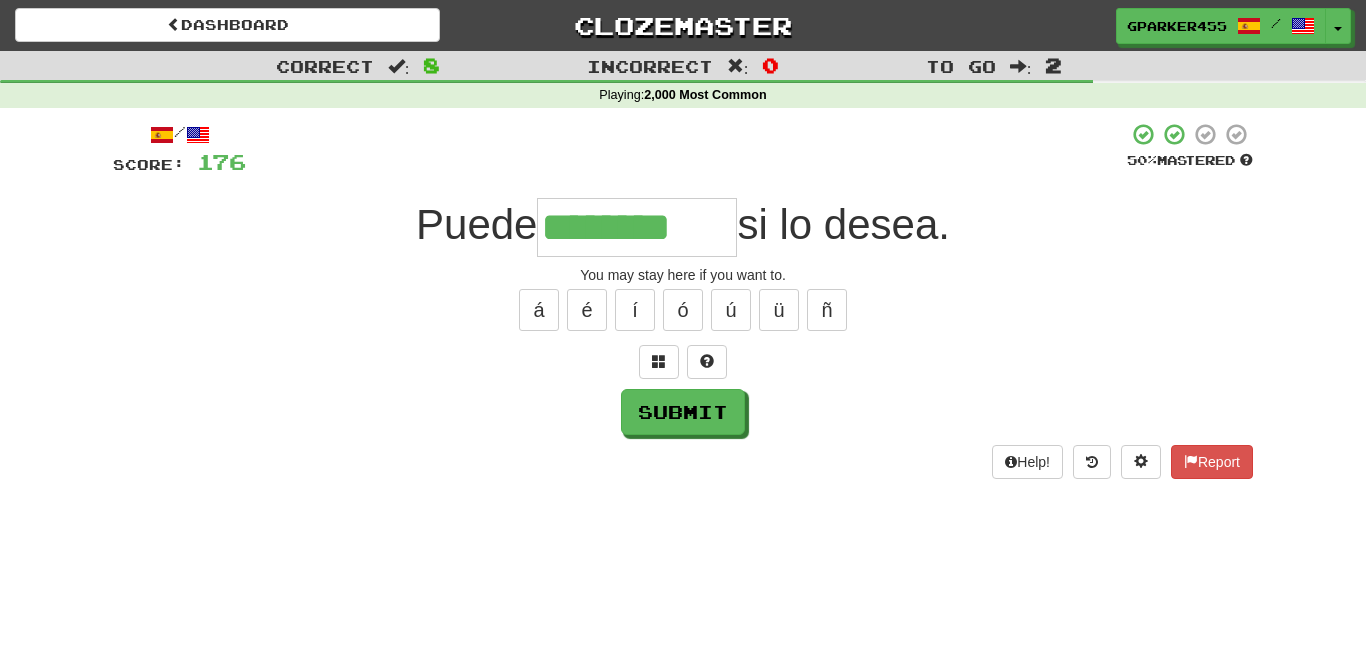 type on "********" 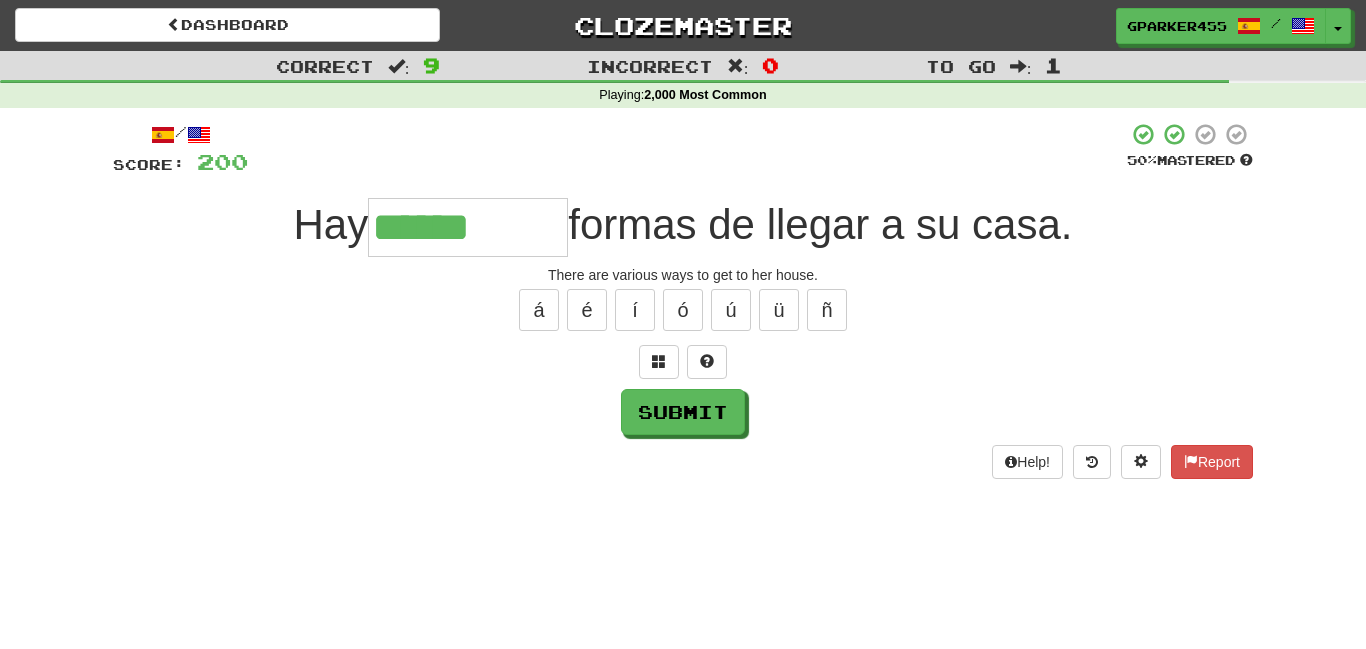 type on "******" 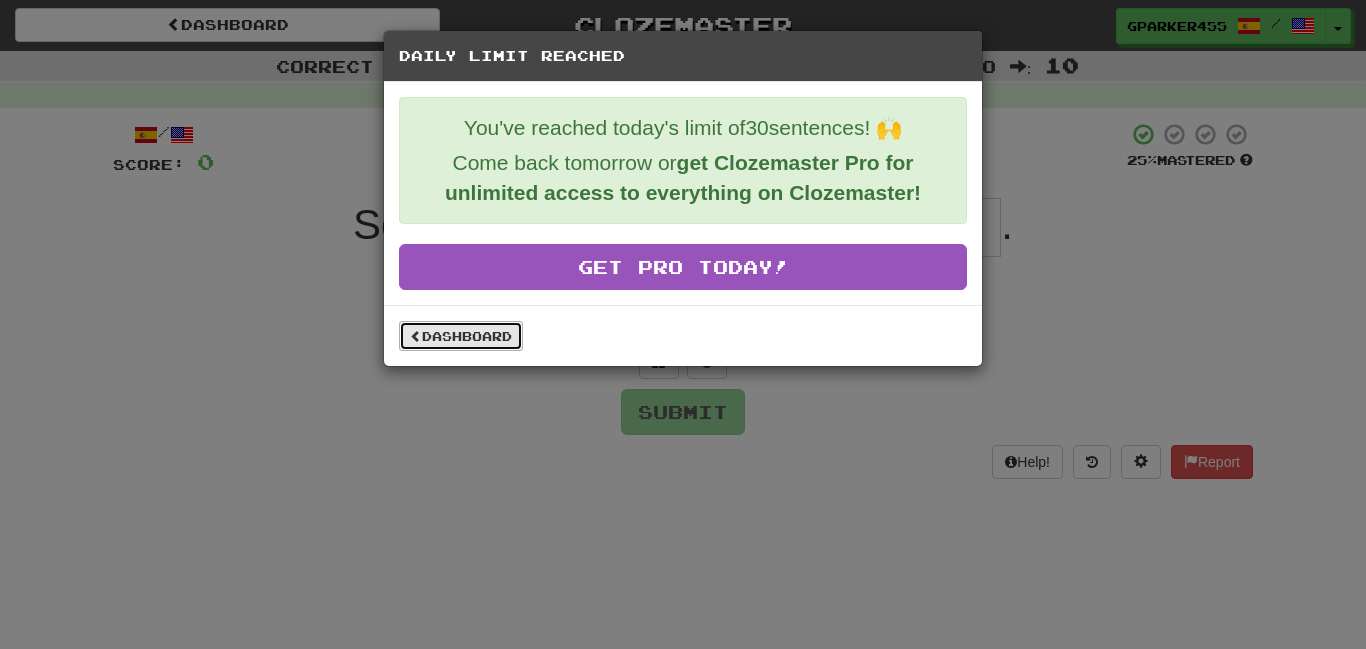 click on "Dashboard" at bounding box center (461, 336) 